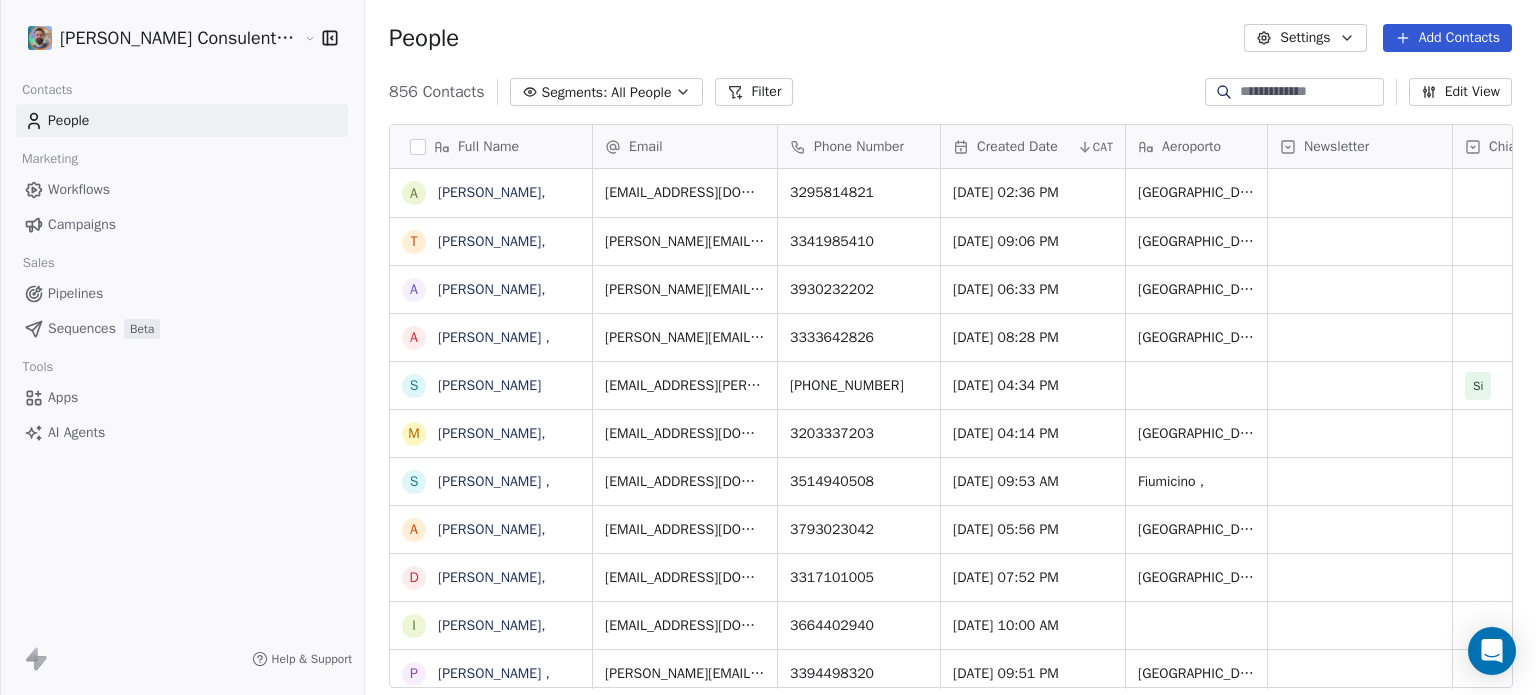 scroll, scrollTop: 0, scrollLeft: 0, axis: both 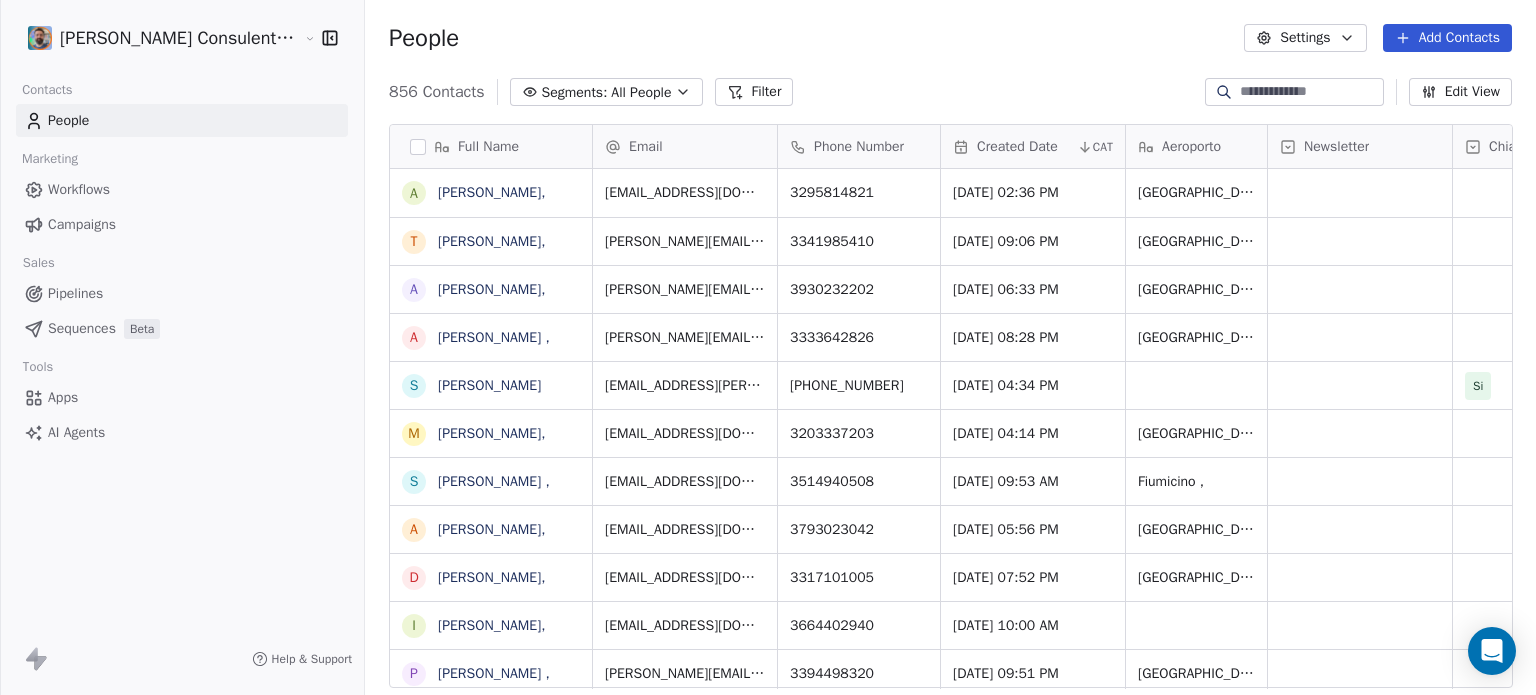 click on "Settings" at bounding box center (1305, 38) 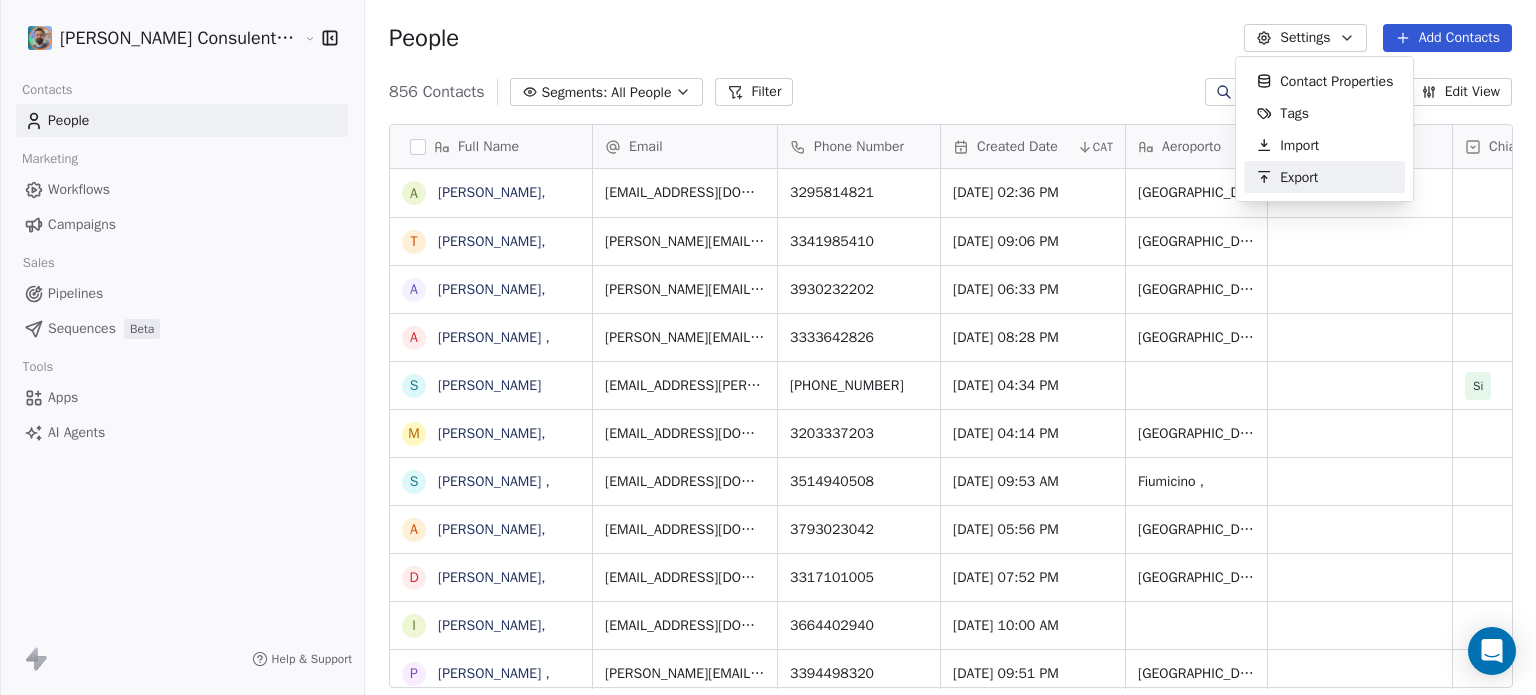 click on "Roberto Fazzi Consulente viaggi Maldive Contacts People Marketing Workflows Campaigns Sales Pipelines Sequences Beta Tools Apps AI Agents Help & Support People Settings  Add Contacts 856 Contacts Segments: All People Filter  Edit View Tag Add to Sequence Export Full Name A Adriano, T Tommaso, A Aron Chiesa, A Andrea Valenti , S Simona M Mauro, S Simone De Gasperis , A Alessandro, D Domenico Ambrosio, I Ivano, P Paola , C Caterina, S Stefano, R ROSARIA D'ONOFRIO, C Clarissa Caricasolo A Asia, D Dalila , F Federica, I Irene , B Barbara Di Russo , L Leonardo Villani A Alessandra, M Mariangela Geranio , M Mara, F Francesco , z zappala.lidia@gmail.com z zac.a.p@alice.it y yasmine.chafaoui1992@gmail.com y ytancioni@yahoo.it w winniedbr@hotmail.it w wolf.red@tiscali.it Email Phone Number Created Date CAT Aeroporto Newsletter Chiamata prenotata Chiamata effettuata Tags a.giagnorio1981@gmail.com 3295814821  Jul 04, 2025 02:36 PM Roma , Lead tommaso.paolini.roma@gmail.com 3341985410  Jun 28, 2025 09:06 PM Lead Roma," at bounding box center [768, 422] 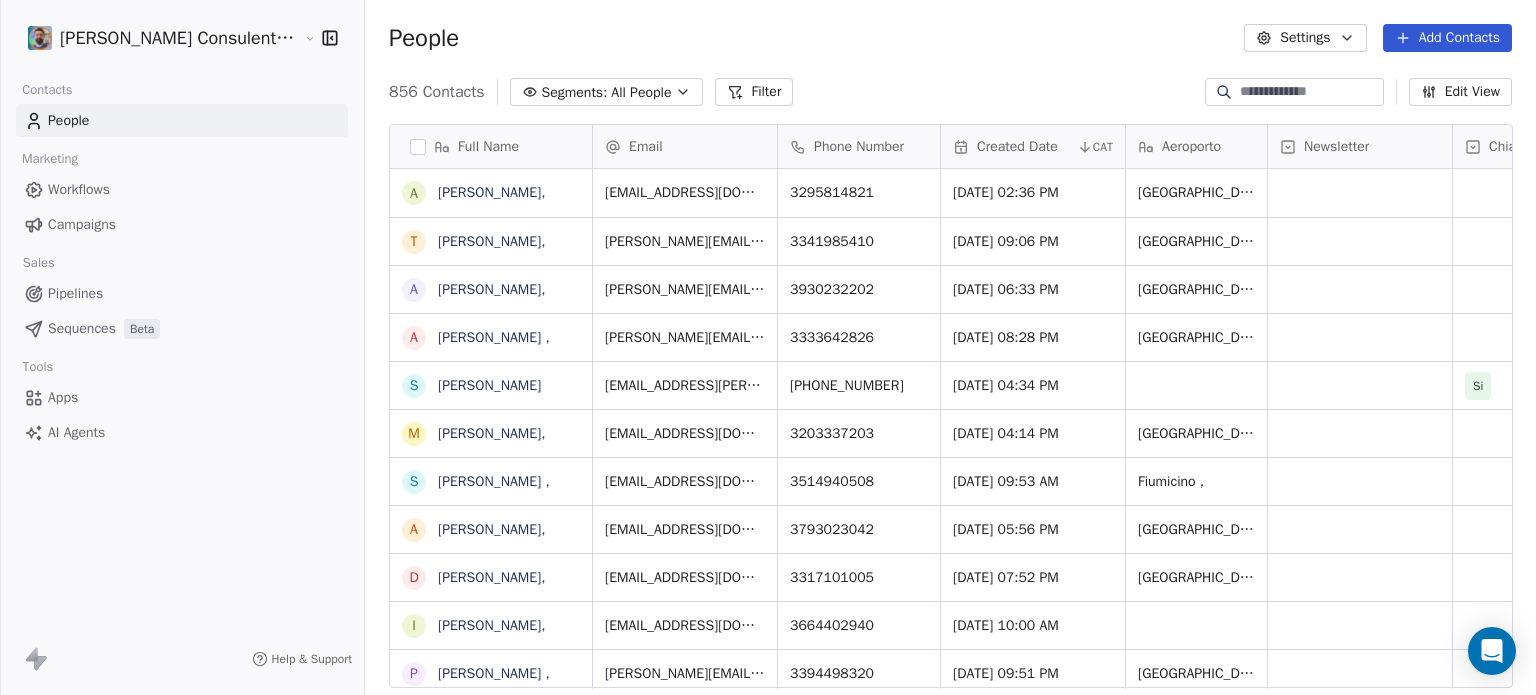 click on "Campaigns" at bounding box center (82, 224) 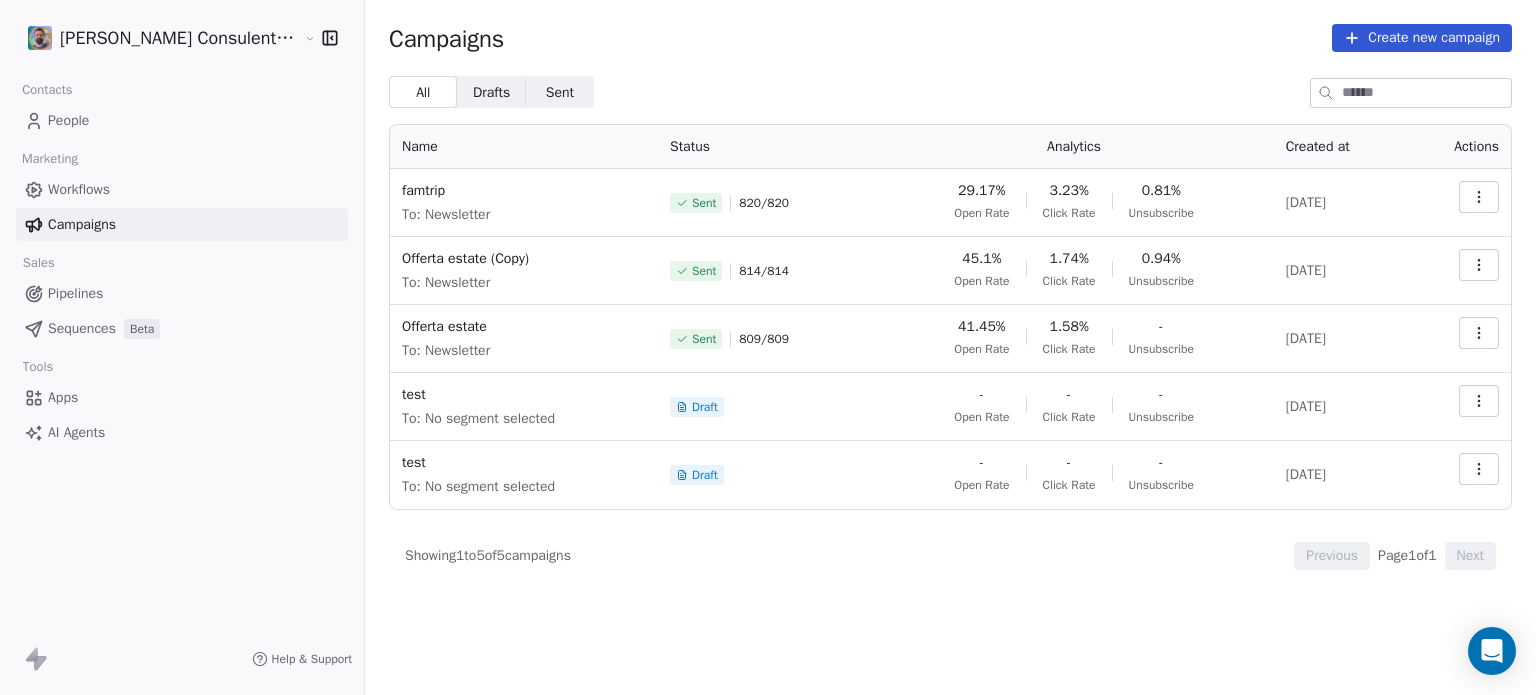click at bounding box center [1479, 197] 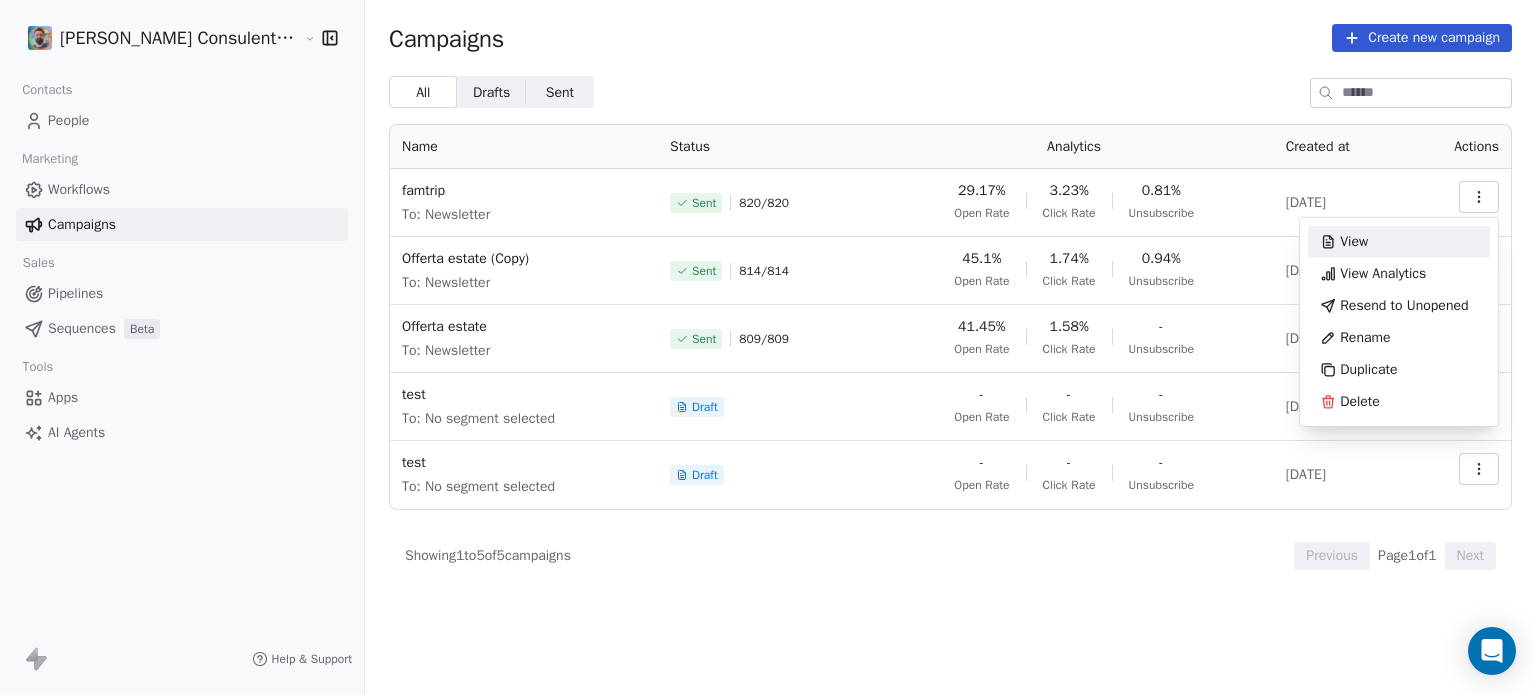 click on "Roberto Fazzi Consulente viaggi Maldive Contacts People Marketing Workflows Campaigns Sales Pipelines Sequences Beta Tools Apps AI Agents Help & Support Campaigns  Create new campaign All All Drafts Drafts Sent Sent Name Status Analytics Created at Actions famtrip To: Newsletter Sent 820 / 820 29.17% Open Rate 3.23% Click Rate 0.81% Unsubscribe Jul 4, 2025 Offerta estate (Copy) To: Newsletter Sent 814 / 814 45.1% Open Rate 1.74% Click Rate 0.94% Unsubscribe May 30, 2025 Offerta estate To: Newsletter Sent 809 / 809 41.45% Open Rate 1.58% Click Rate - Unsubscribe Apr 16, 2025 test To: No segment selected Draft - Open Rate - Click Rate - Unsubscribe Mar 29, 2025 test To: No segment selected Draft - Open Rate - Click Rate - Unsubscribe Mar 6, 2025 Showing  1  to  5  of  5  campaigns Previous Page  1  of  1 Next
View View Analytics Resend to Unopened Rename Duplicate Delete" at bounding box center (768, 422) 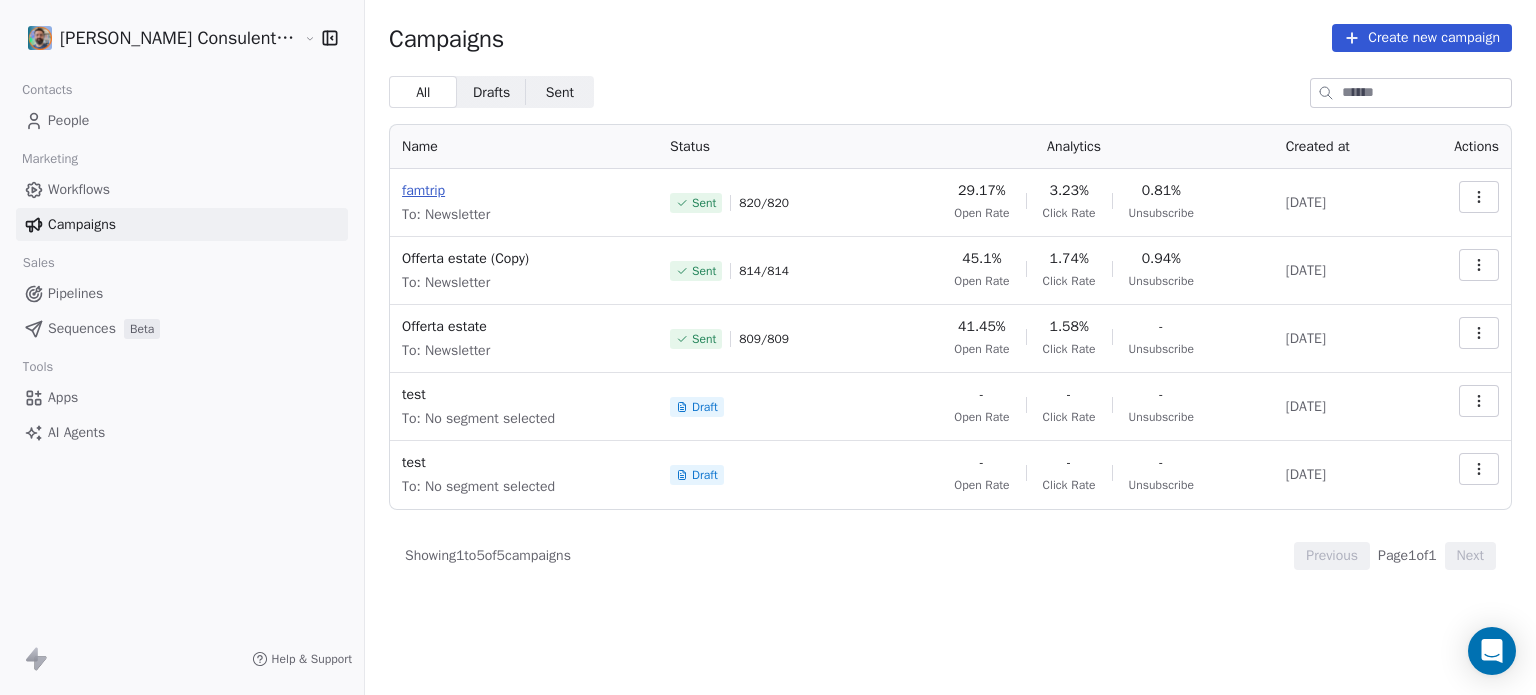 click on "famtrip" at bounding box center [524, 191] 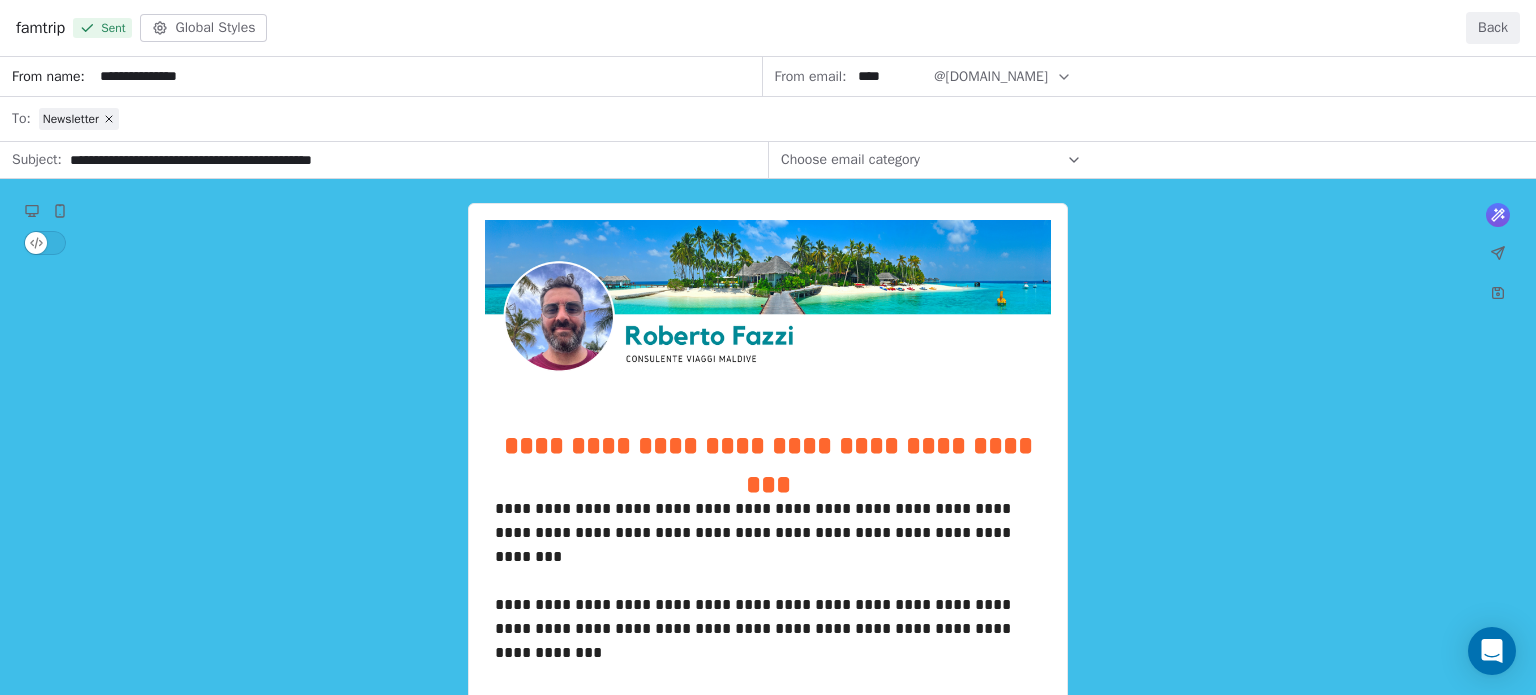 click on "**********" at bounding box center (768, 1008) 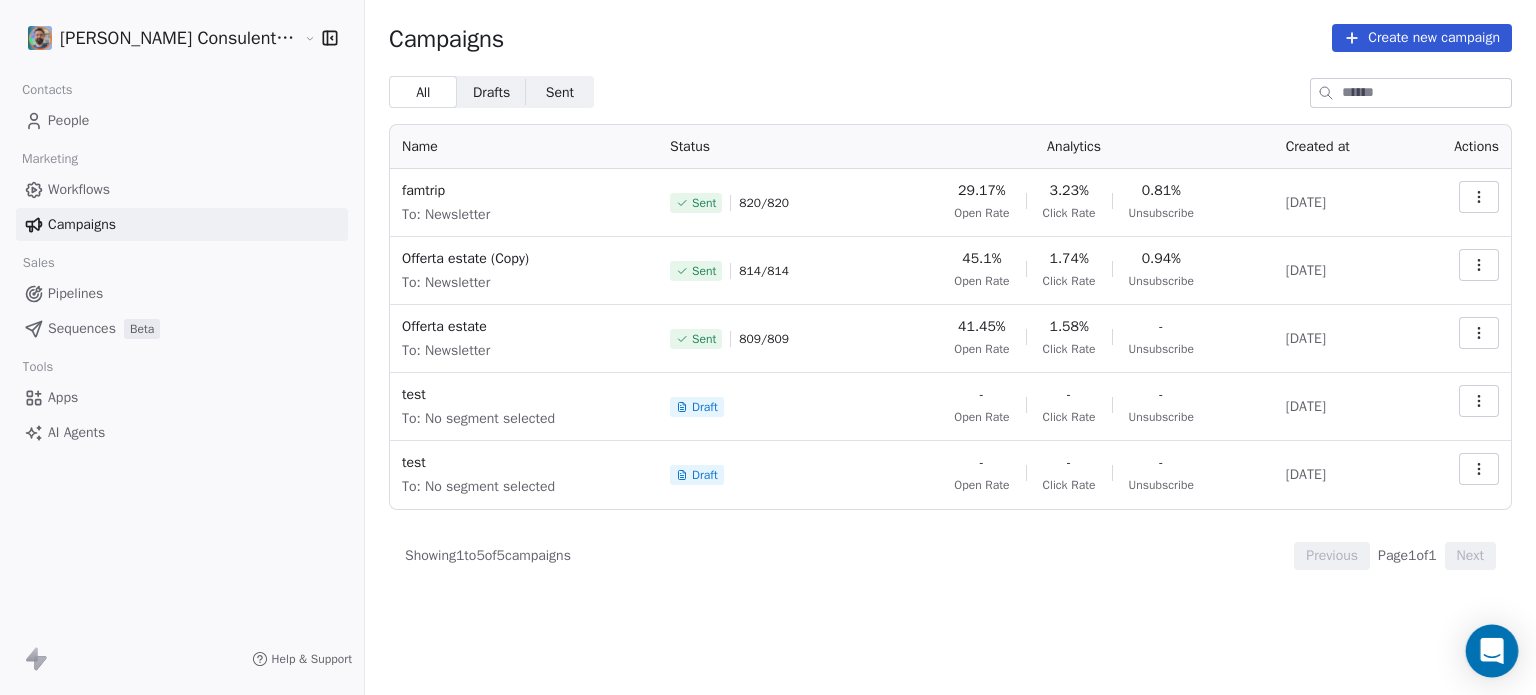 click at bounding box center (1492, 651) 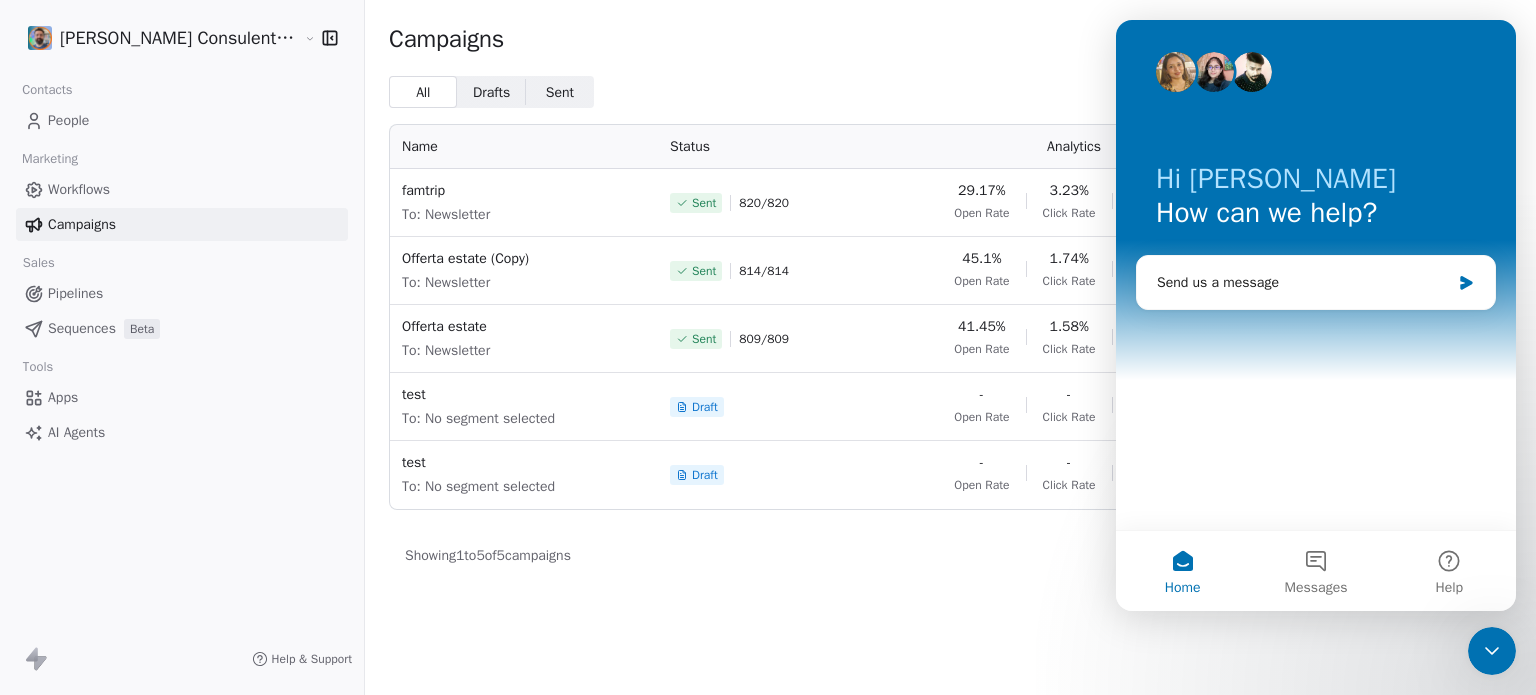 scroll, scrollTop: 0, scrollLeft: 0, axis: both 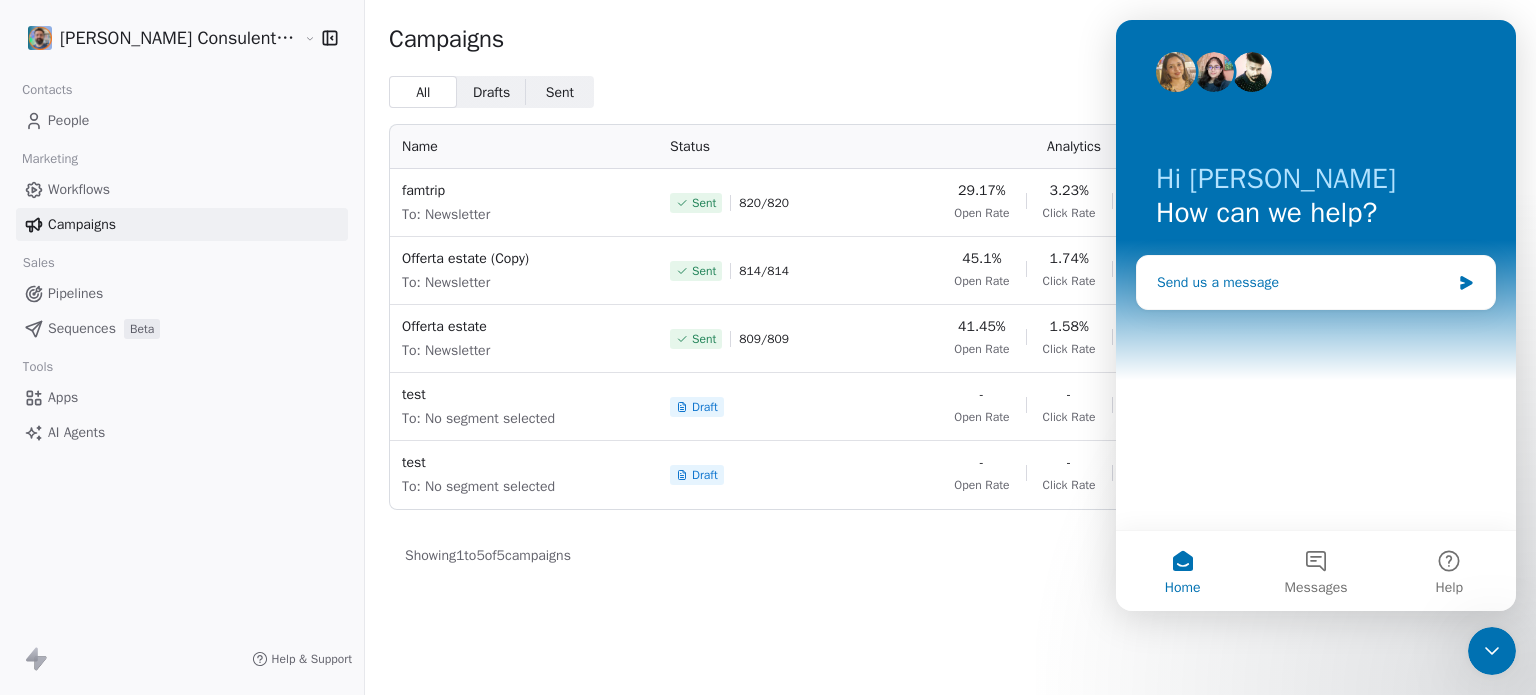 click on "Send us a message" at bounding box center (1303, 282) 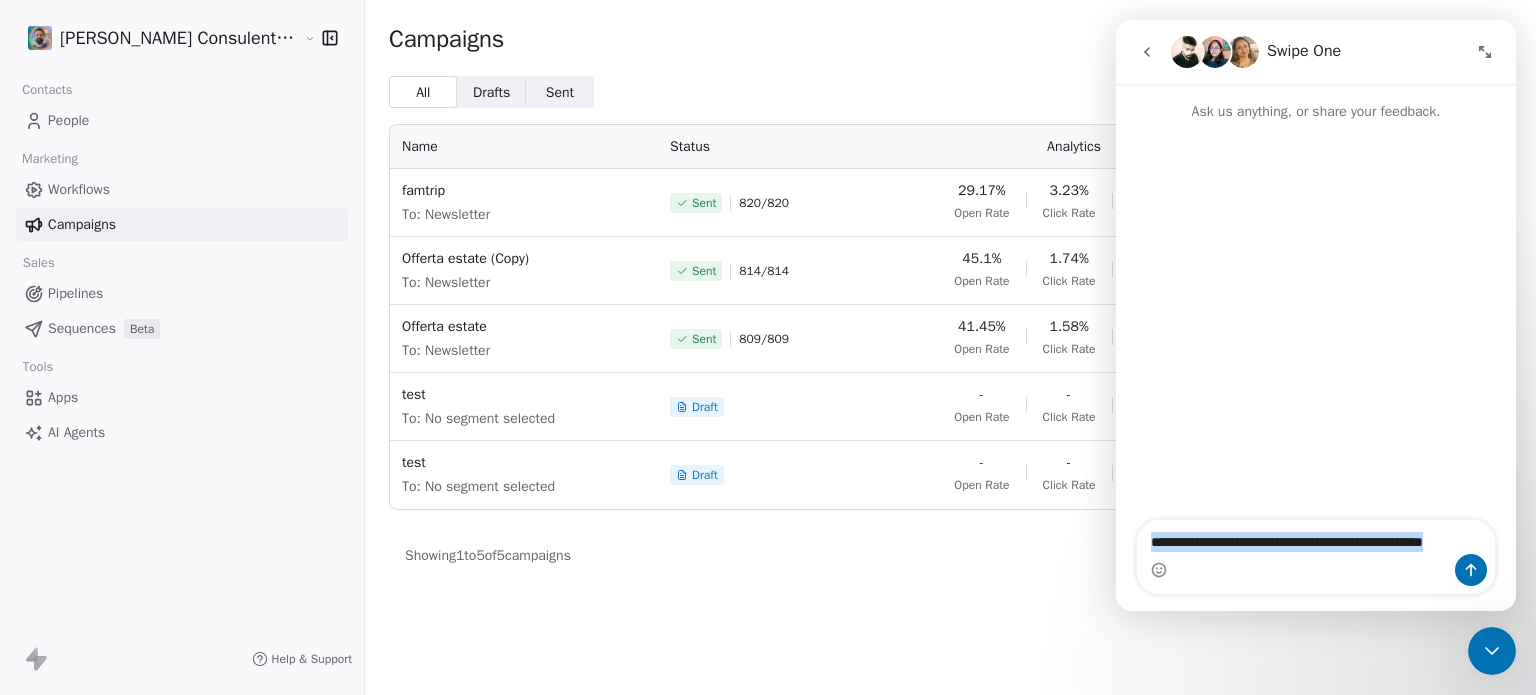 drag, startPoint x: 1476, startPoint y: 536, endPoint x: 1448, endPoint y: 543, distance: 28.86174 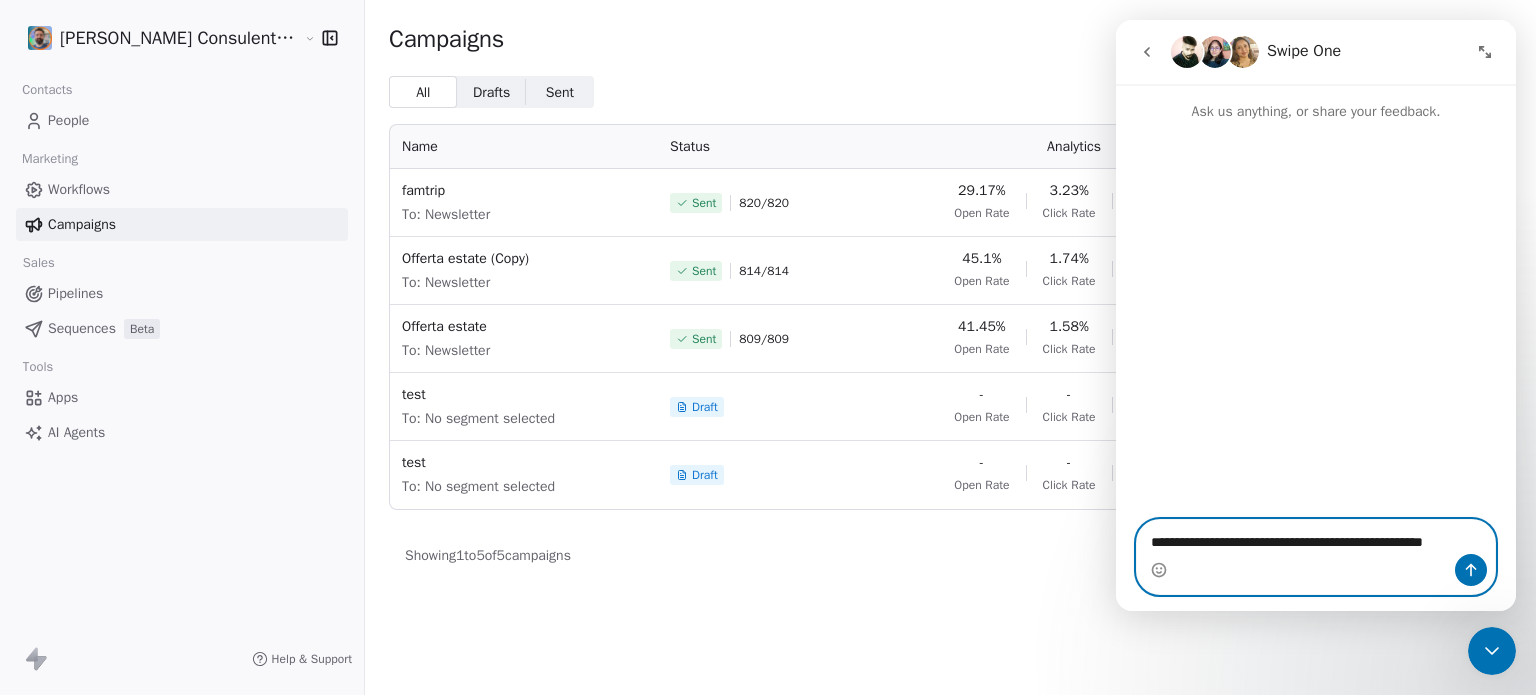 drag, startPoint x: 1388, startPoint y: 538, endPoint x: 1468, endPoint y: 541, distance: 80.05623 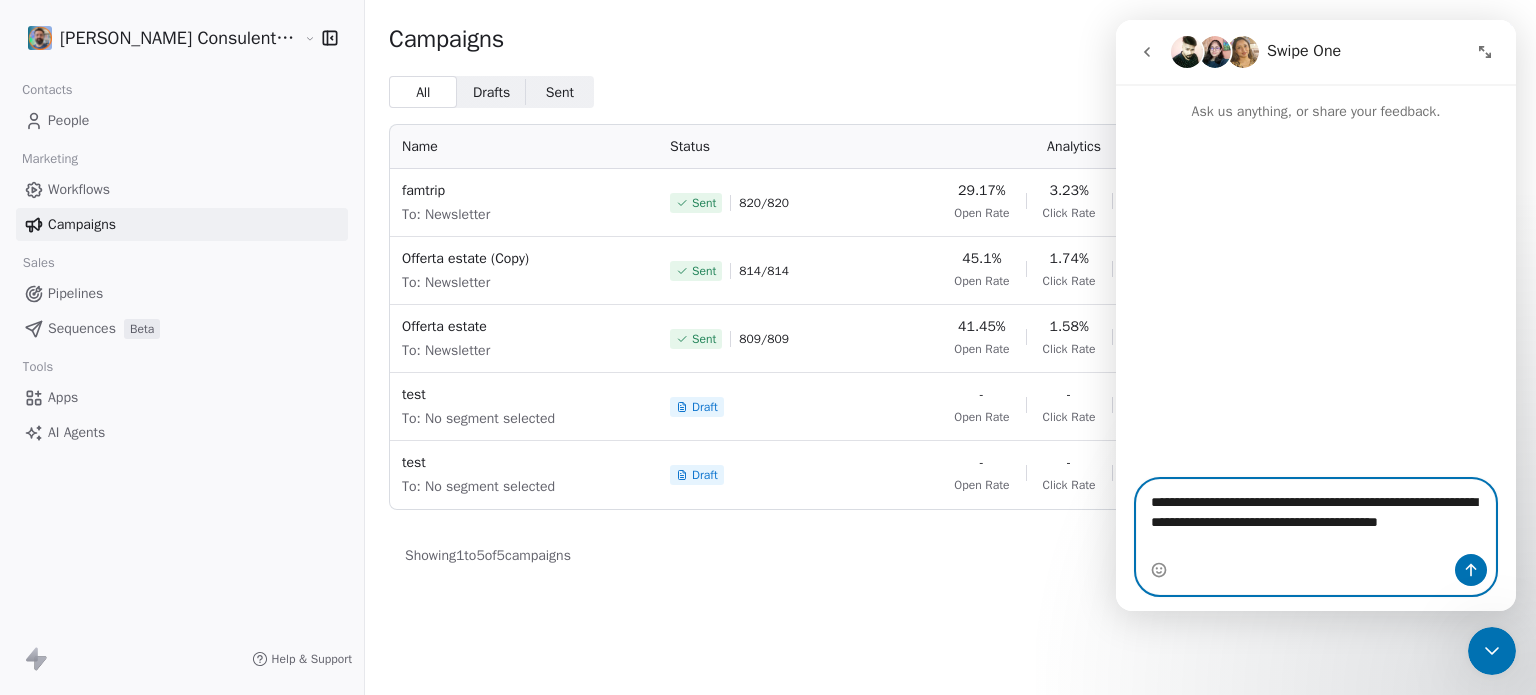 type on "**********" 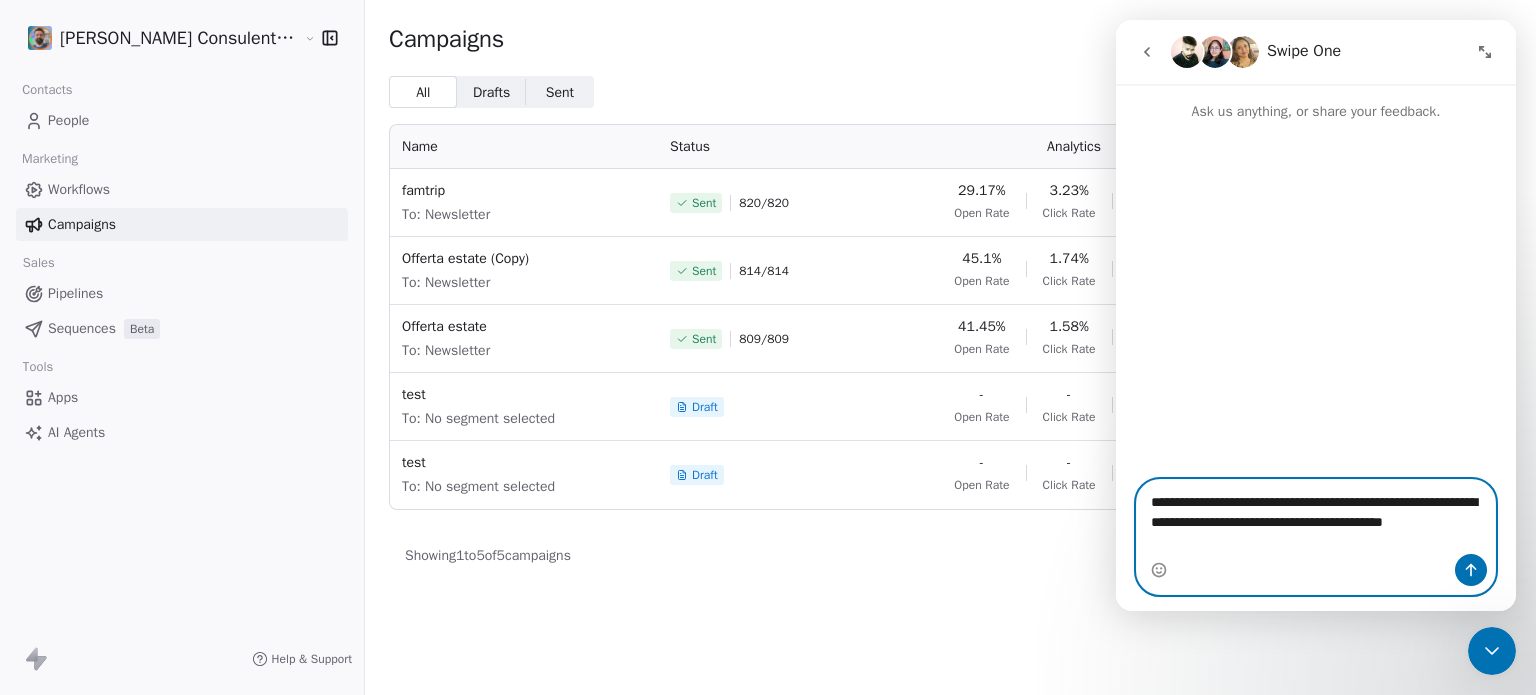 type 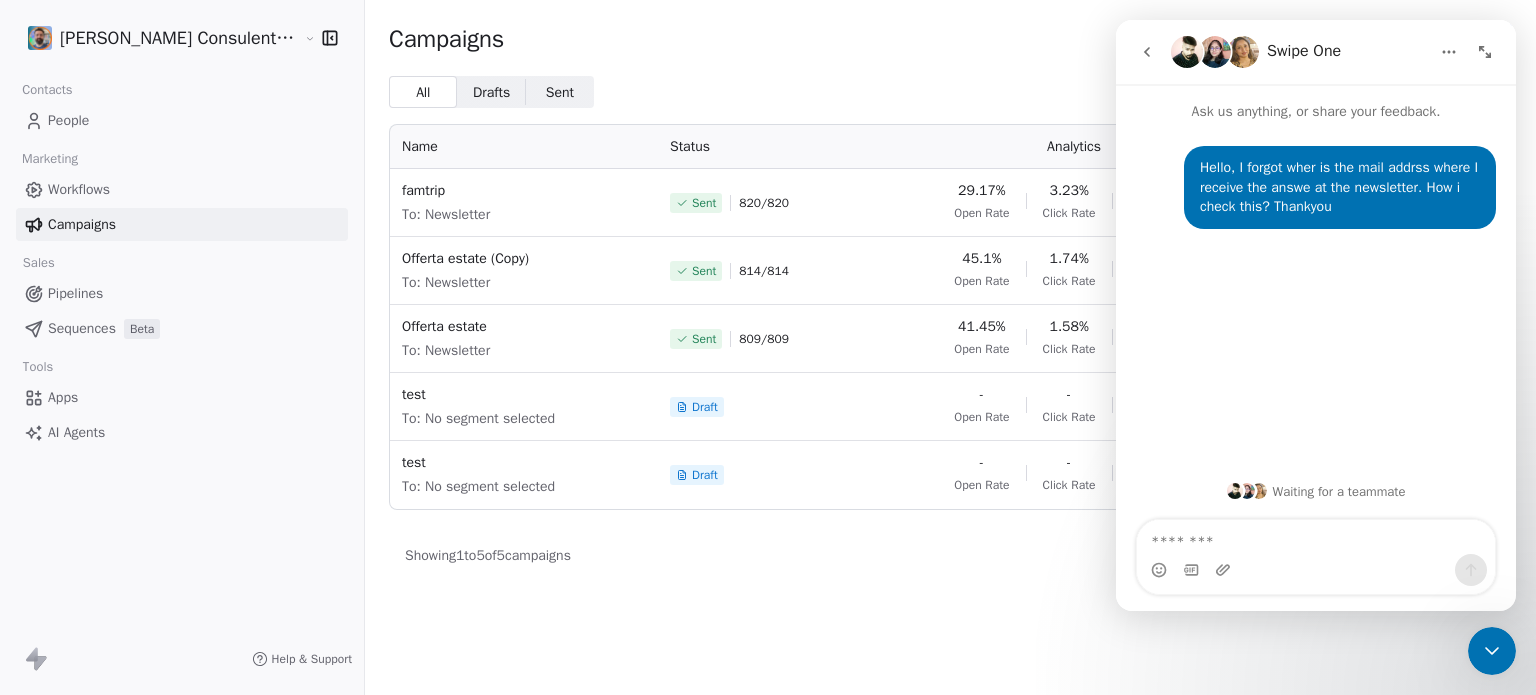 click on "All All Drafts Drafts Sent Sent" at bounding box center [950, 92] 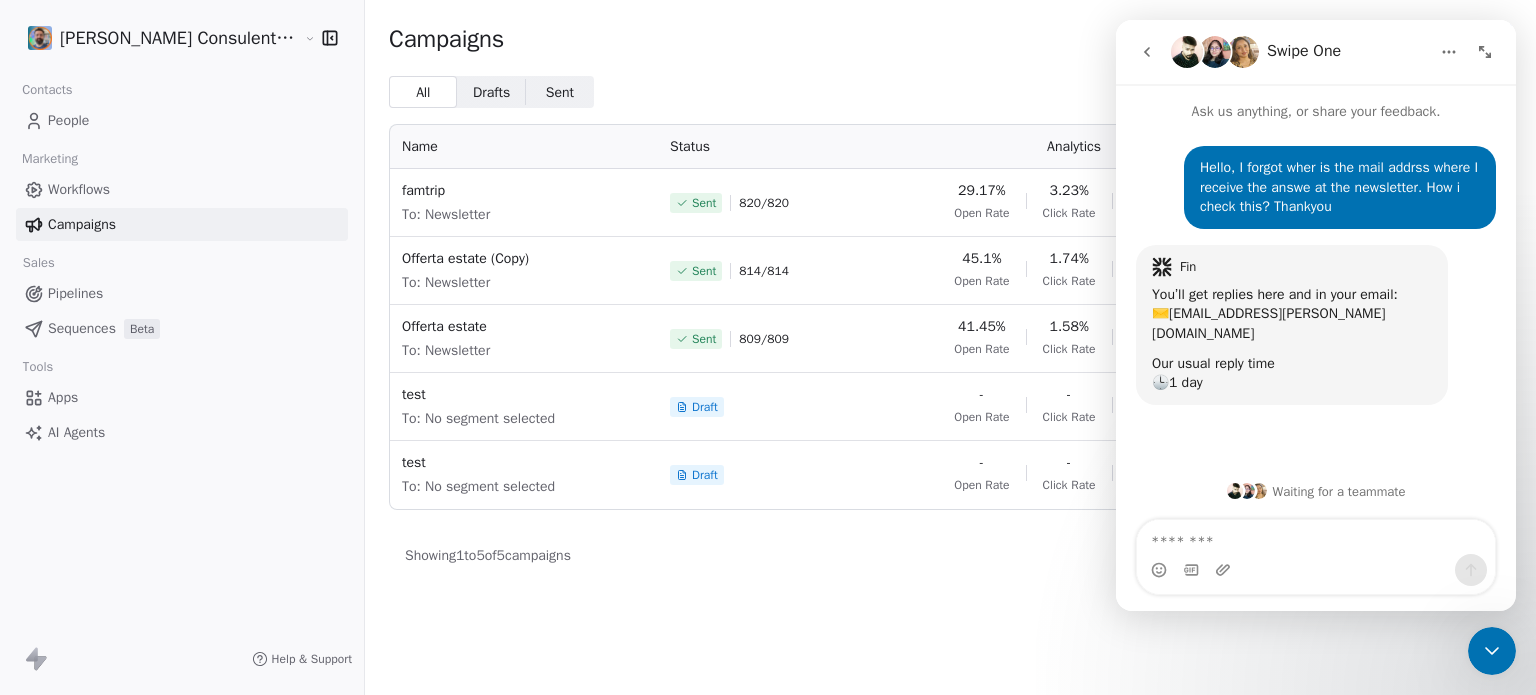 click on "Sent Sent" at bounding box center [560, 92] 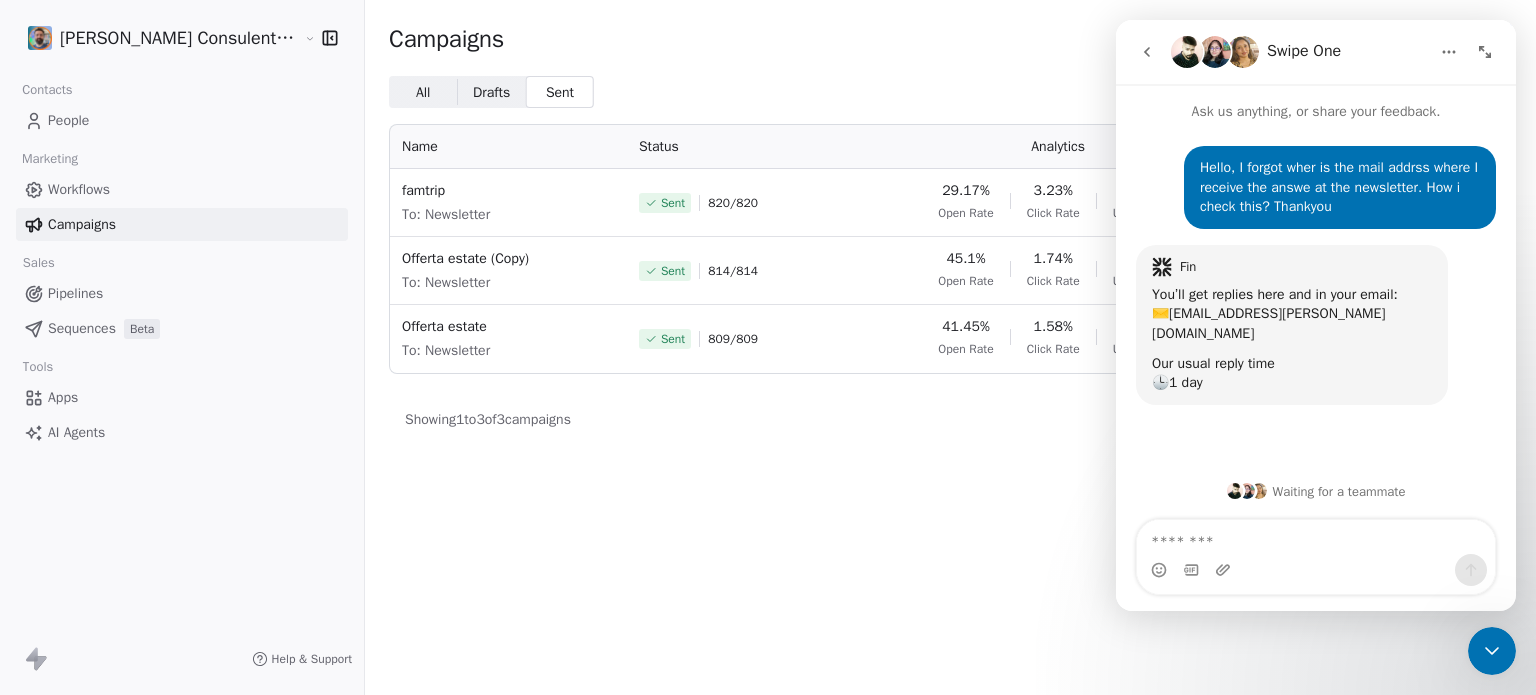 click on "All" at bounding box center (423, 92) 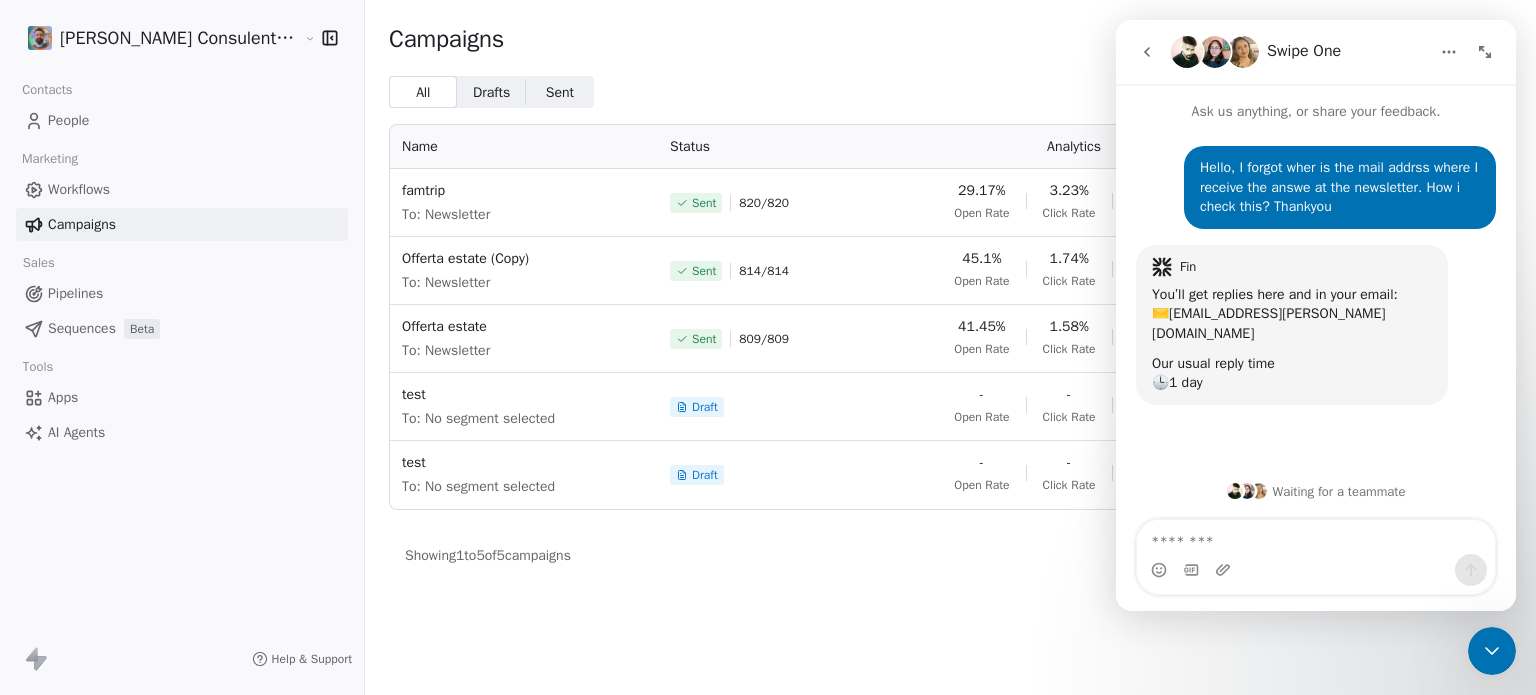 click on "Campaigns  Create new campaign All All Drafts Drafts Sent Sent Name Status Analytics Created at Actions famtrip To: Newsletter Sent 820 / 820 29.17% Open Rate 3.23% Click Rate 0.81% Unsubscribe Jul 4, 2025 Offerta estate (Copy) To: Newsletter Sent 814 / 814 45.1% Open Rate 1.74% Click Rate 0.94% Unsubscribe May 30, 2025 Offerta estate To: Newsletter Sent 809 / 809 41.45% Open Rate 1.58% Click Rate - Unsubscribe Apr 16, 2025 test To: No segment selected Draft - Open Rate - Click Rate - Unsubscribe Mar 29, 2025 test To: No segment selected Draft - Open Rate - Click Rate - Unsubscribe Mar 6, 2025 Showing  1  to  5  of  5  campaigns Previous Page  1  of  1 Next" at bounding box center (950, 297) 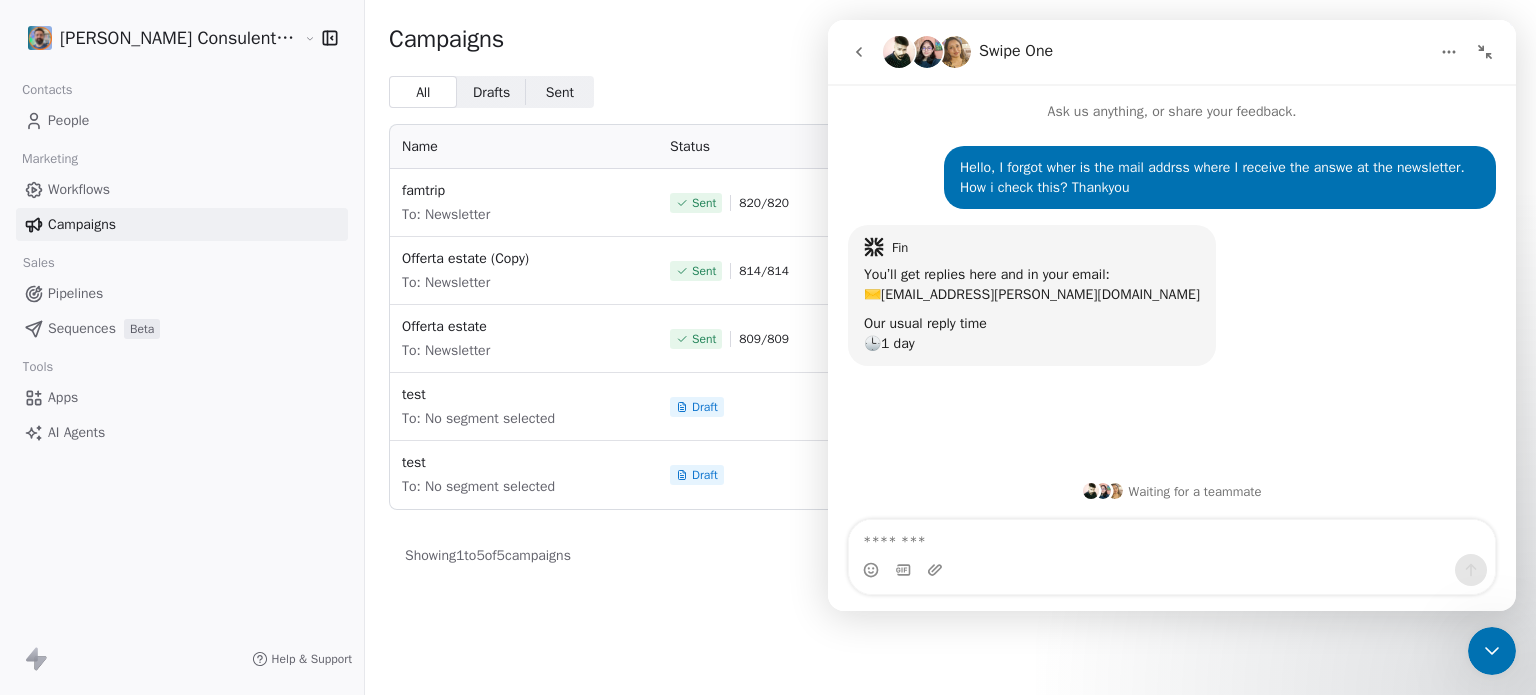 click 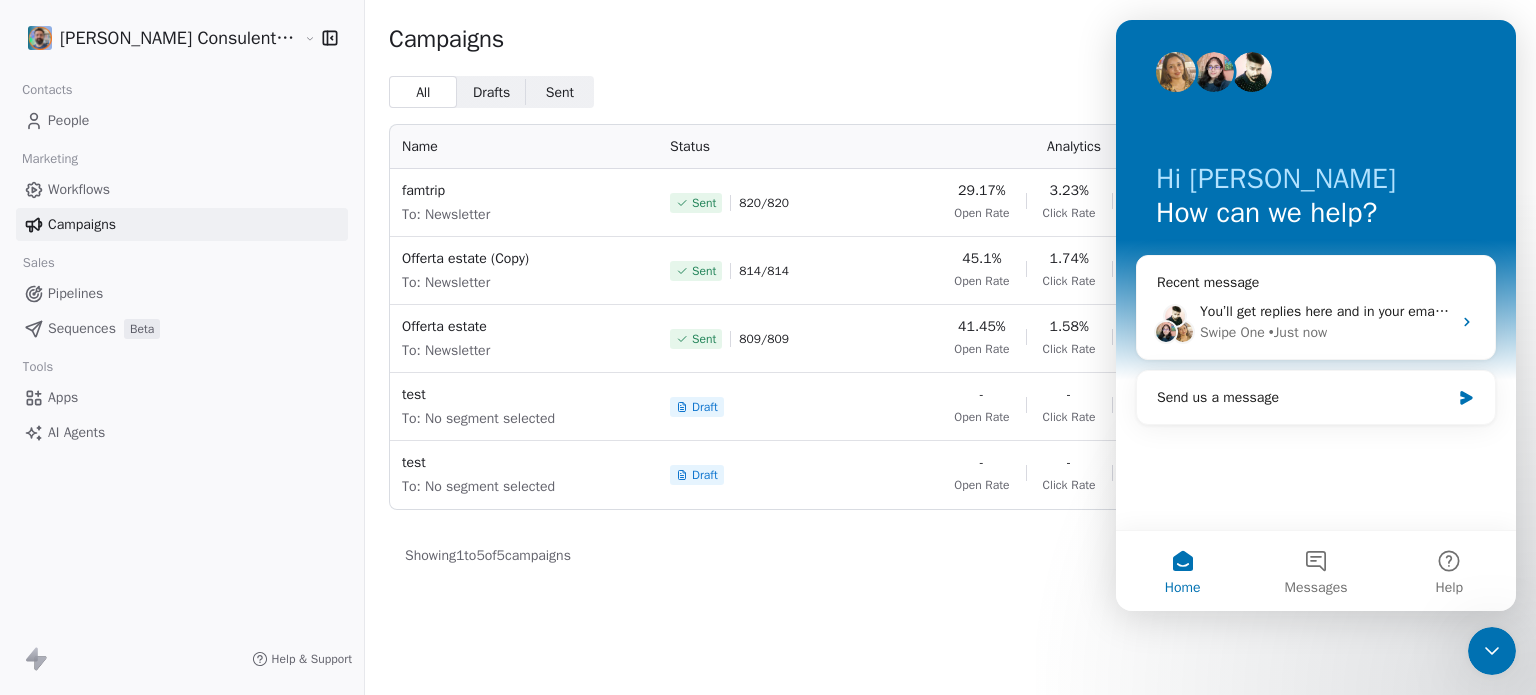 click 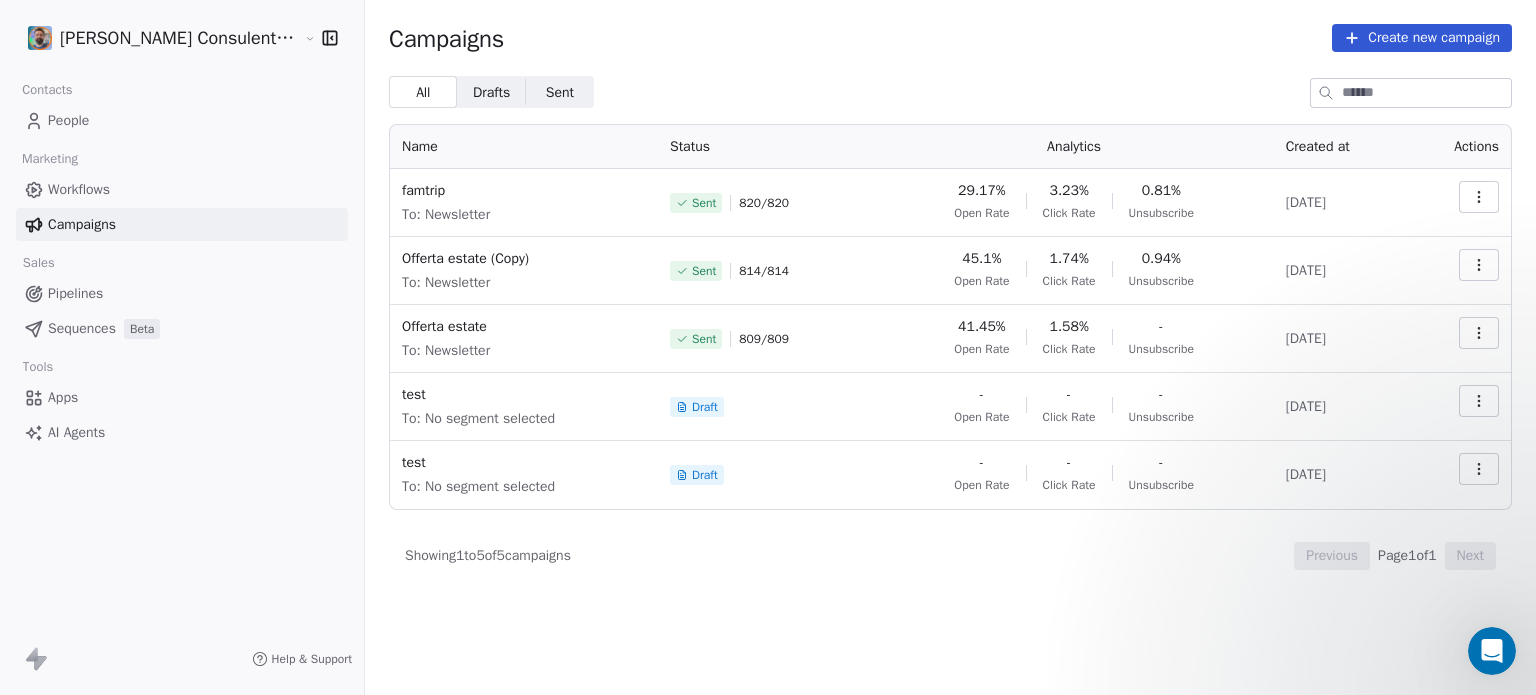 scroll, scrollTop: 0, scrollLeft: 0, axis: both 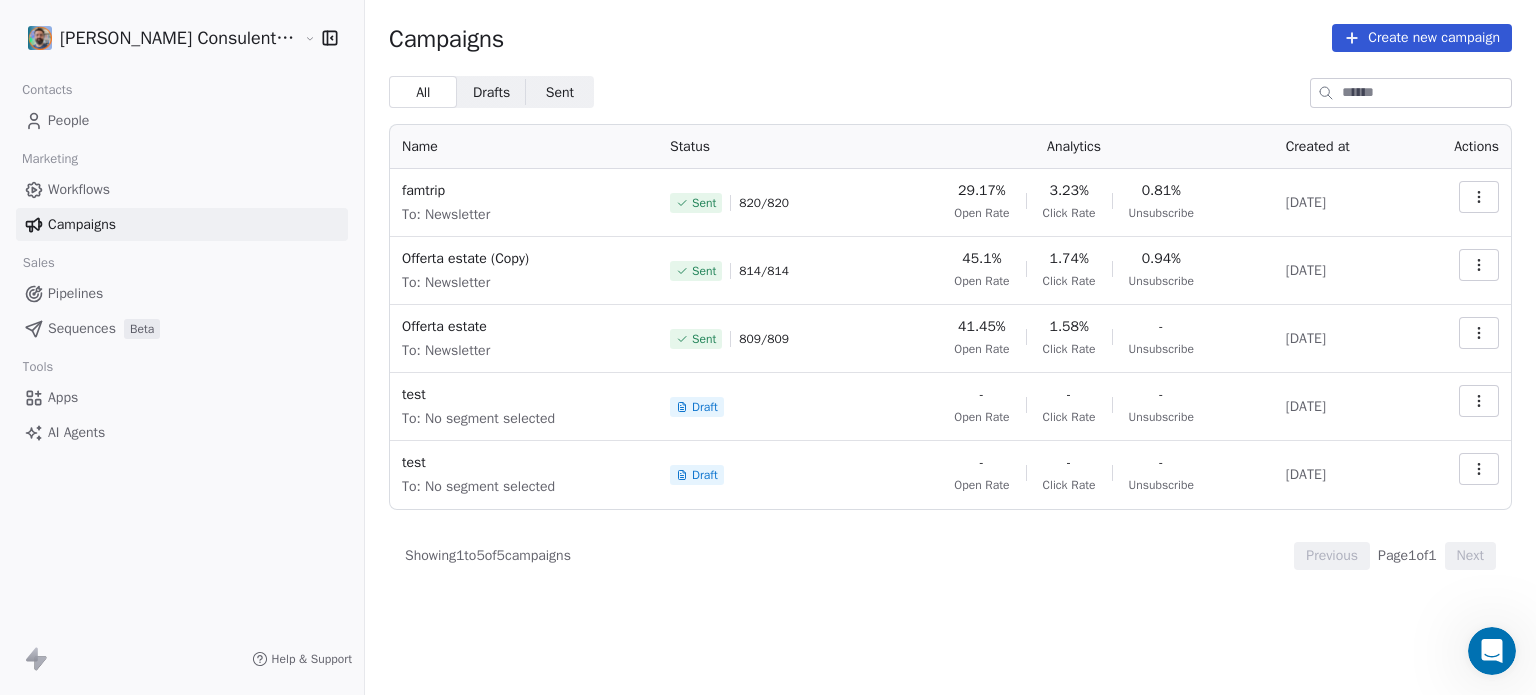click on "Beta" at bounding box center [142, 329] 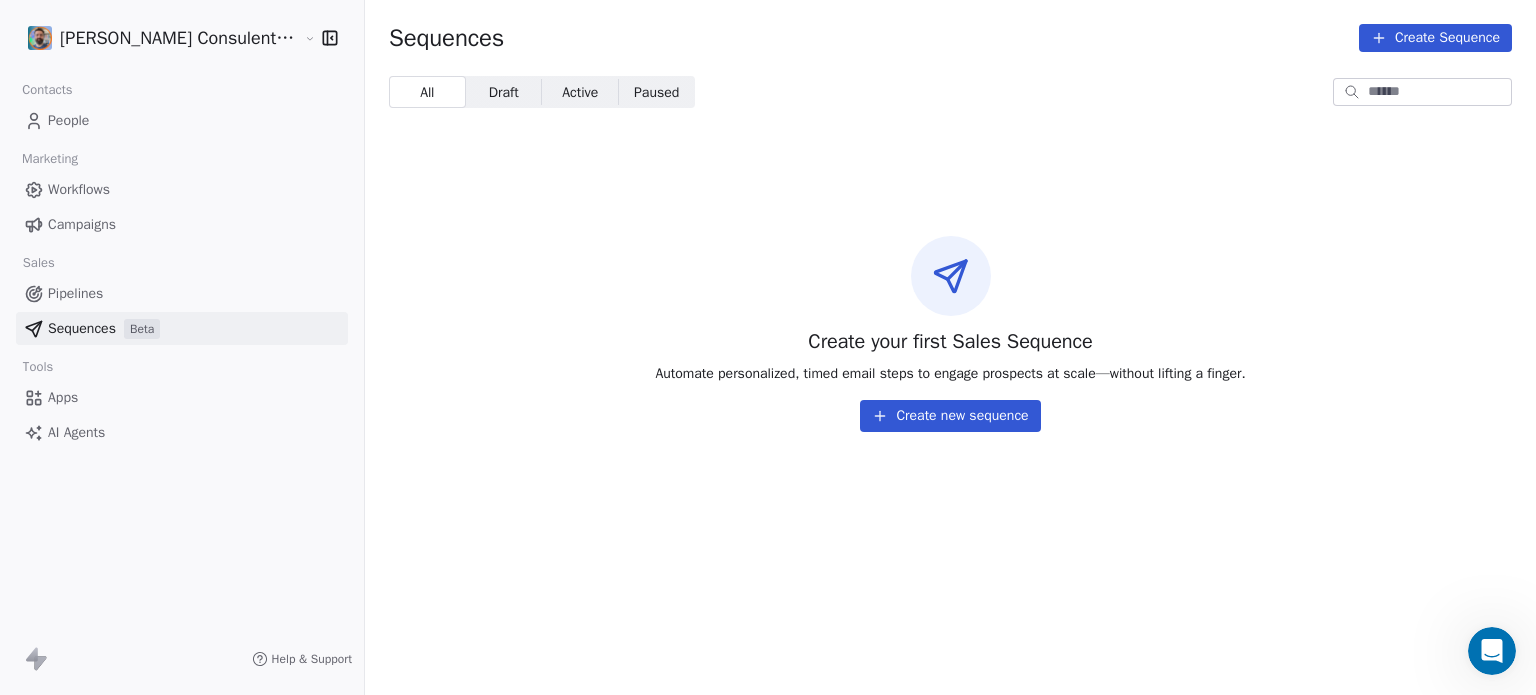click on "Pipelines" at bounding box center (75, 293) 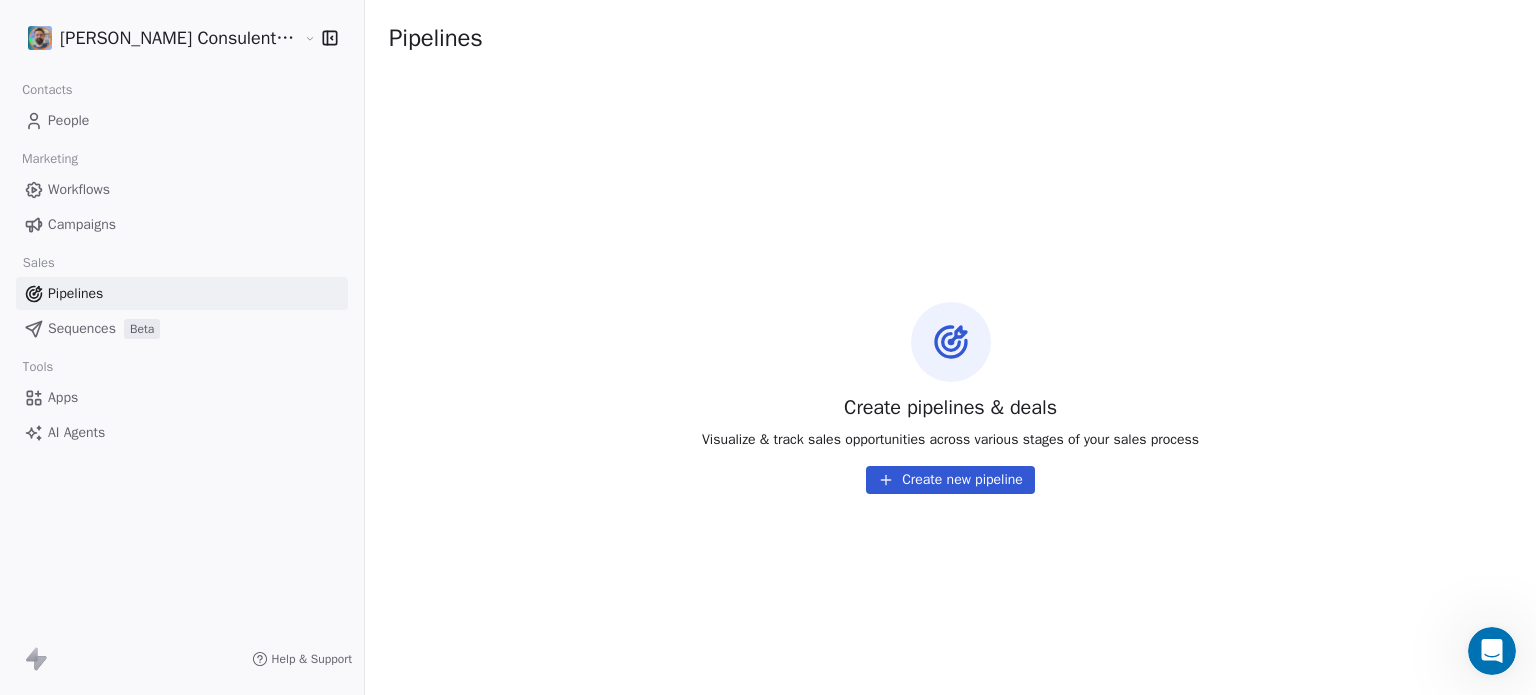 click on "Roberto Fazzi Consulente viaggi Maldive Contacts People Marketing Workflows Campaigns Sales Pipelines Sequences Beta Tools Apps AI Agents Help & Support Pipelines Create pipelines & deals Visualize & track sales opportunities across various stages of your sales process Create new pipeline" at bounding box center (768, 422) 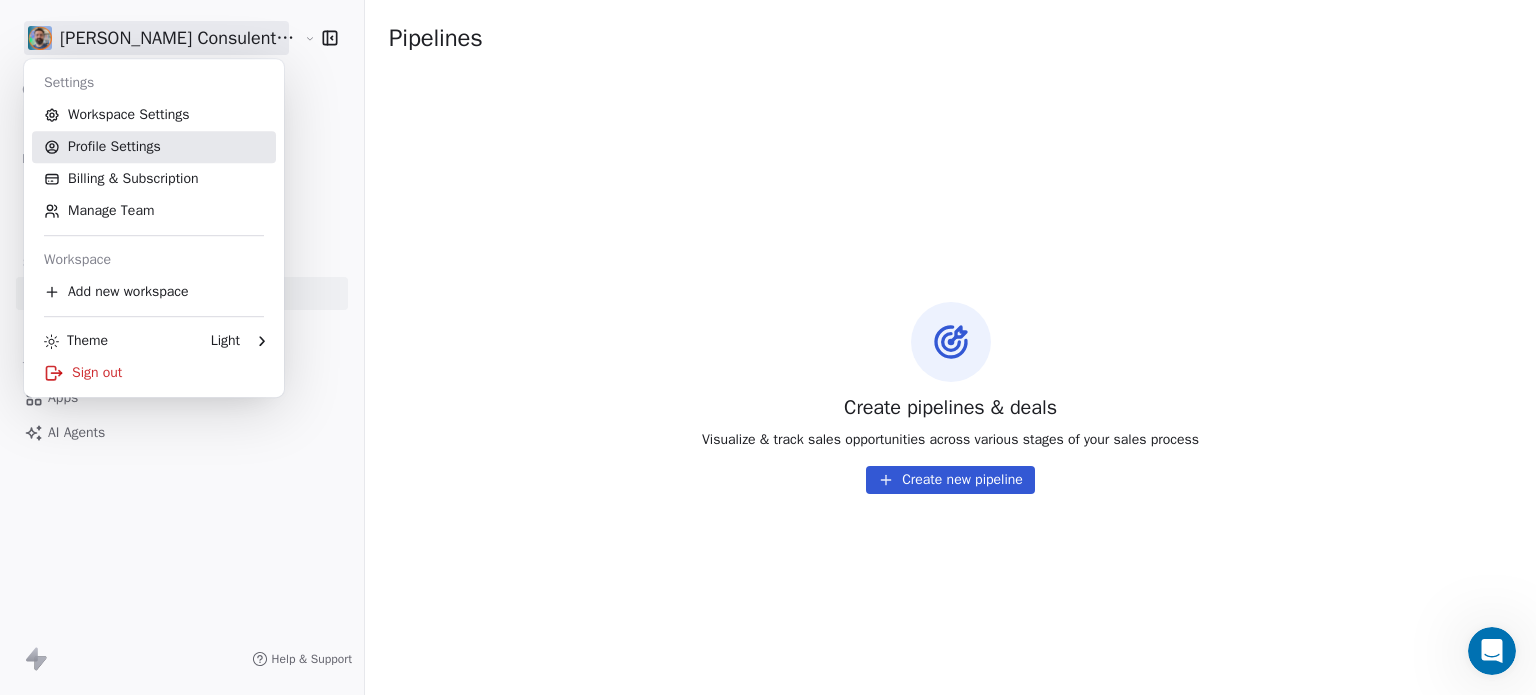 click on "Profile Settings" at bounding box center (154, 147) 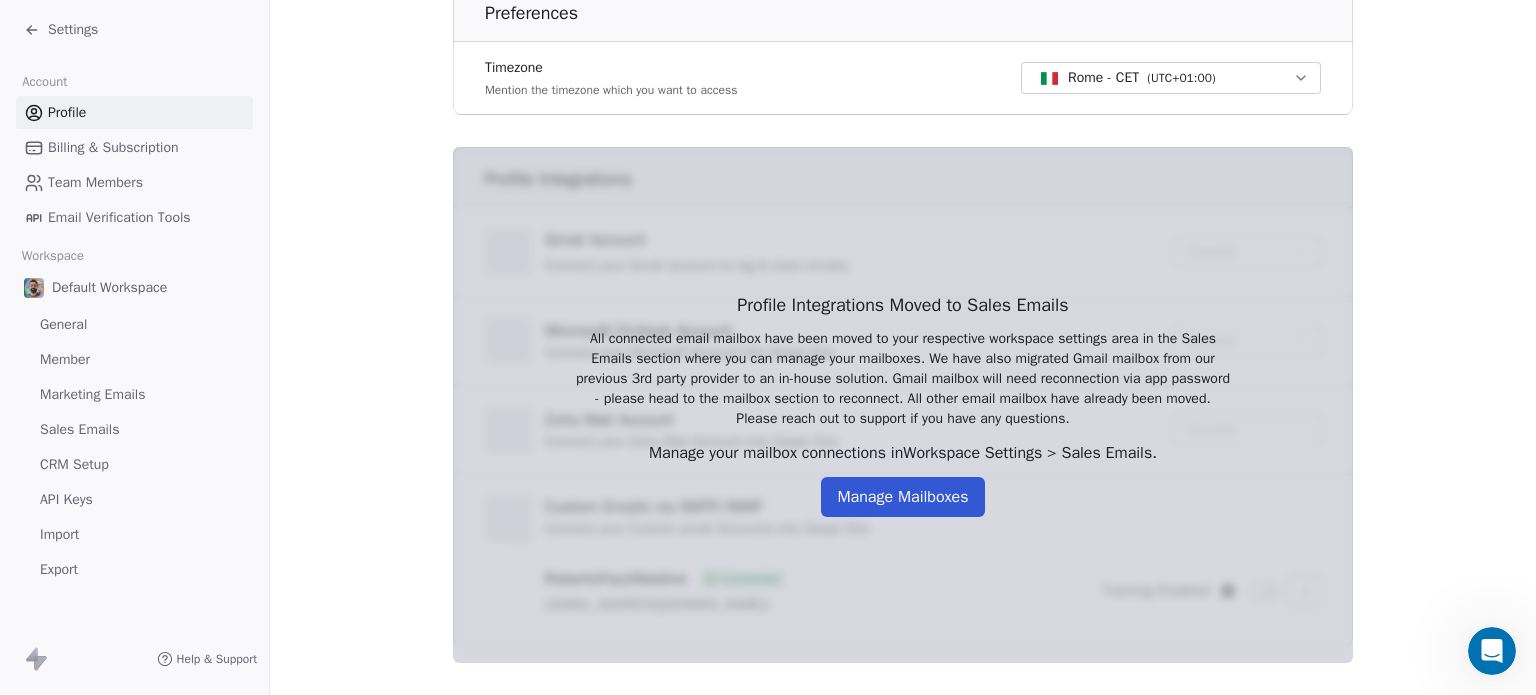 scroll, scrollTop: 661, scrollLeft: 0, axis: vertical 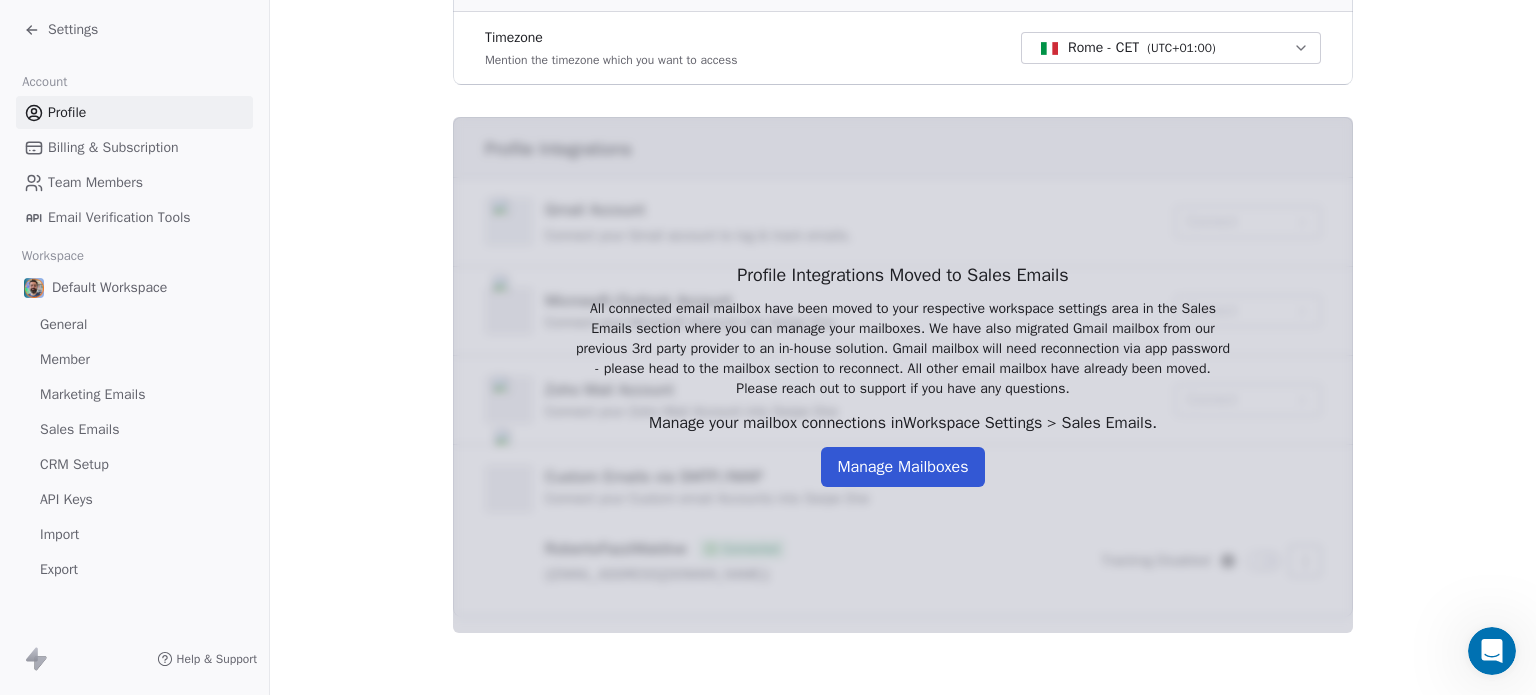 click on "Manage Mailboxes" at bounding box center (902, 467) 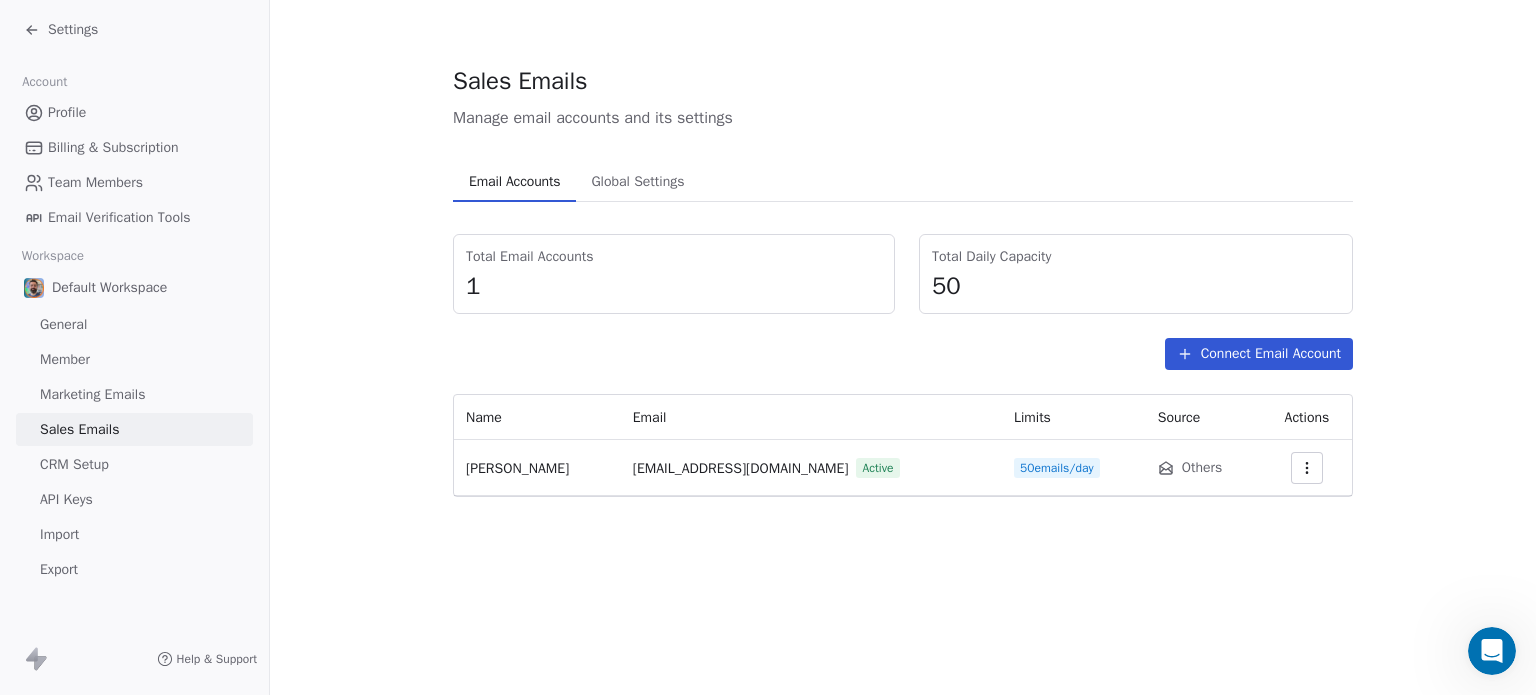 click 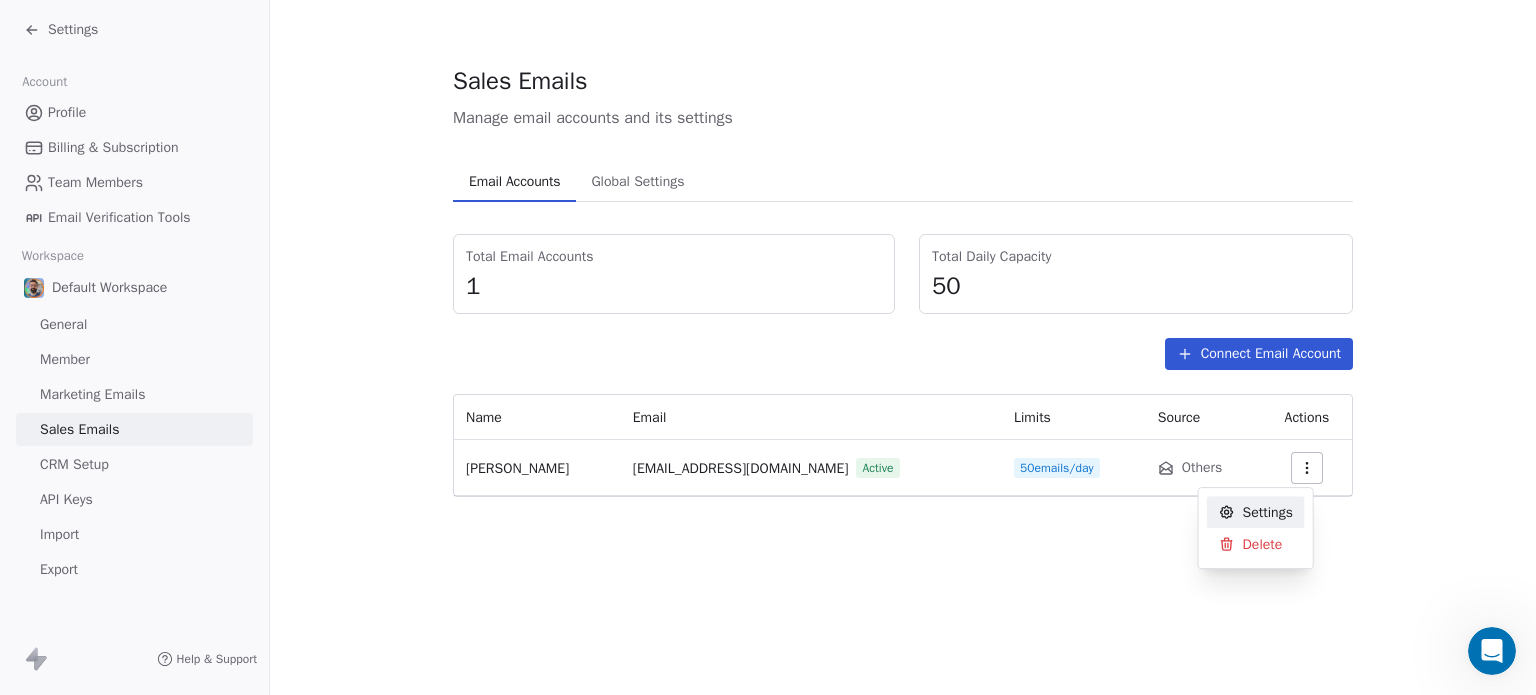 click on "Settings Account Profile Billing & Subscription Team Members Email Verification Tools Workspace Default Workspace General Member Marketing Emails Sales Emails CRM Setup API Keys Import Export Help & Support Sales Emails Manage email accounts and its settings Email Accounts Email Accounts Global Settings Global Settings Total Email Accounts 1 Total Daily Capacity 50 Connect Email Account Name Email Limits Source Actions Roberto Fazzi info@robertofazzi.com Active 50  emails/day Others   Settings Delete" at bounding box center [768, 422] 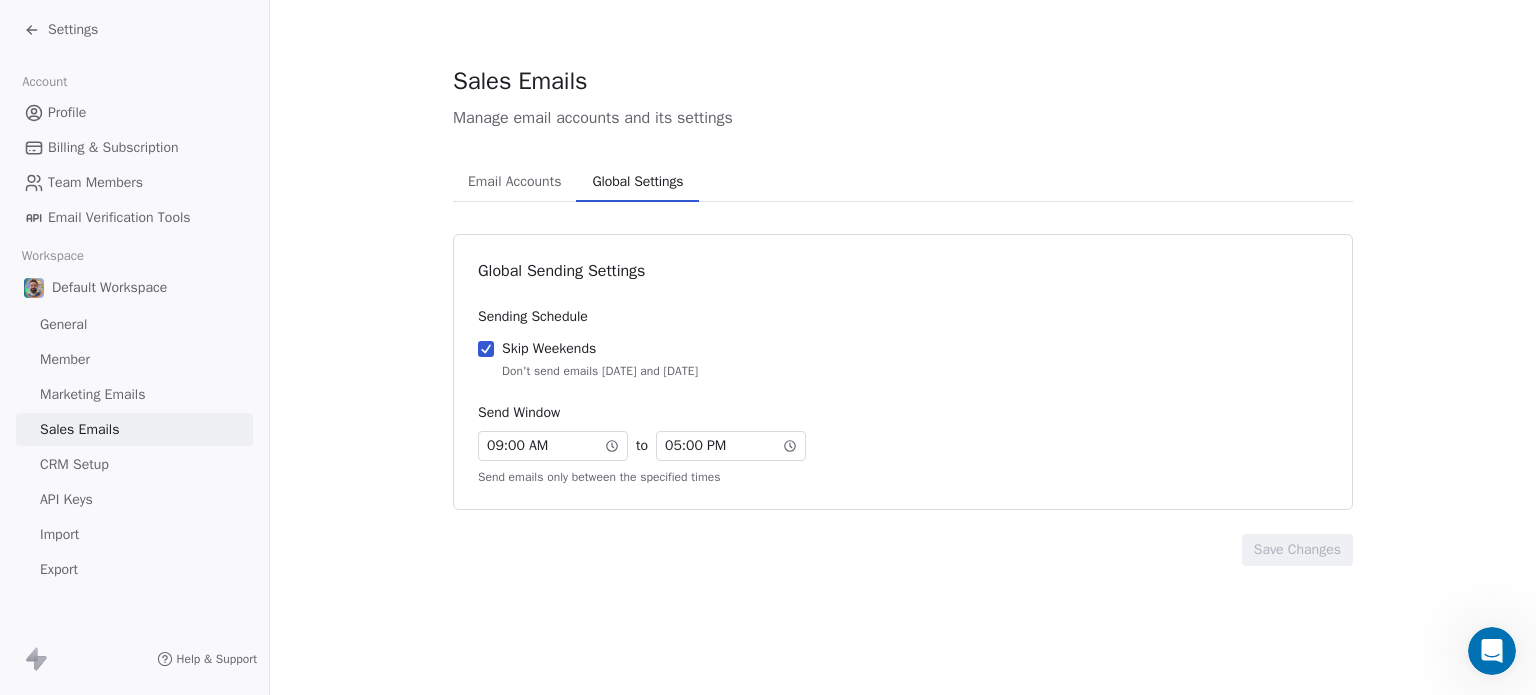 click on "Global Settings" at bounding box center (637, 182) 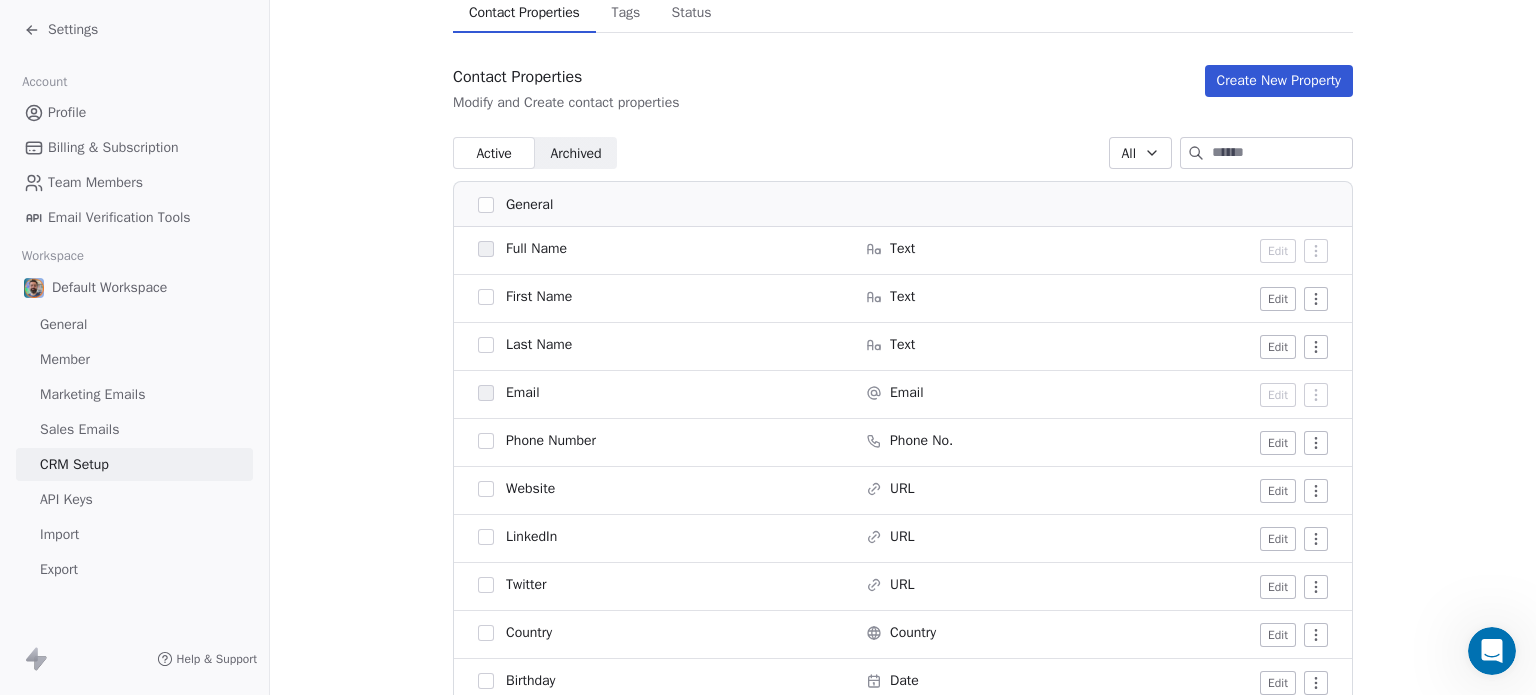 scroll, scrollTop: 200, scrollLeft: 0, axis: vertical 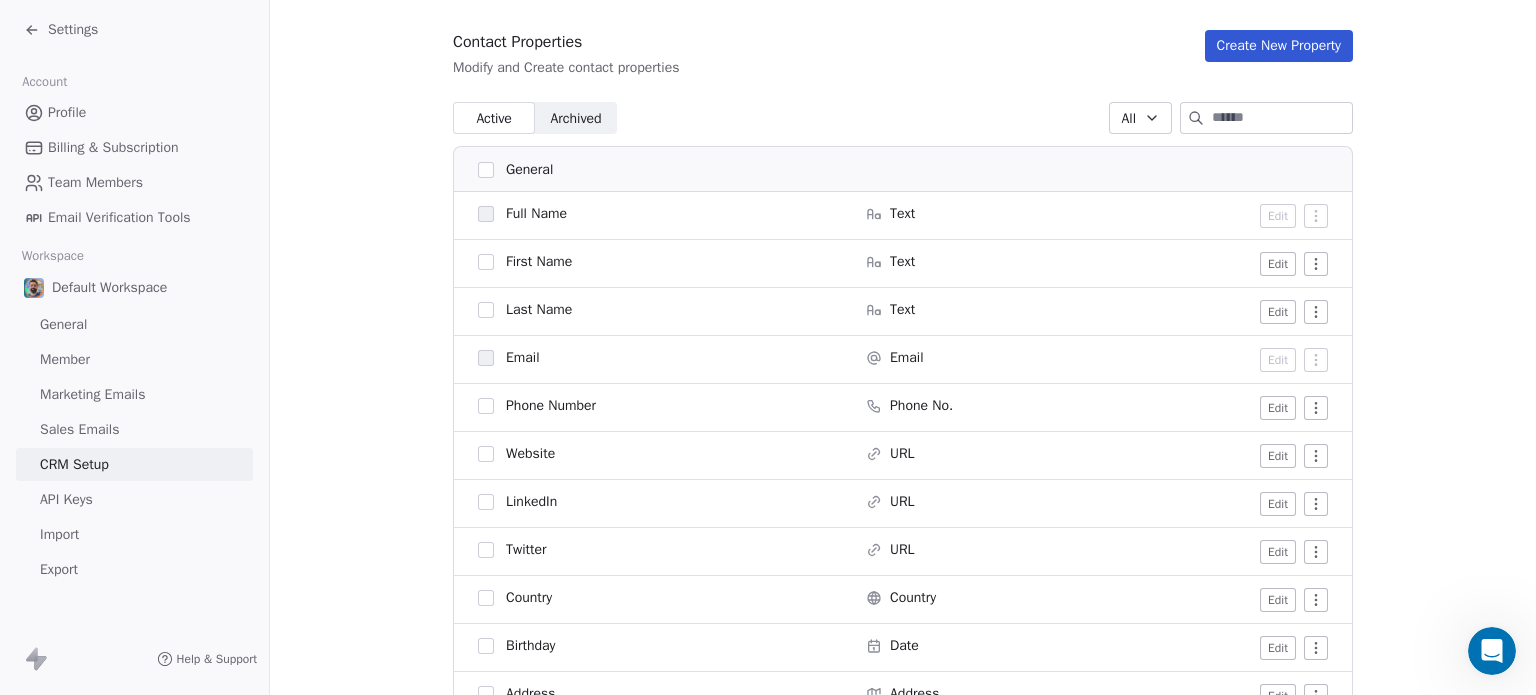 click on "API Keys" at bounding box center [66, 499] 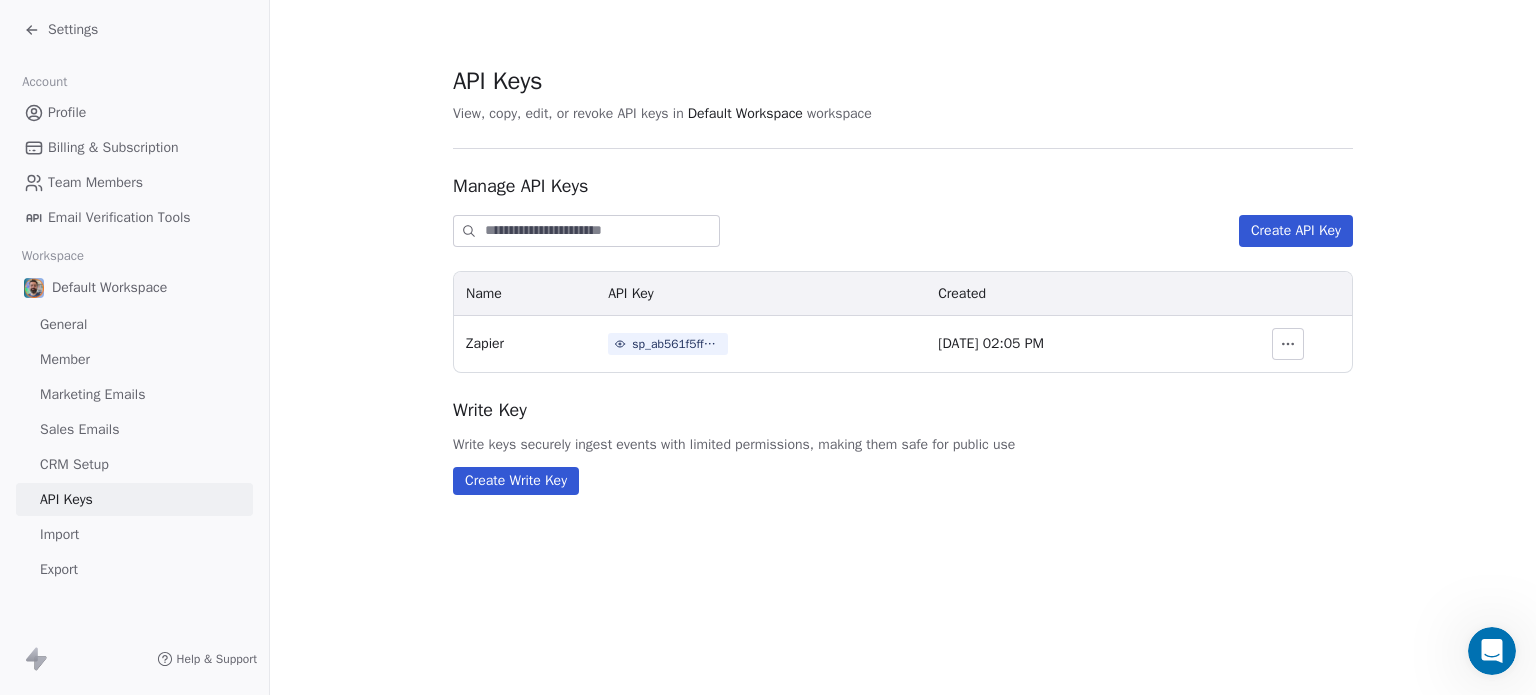 click on "Import" at bounding box center (59, 534) 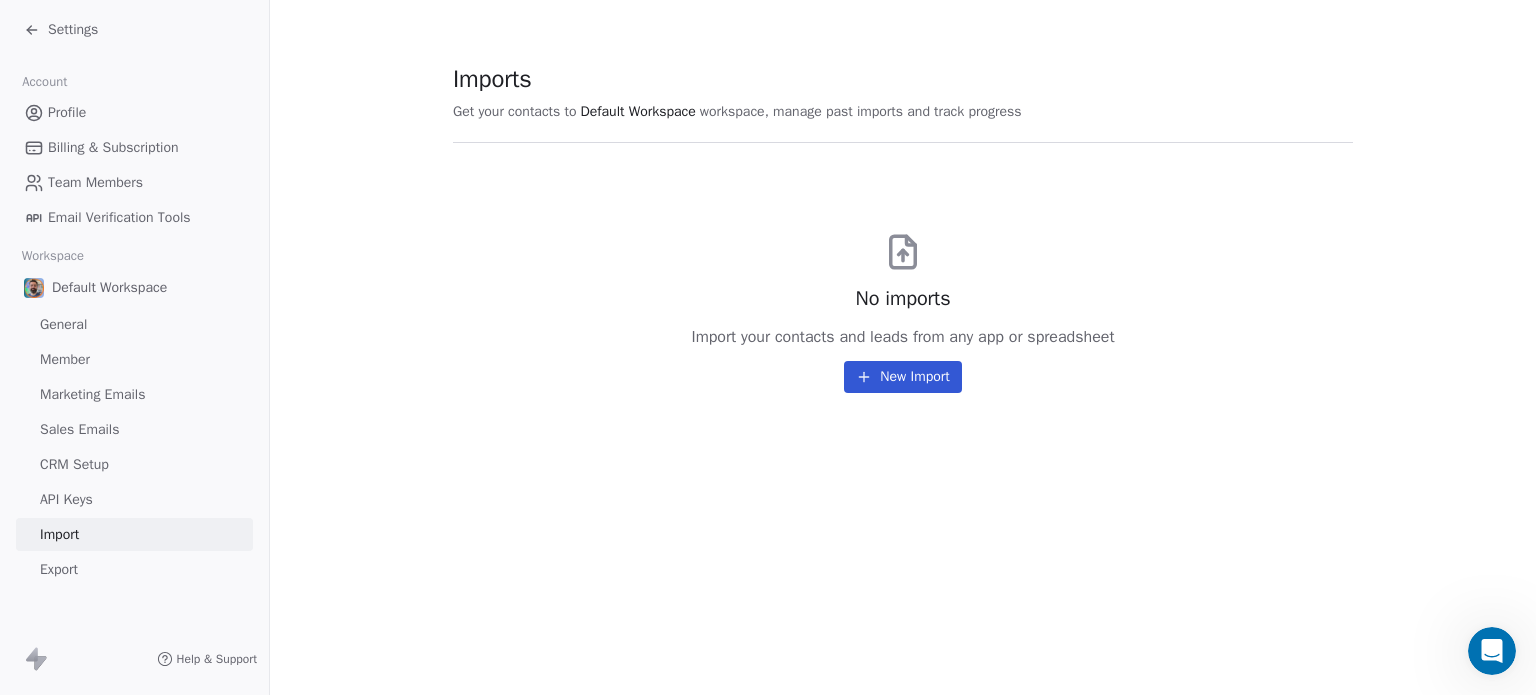 click on "General" at bounding box center (63, 324) 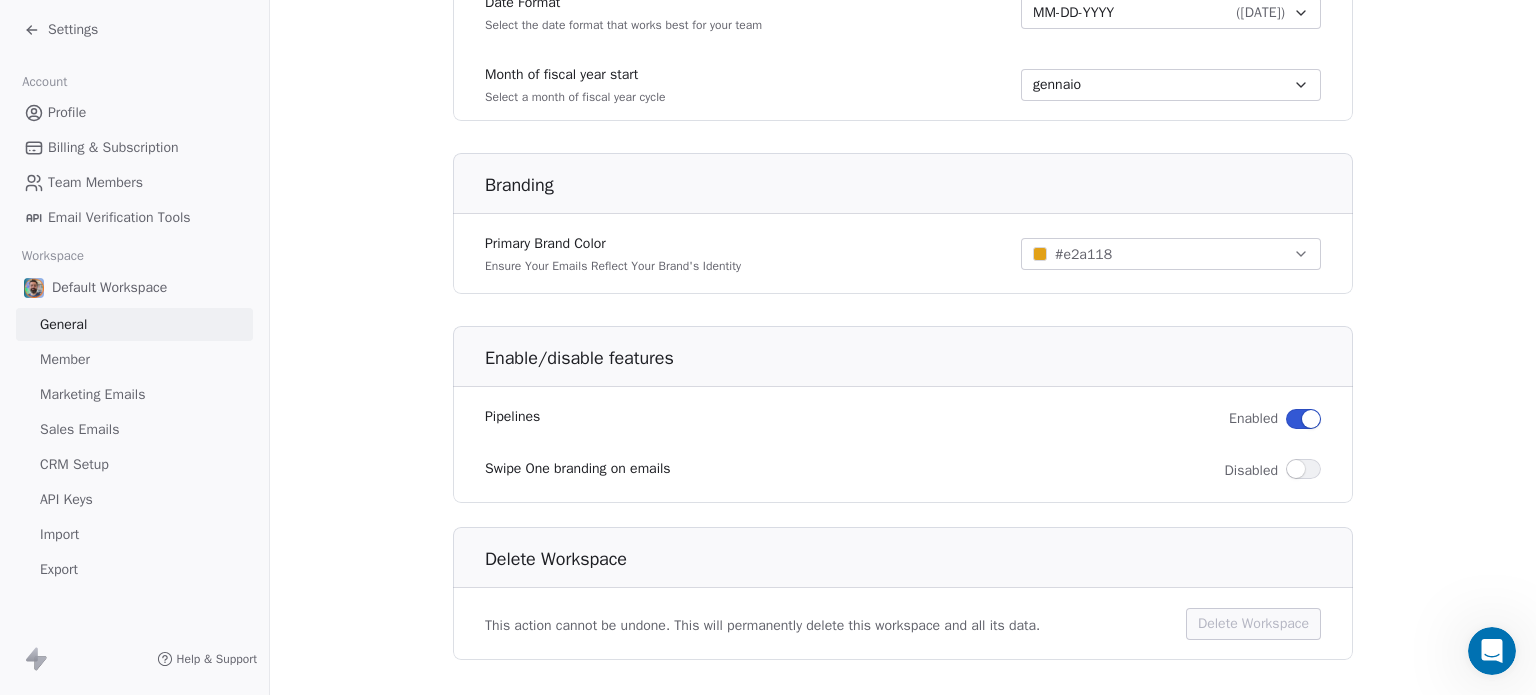 scroll, scrollTop: 1174, scrollLeft: 0, axis: vertical 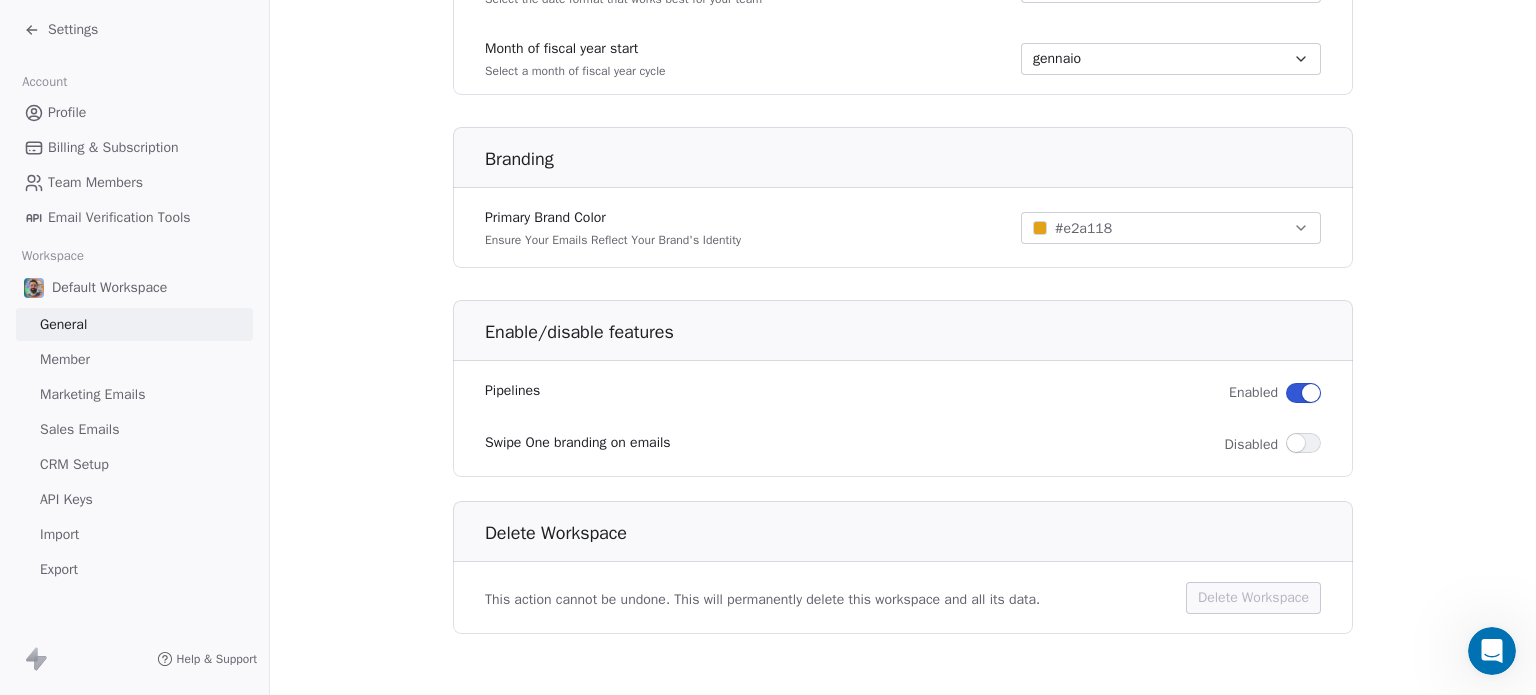click on "Email Verification Tools" at bounding box center (119, 217) 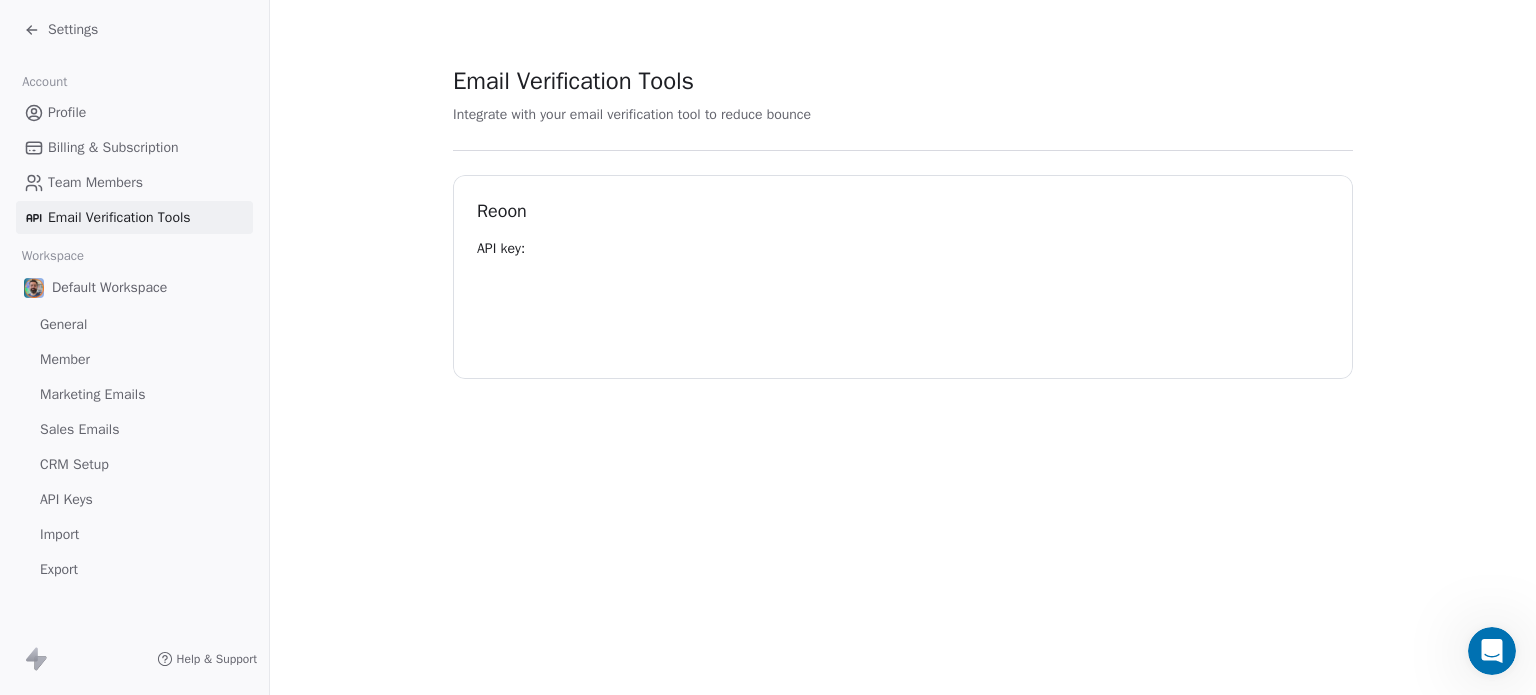scroll, scrollTop: 0, scrollLeft: 0, axis: both 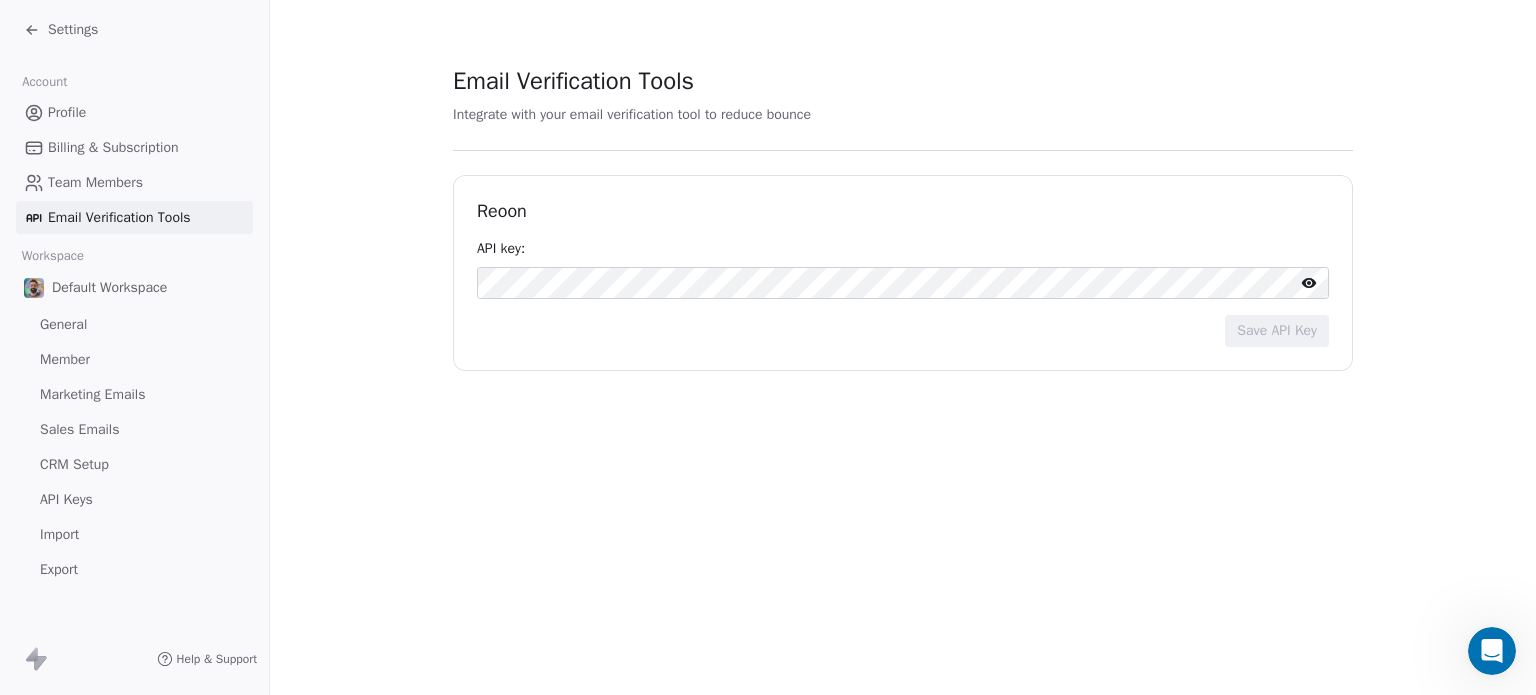 click on "Team Members" at bounding box center (95, 182) 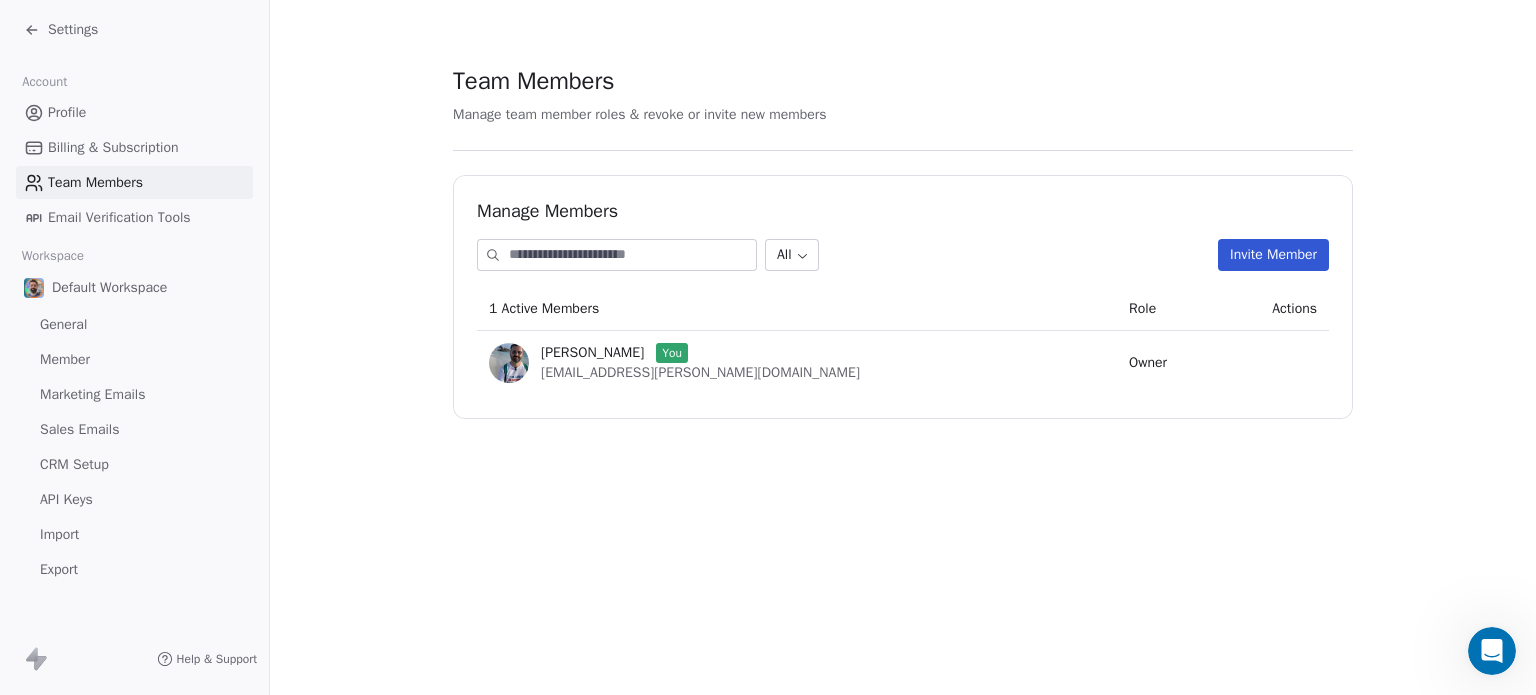 click on "Profile" at bounding box center [134, 112] 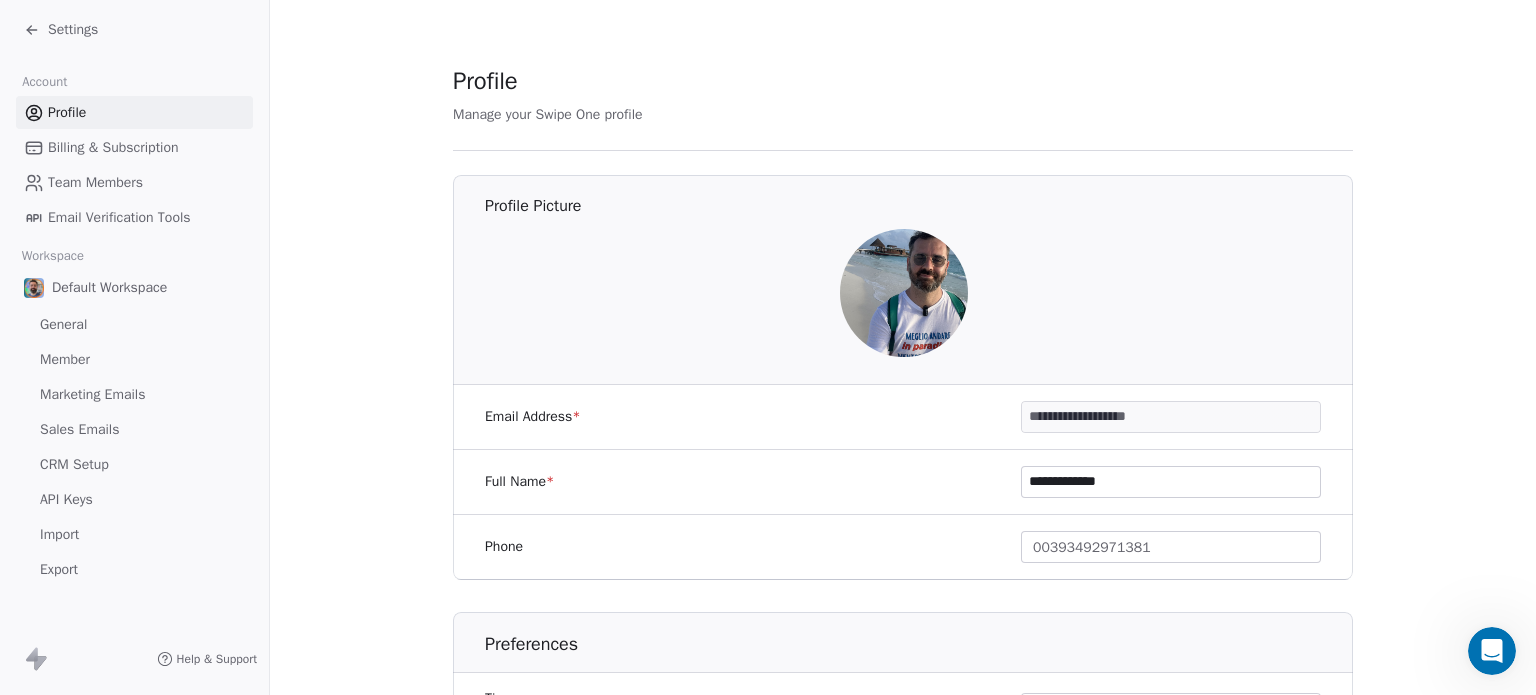 click 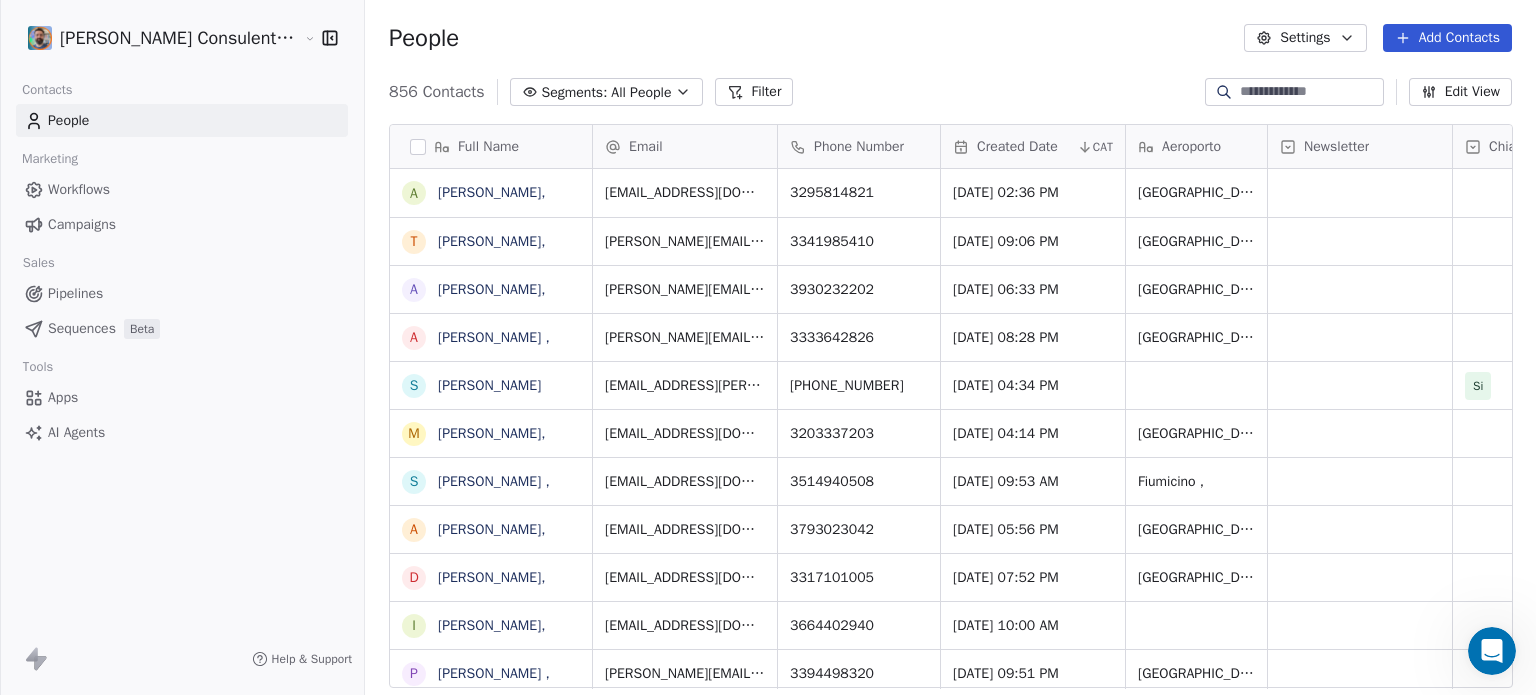 scroll, scrollTop: 16, scrollLeft: 16, axis: both 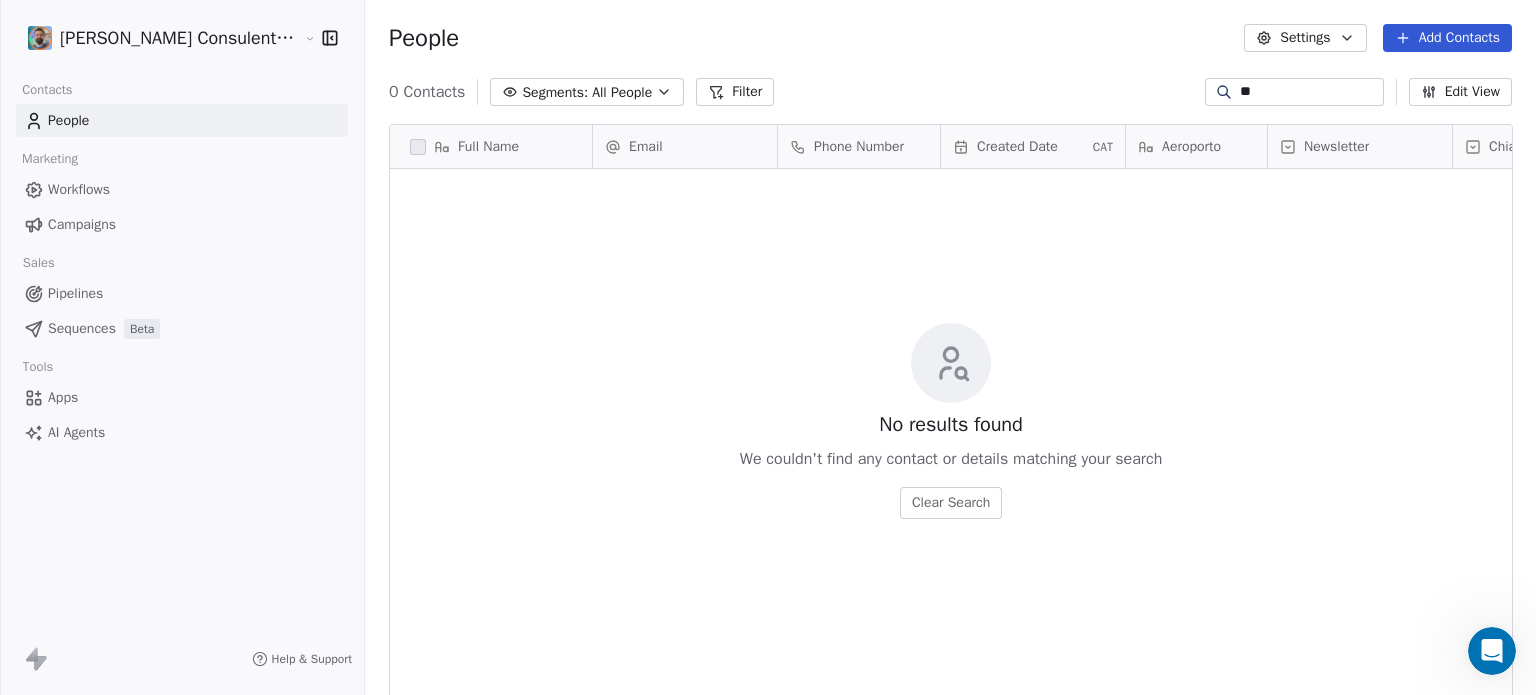 type on "*" 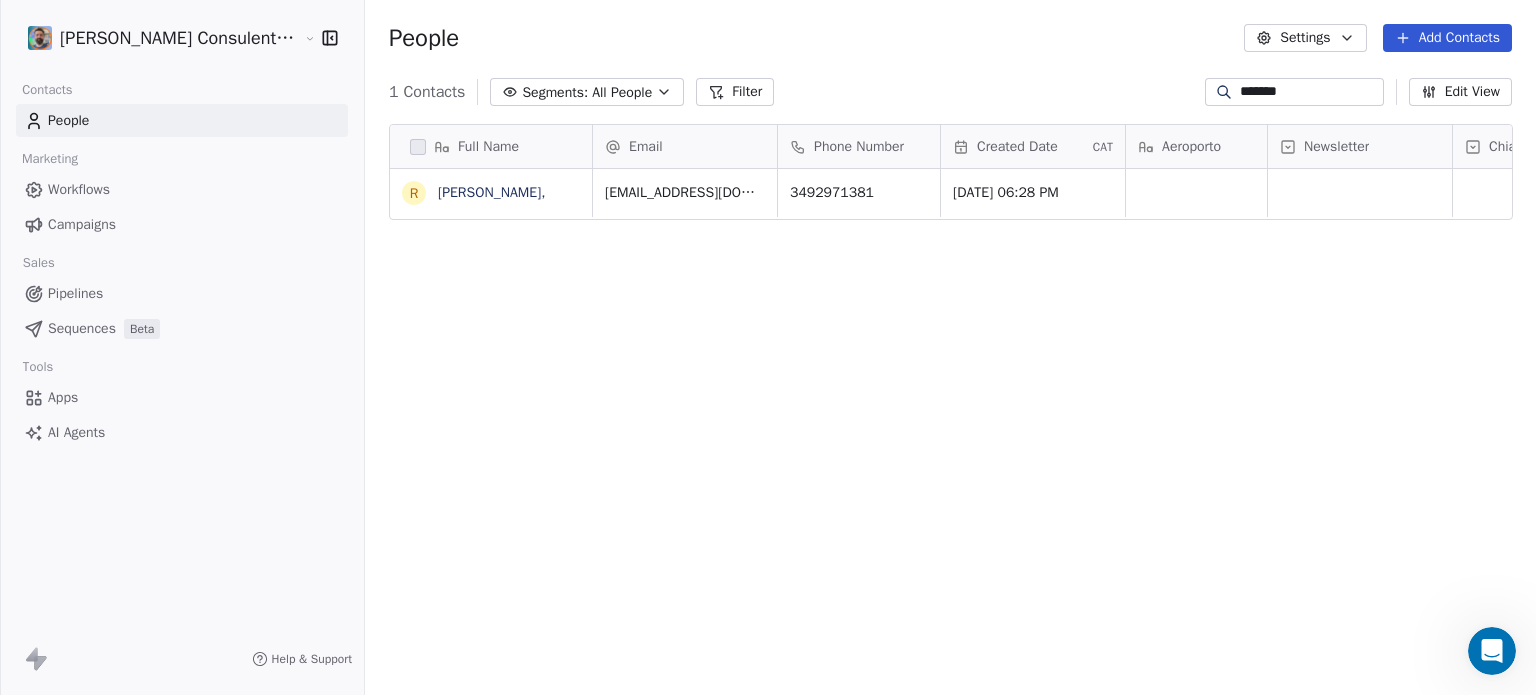 scroll, scrollTop: 16, scrollLeft: 16, axis: both 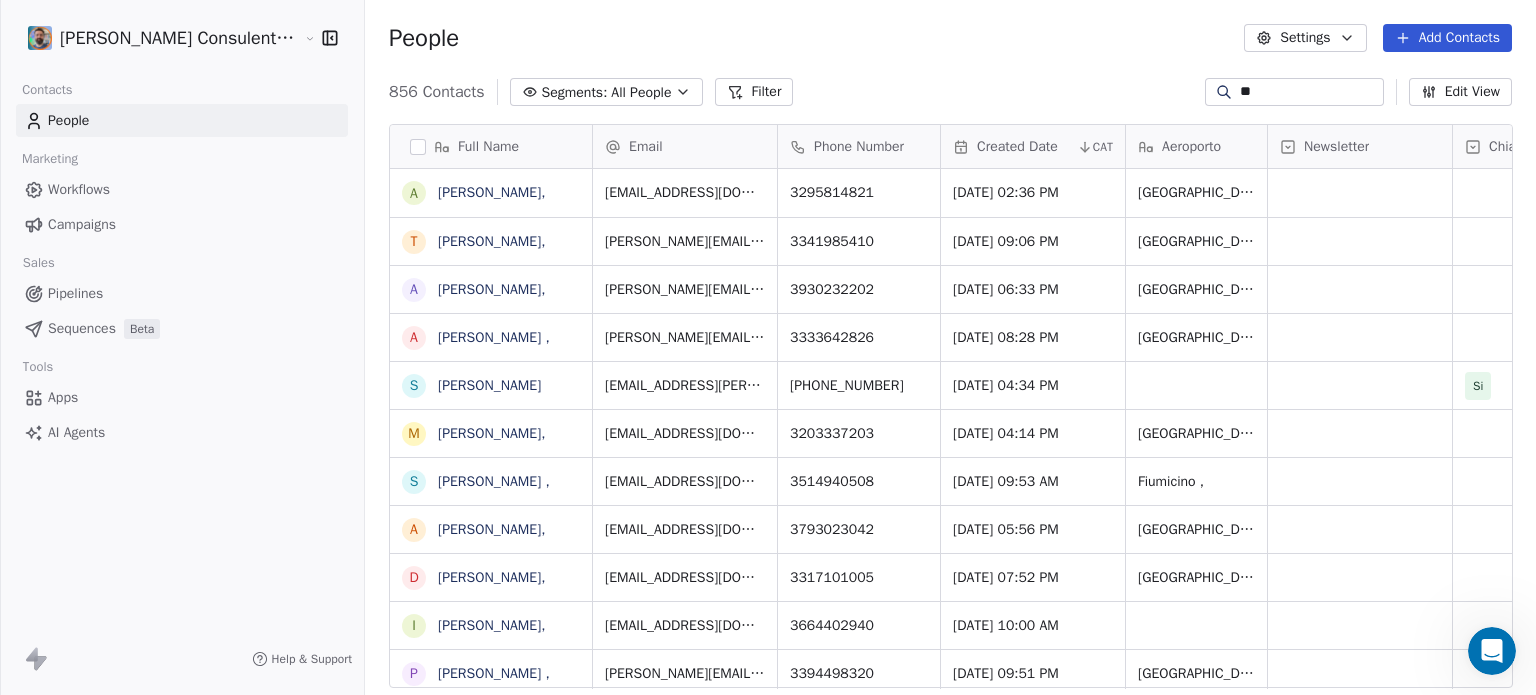 type on "*" 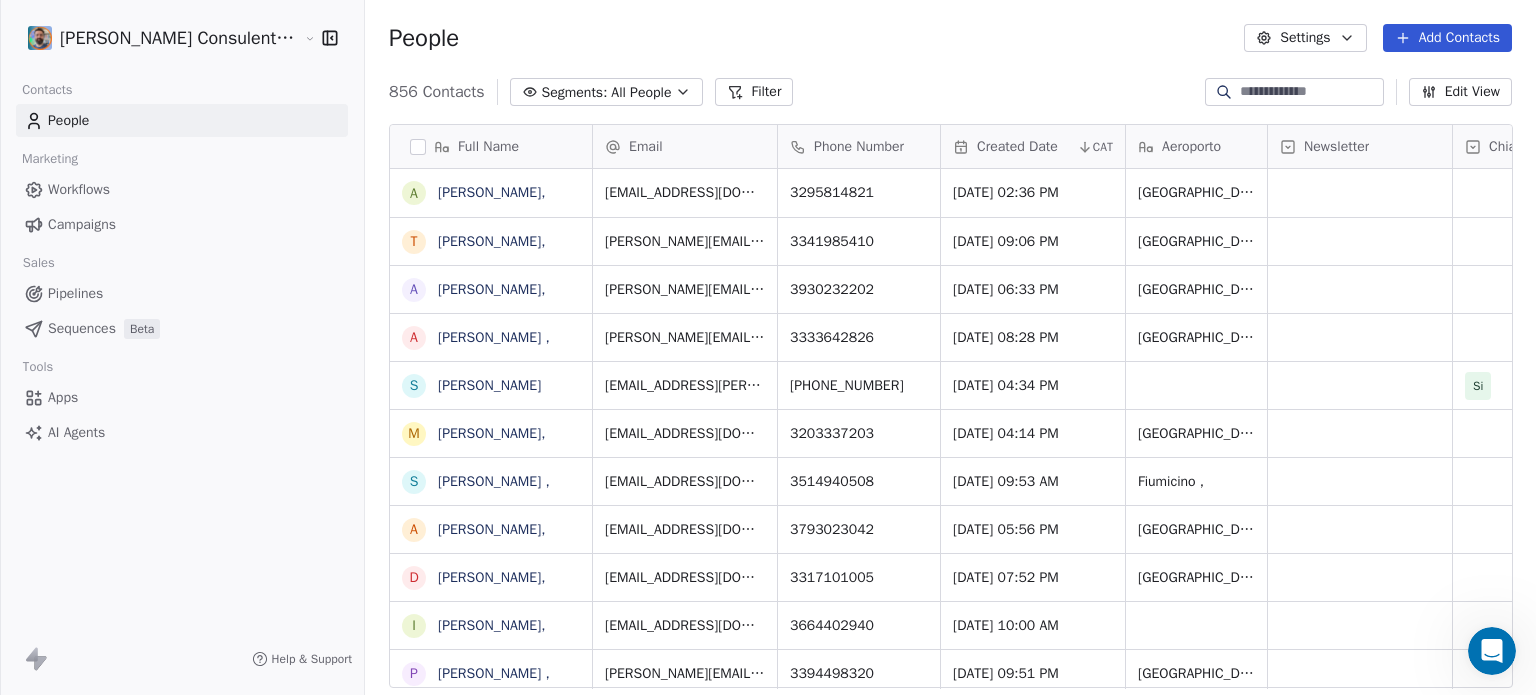 click on "Settings" at bounding box center (1305, 38) 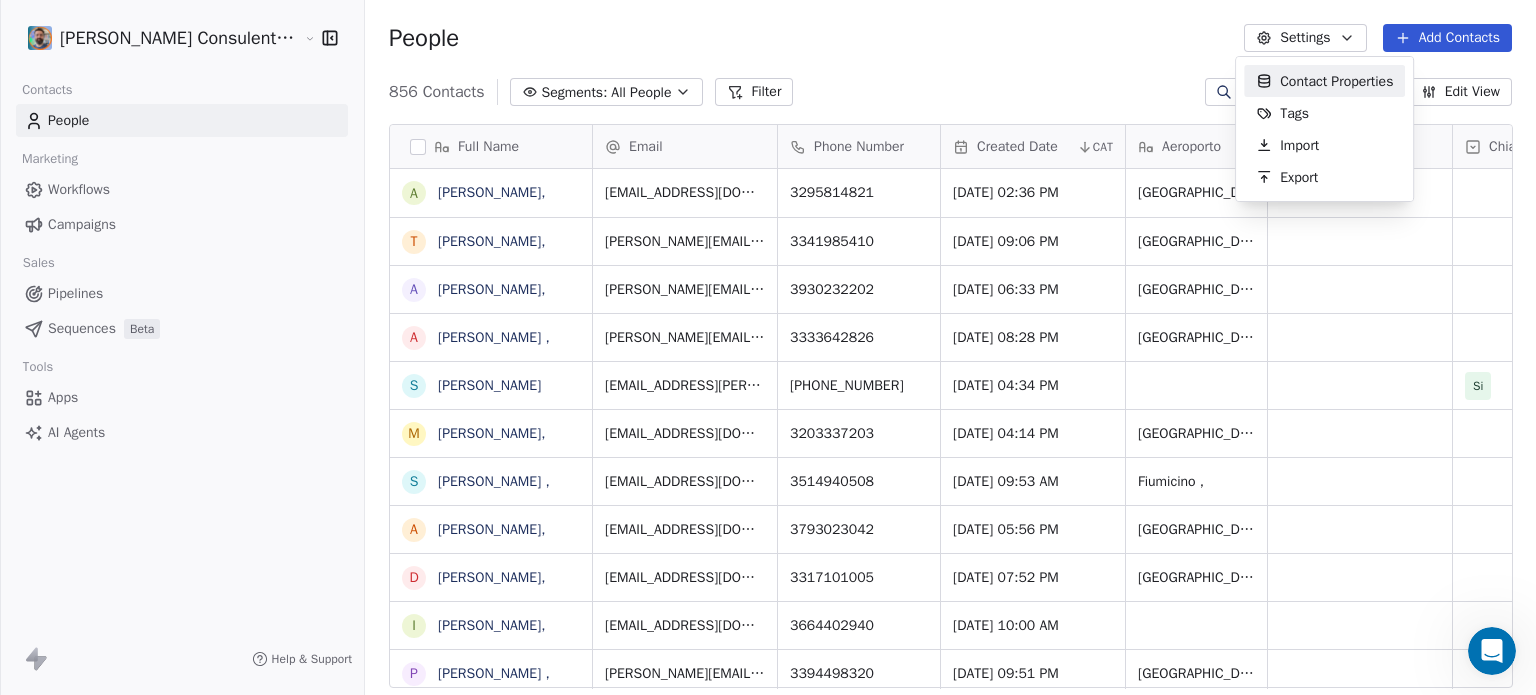 click on "Roberto Fazzi Consulente viaggi Maldive Contacts People Marketing Workflows Campaigns Sales Pipelines Sequences Beta Tools Apps AI Agents Help & Support People Settings  Add Contacts 856 Contacts Segments: All People Filter  Edit View Tag Add to Sequence Export Full Name A Adriano, T Tommaso, A Aron Chiesa, A Andrea Valenti , S Simona M Mauro, S Simone De Gasperis , A Alessandro, D Domenico Ambrosio, I Ivano, P Paola , C Caterina, S Stefano, R ROSARIA D'ONOFRIO, C Clarissa Caricasolo A Asia, D Dalila , F Federica, I Irene , B Barbara Di Russo , L Leonardo Villani A Alessandra, M Mariangela Geranio , M Mara, F Francesco , z zappala.lidia@gmail.com z zac.a.p@alice.it y yasmine.chafaoui1992@gmail.com y ytancioni@yahoo.it w wolf.red@tiscali.it w winniedbr@hotmail.it Email Phone Number Created Date CAT Aeroporto Newsletter Chiamata prenotata Chiamata effettuata Tags a.giagnorio1981@gmail.com 3295814821  Jul 04, 2025 02:36 PM Roma , Lead tommaso.paolini.roma@gmail.com 3341985410  Jun 28, 2025 09:06 PM Lead Roma," at bounding box center [768, 422] 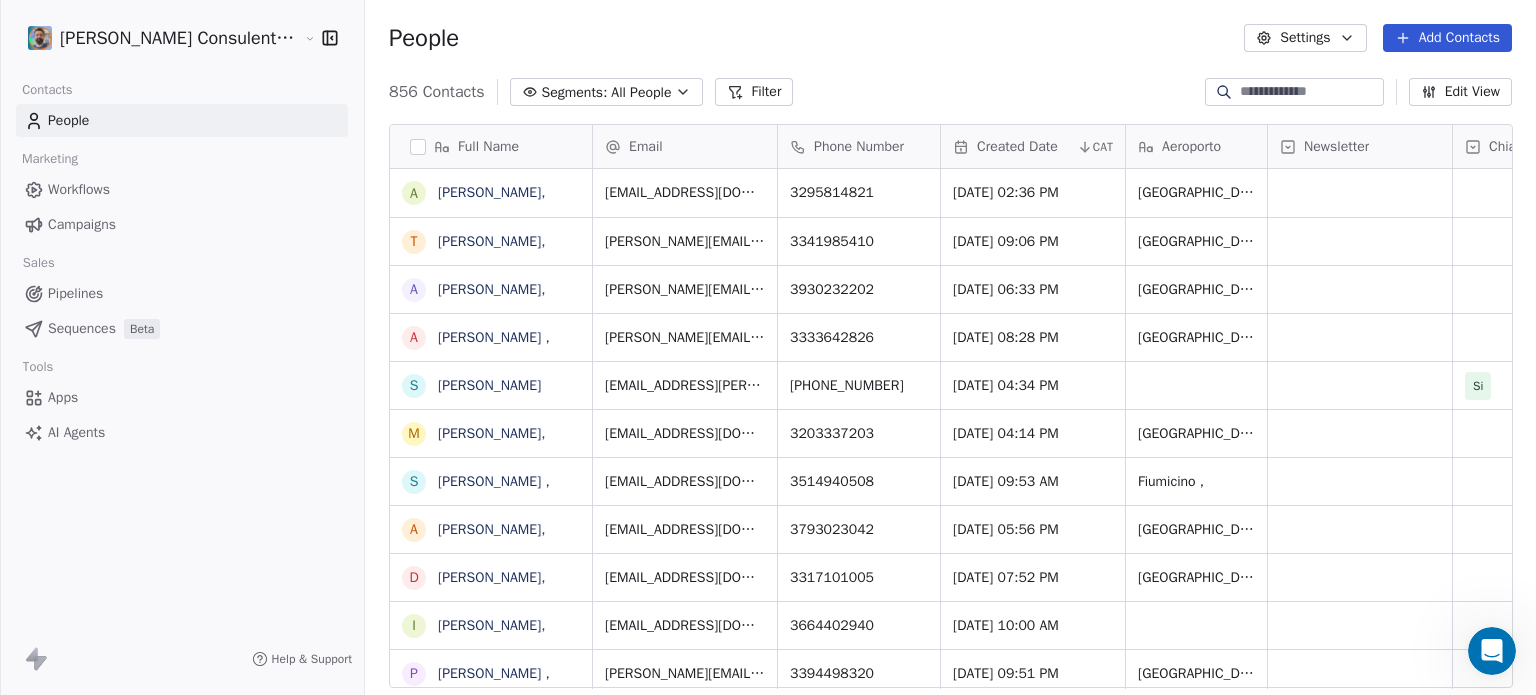 click on "Edit View" at bounding box center [1460, 92] 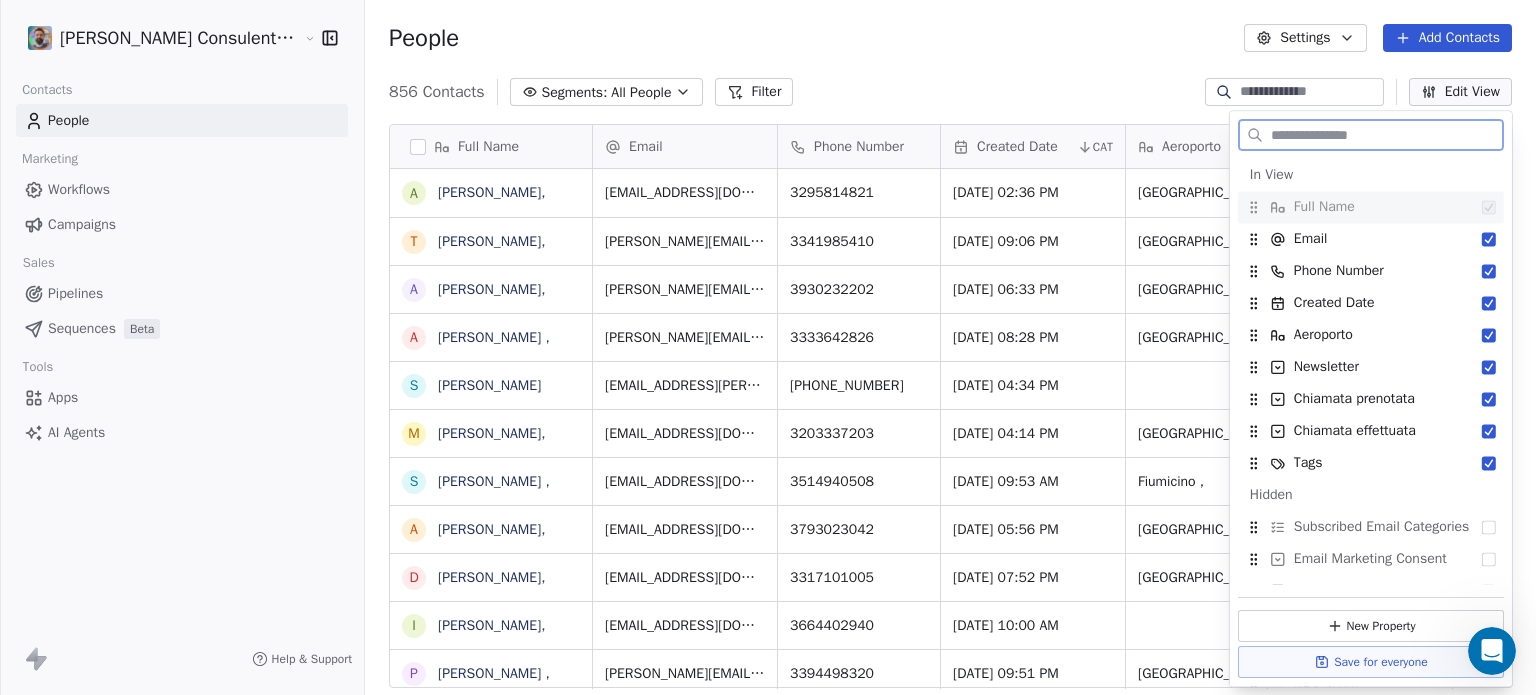 click at bounding box center [1310, 92] 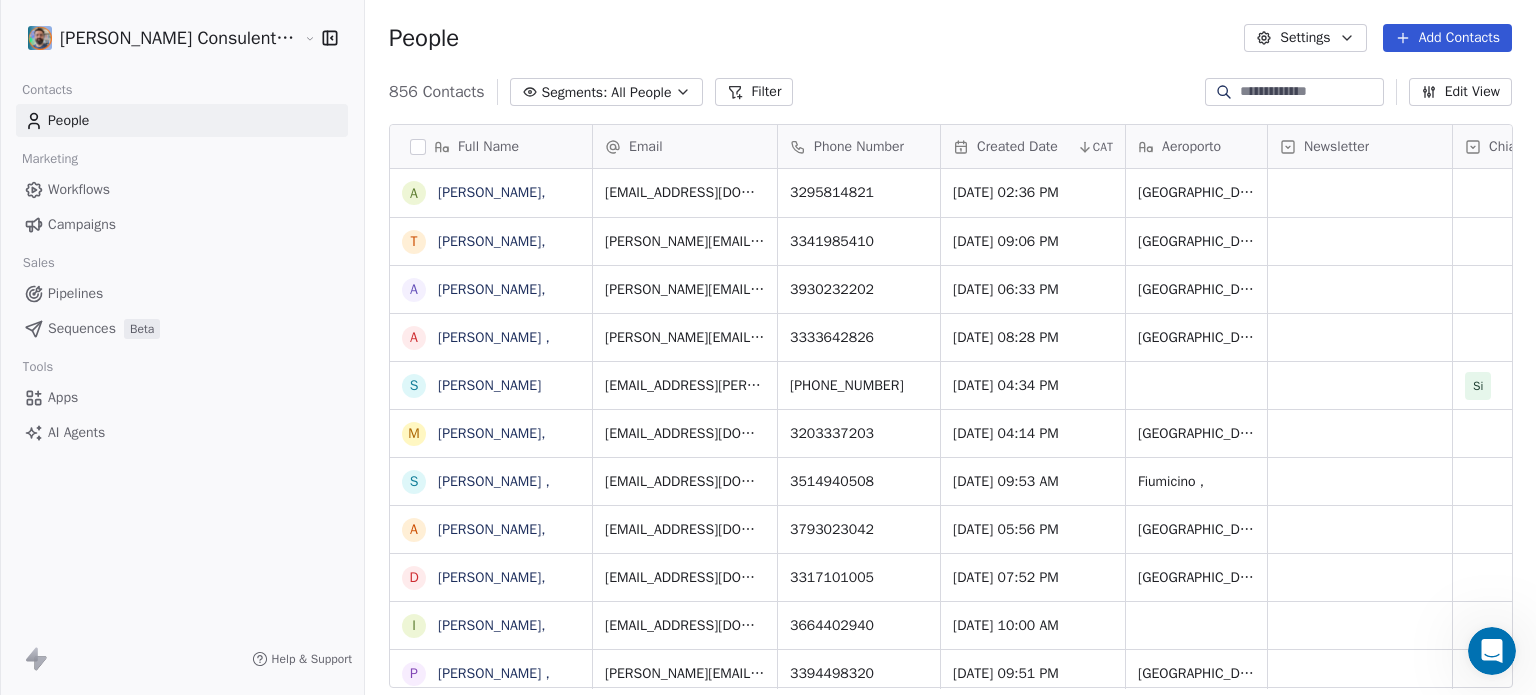 click at bounding box center (1310, 92) 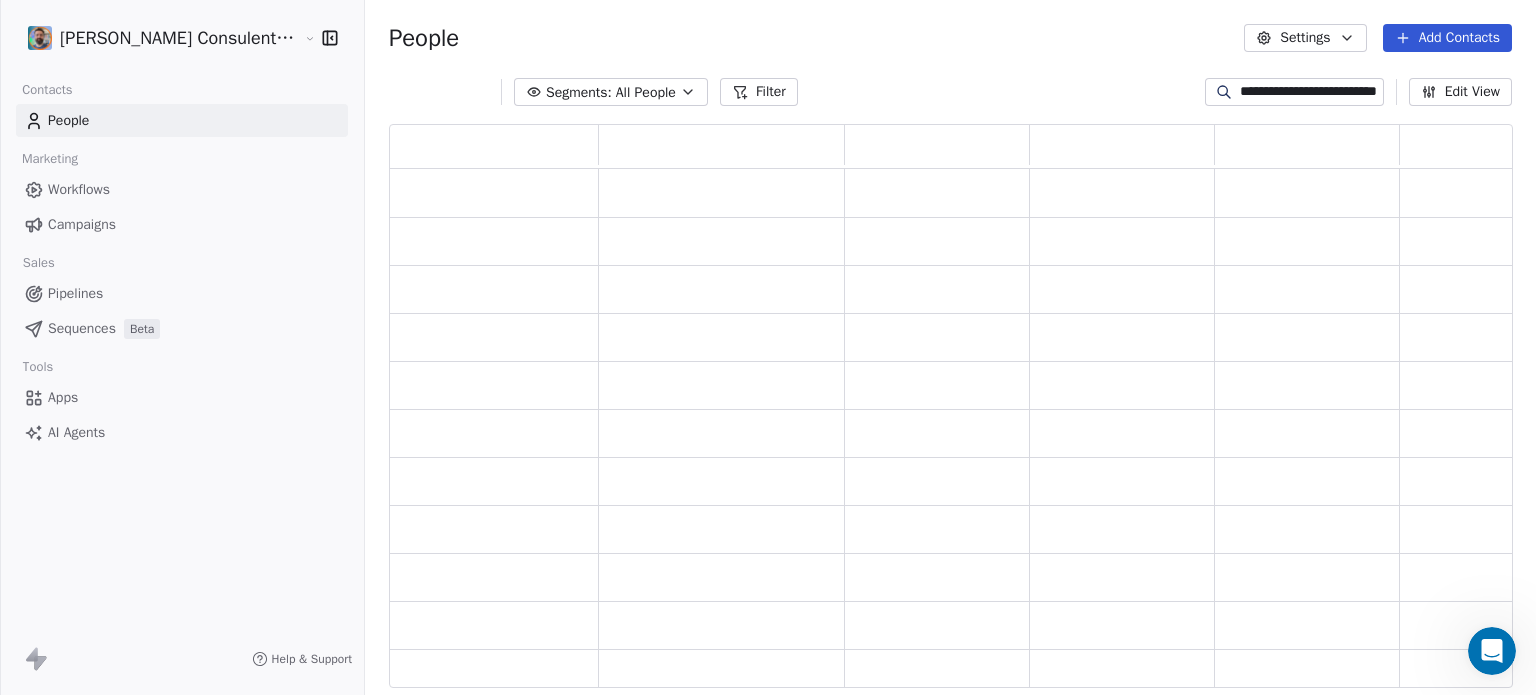 scroll, scrollTop: 16, scrollLeft: 16, axis: both 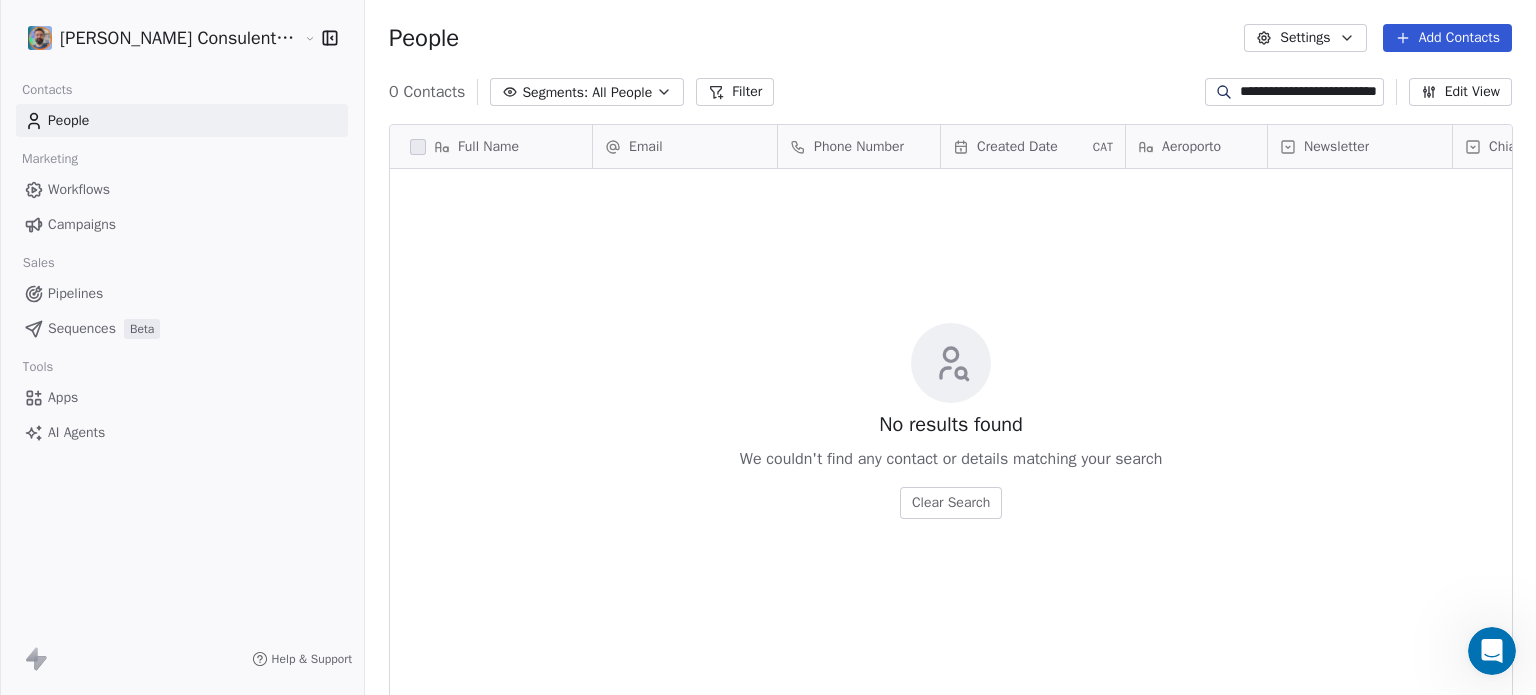 click on "**********" at bounding box center [1310, 92] 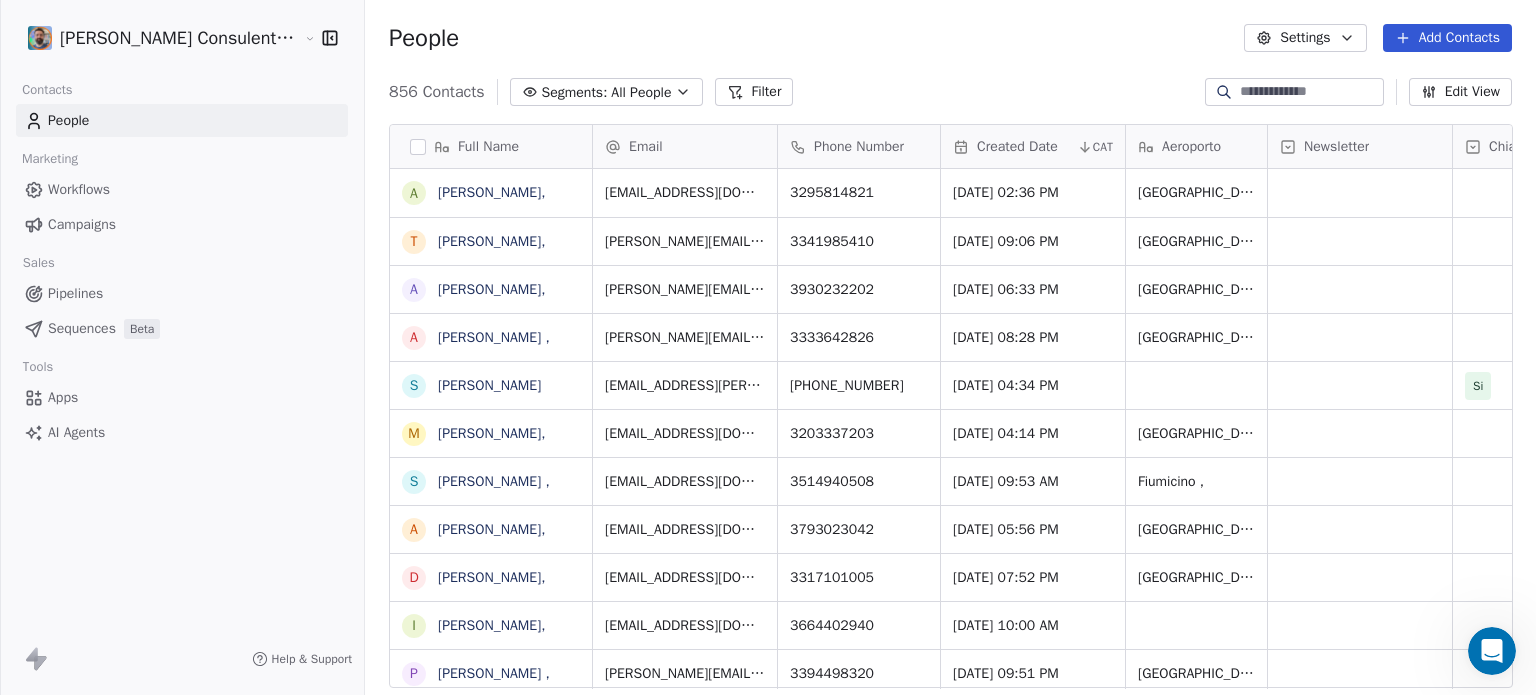 type 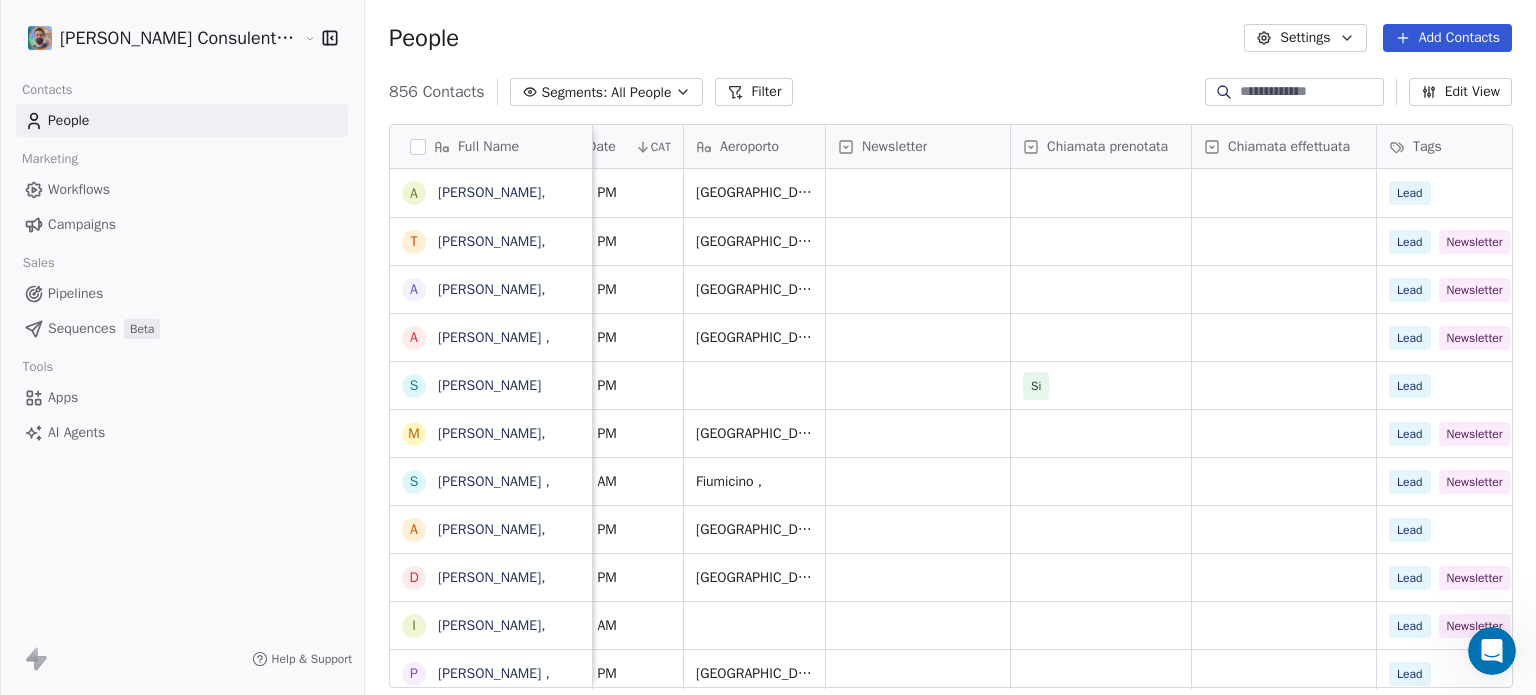 scroll, scrollTop: 0, scrollLeft: 555, axis: horizontal 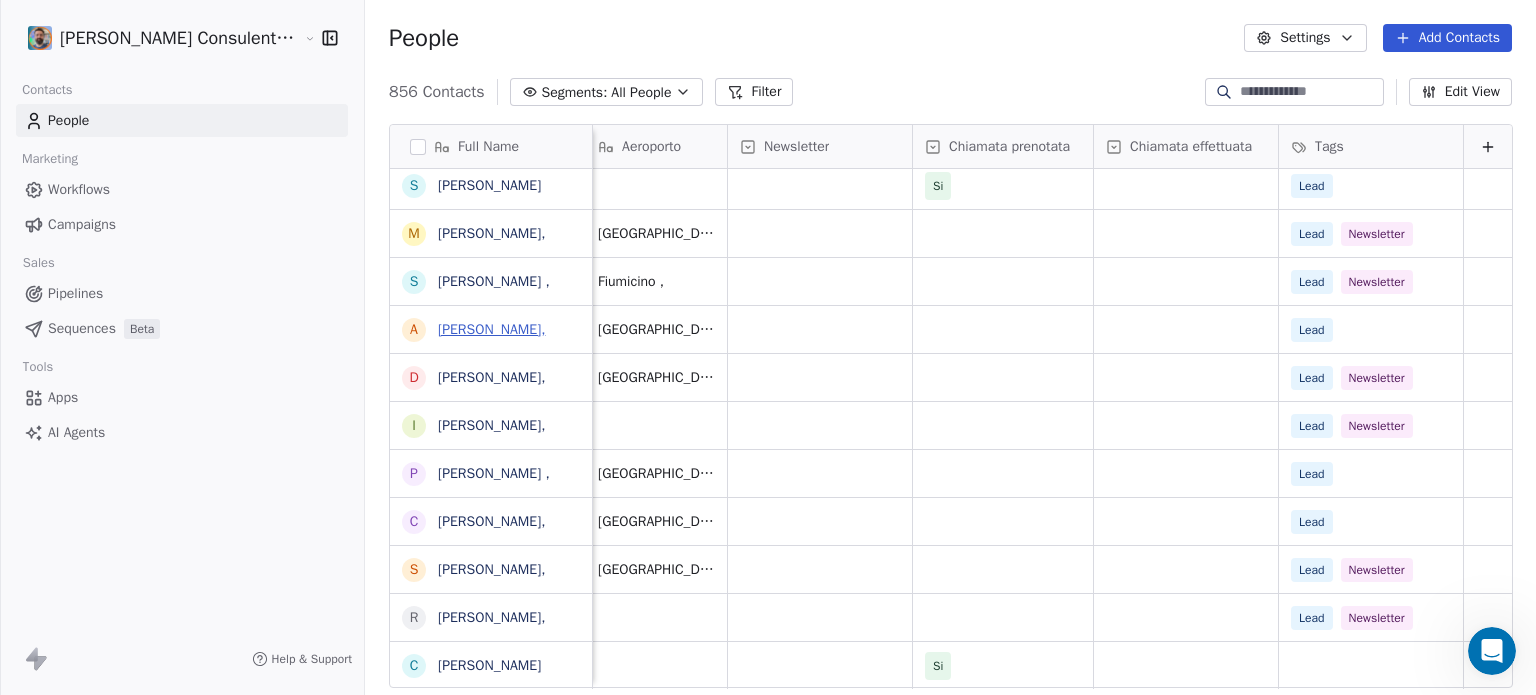 click on "[PERSON_NAME]," at bounding box center [491, 329] 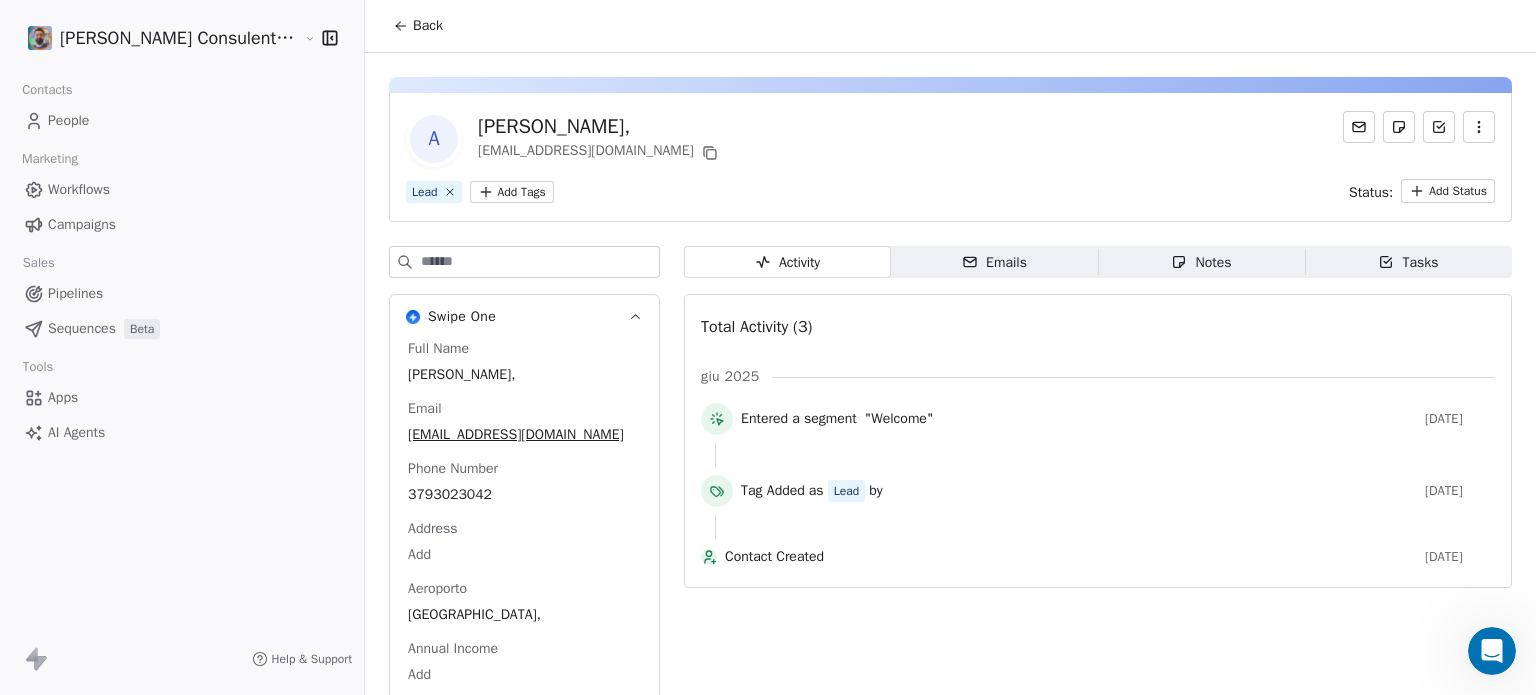 click on "Roberto Fazzi Consulente viaggi Maldive Contacts People Marketing Workflows Campaigns Sales Pipelines Sequences Beta Tools Apps AI Agents Help & Support Back A Alessandro, alessandroproveraetoro@gmail.com Lead  Add Tags Status:   Add Status Swipe One Full Name Alessandro, Email alessandroproveraetoro@gmail.com Phone Number 3793023042  Address Add Aeroporto Dubai, Annual Income Add See   42   More   Activity Activity Emails Emails   Notes   Notes Tasks Tasks Total Activity (3) giu 2025 Entered a segment "Welcome"   21 days ago Tag Added as Lead by   21 days ago Contact Created   21 days ago" at bounding box center [768, 422] 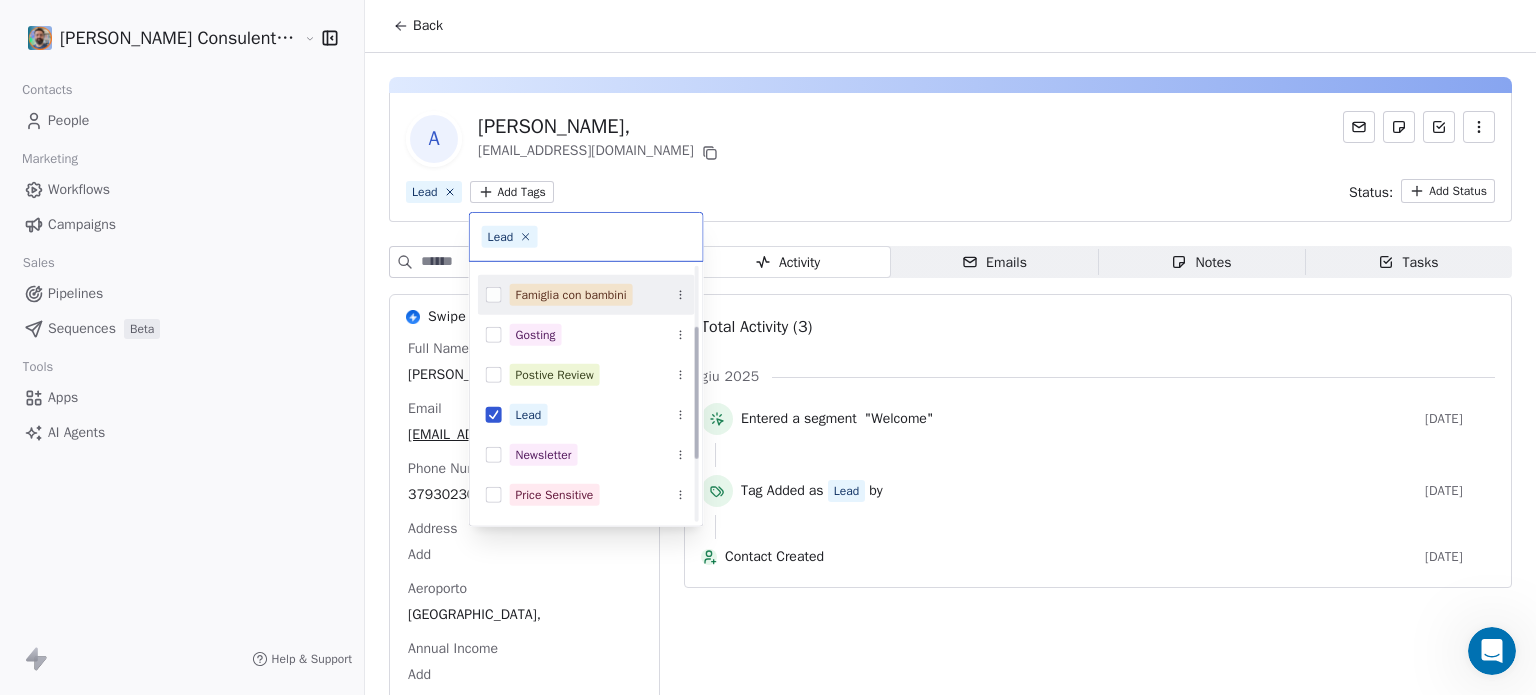 scroll, scrollTop: 200, scrollLeft: 0, axis: vertical 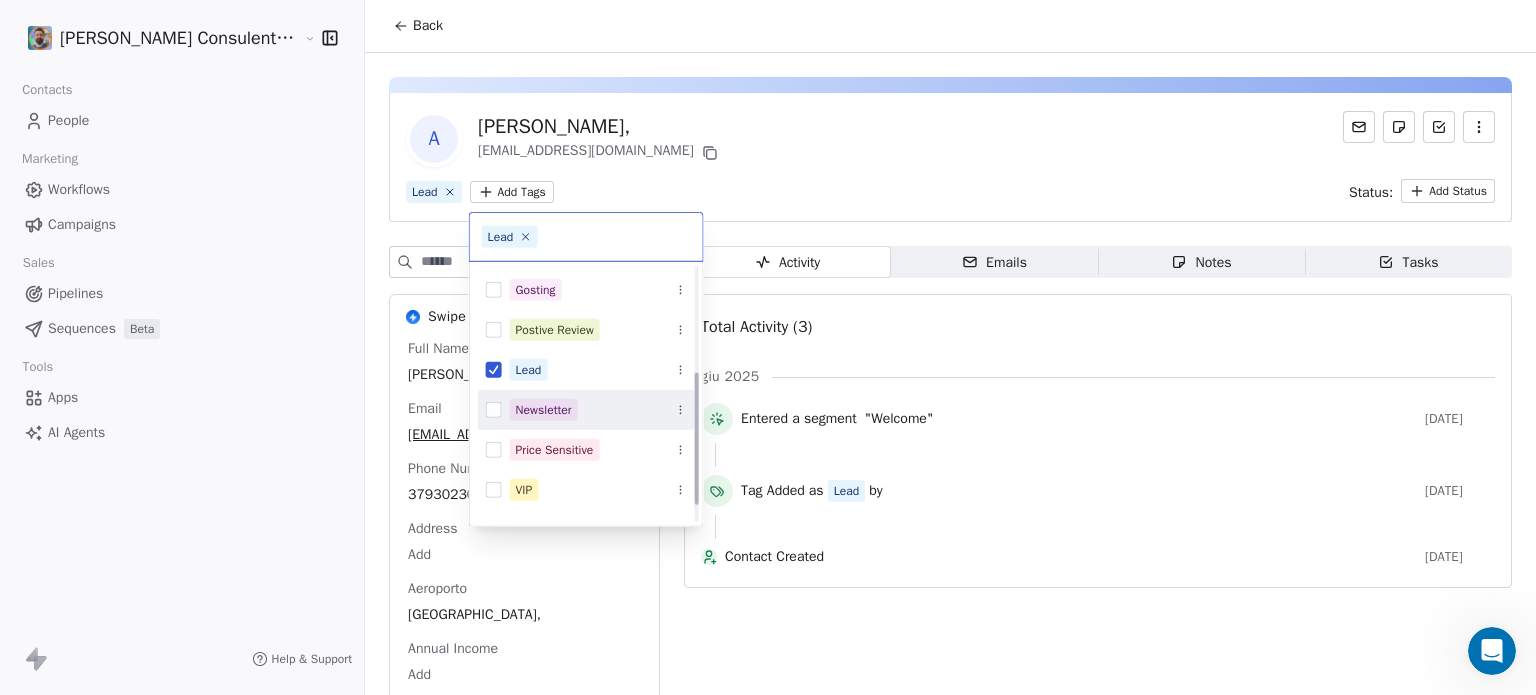 click at bounding box center (494, 410) 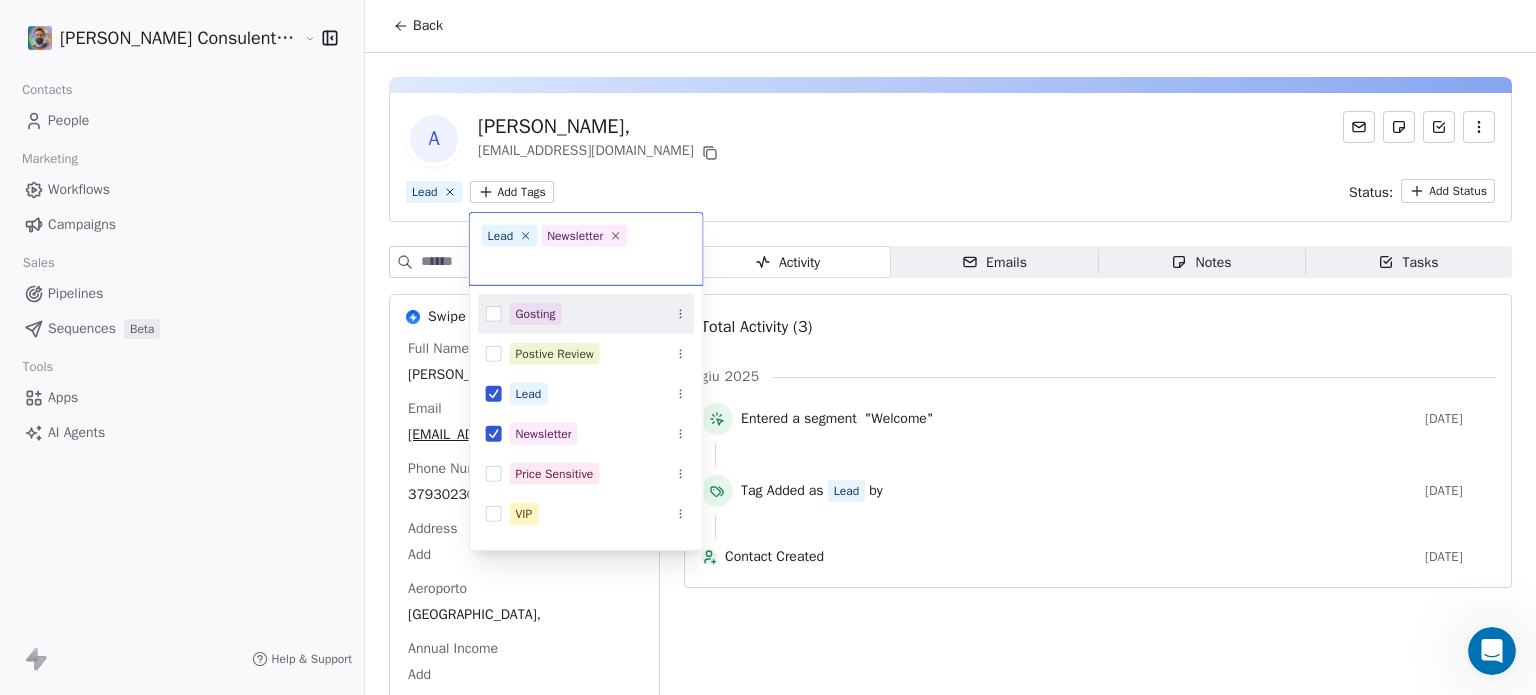 click on "Roberto Fazzi Consulente viaggi Maldive Contacts People Marketing Workflows Campaigns Sales Pipelines Sequences Beta Tools Apps AI Agents Help & Support Back A Alessandro, alessandroproveraetoro@gmail.com Lead  Add Tags Status:   Add Status Swipe One Full Name Alessandro, Email alessandroproveraetoro@gmail.com Phone Number 3793023042  Address Add Aeroporto Dubai, Annual Income Add See   42   More   Activity Activity Emails Emails   Notes   Notes Tasks Tasks Total Activity (3) giu 2025 Entered a segment "Welcome"   21 days ago Tag Added as Lead by   21 days ago Contact Created   21 days ago   Lead Newsletter Churn Risk Competitor Switch Customer Decision Maker Famiglia con bambini Gosting Postive Review Lead Newsletter Price Sensitive VIP Webinar Attendee" at bounding box center [768, 422] 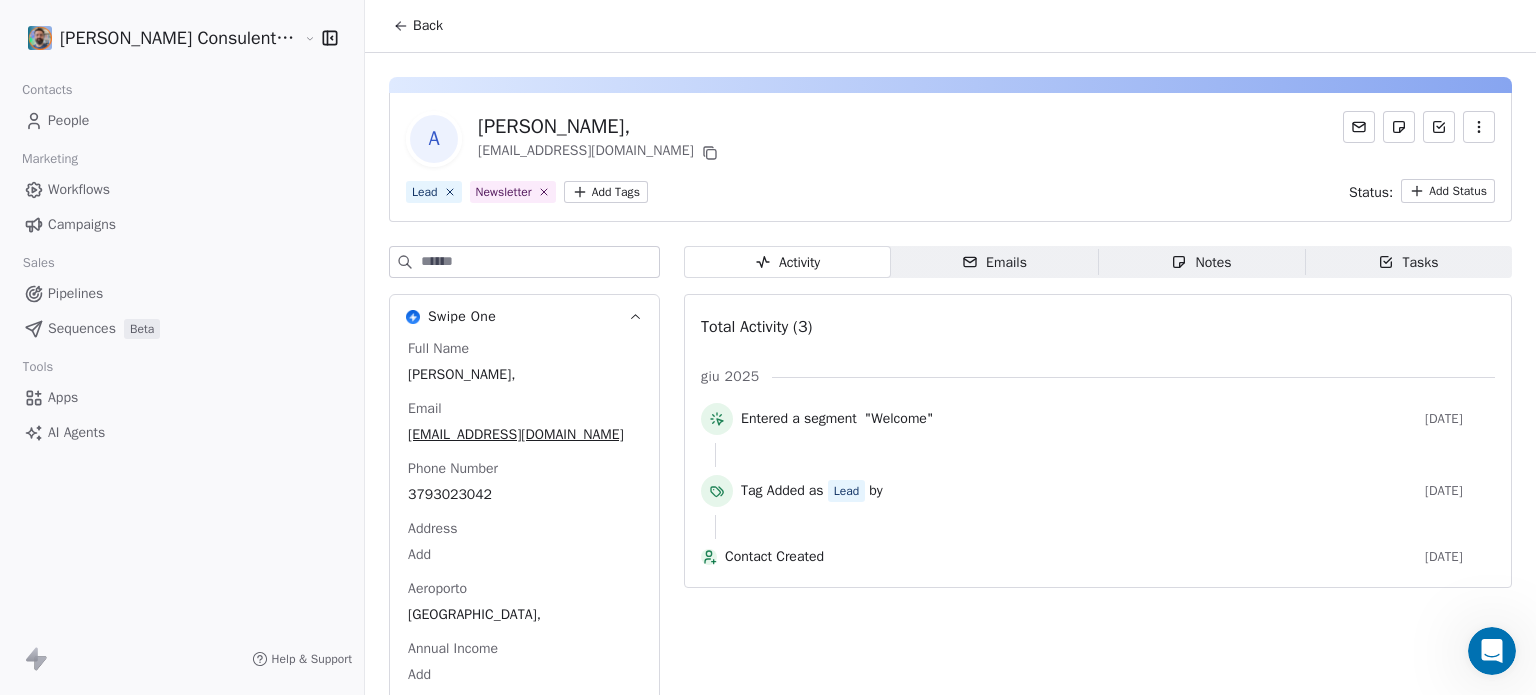click on "Back" at bounding box center [418, 26] 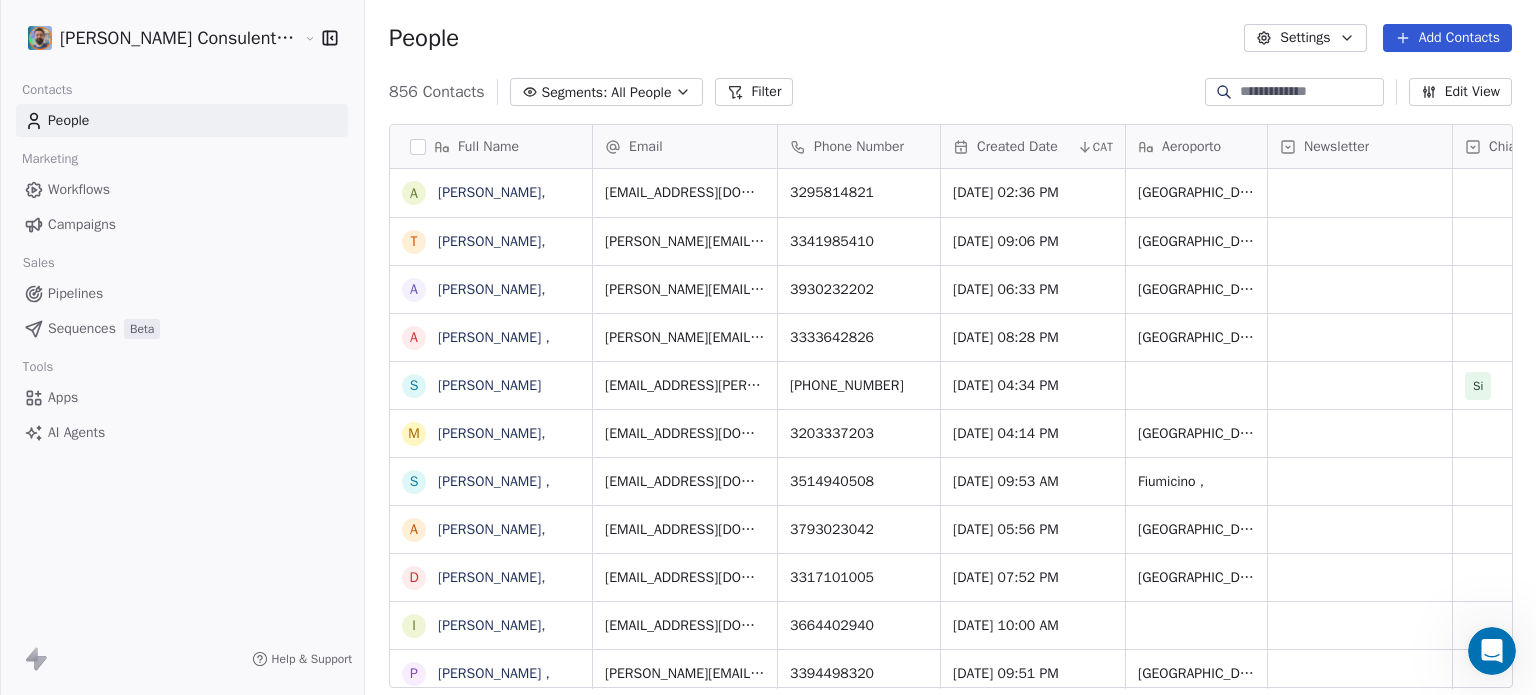 scroll, scrollTop: 200, scrollLeft: 0, axis: vertical 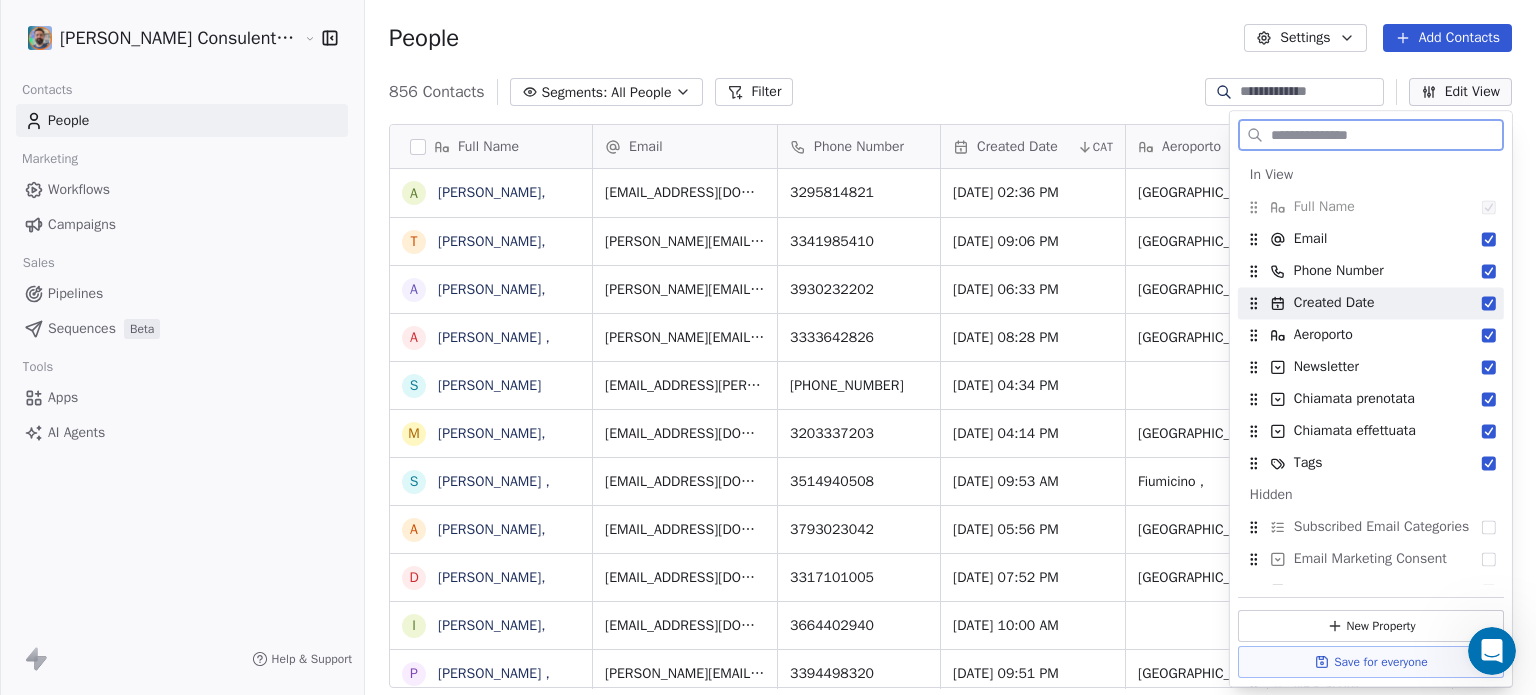click at bounding box center (1489, 303) 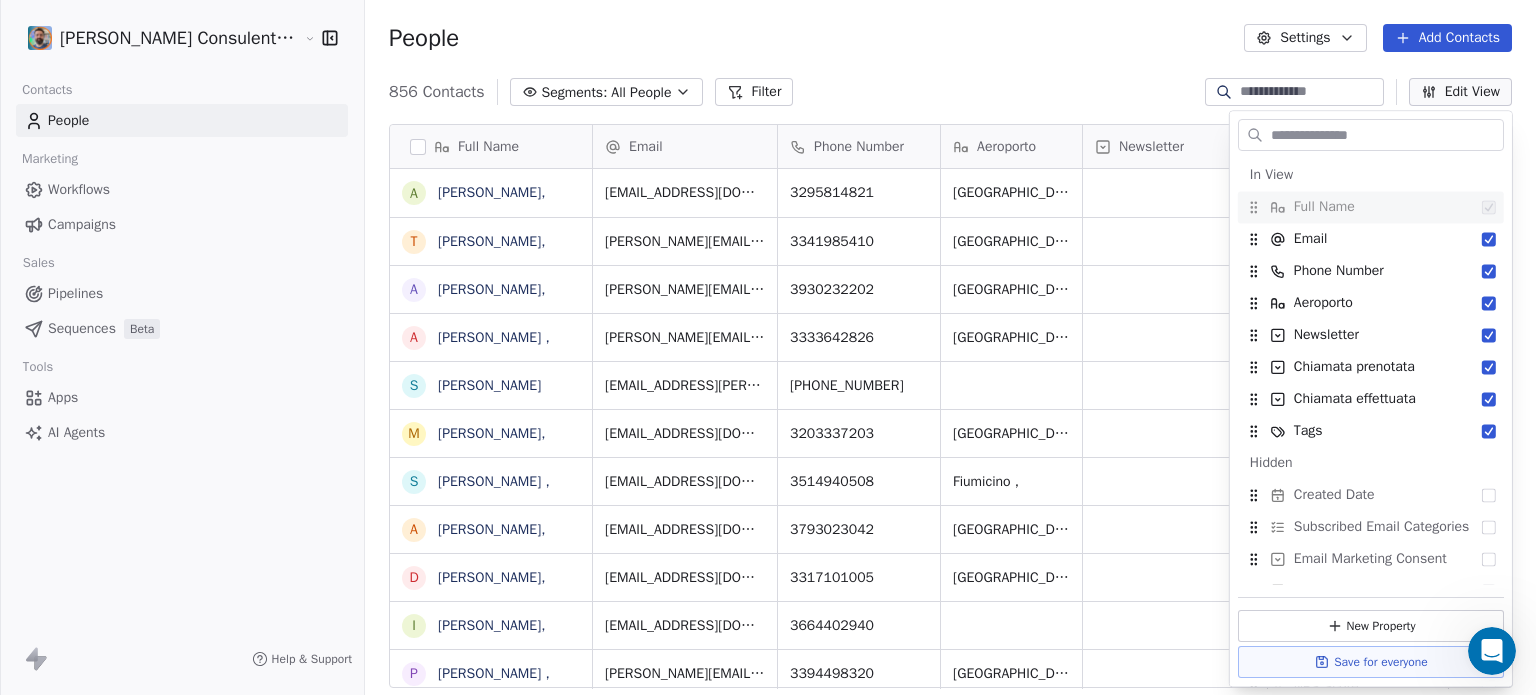 click on "People Settings  Add Contacts" at bounding box center [950, 38] 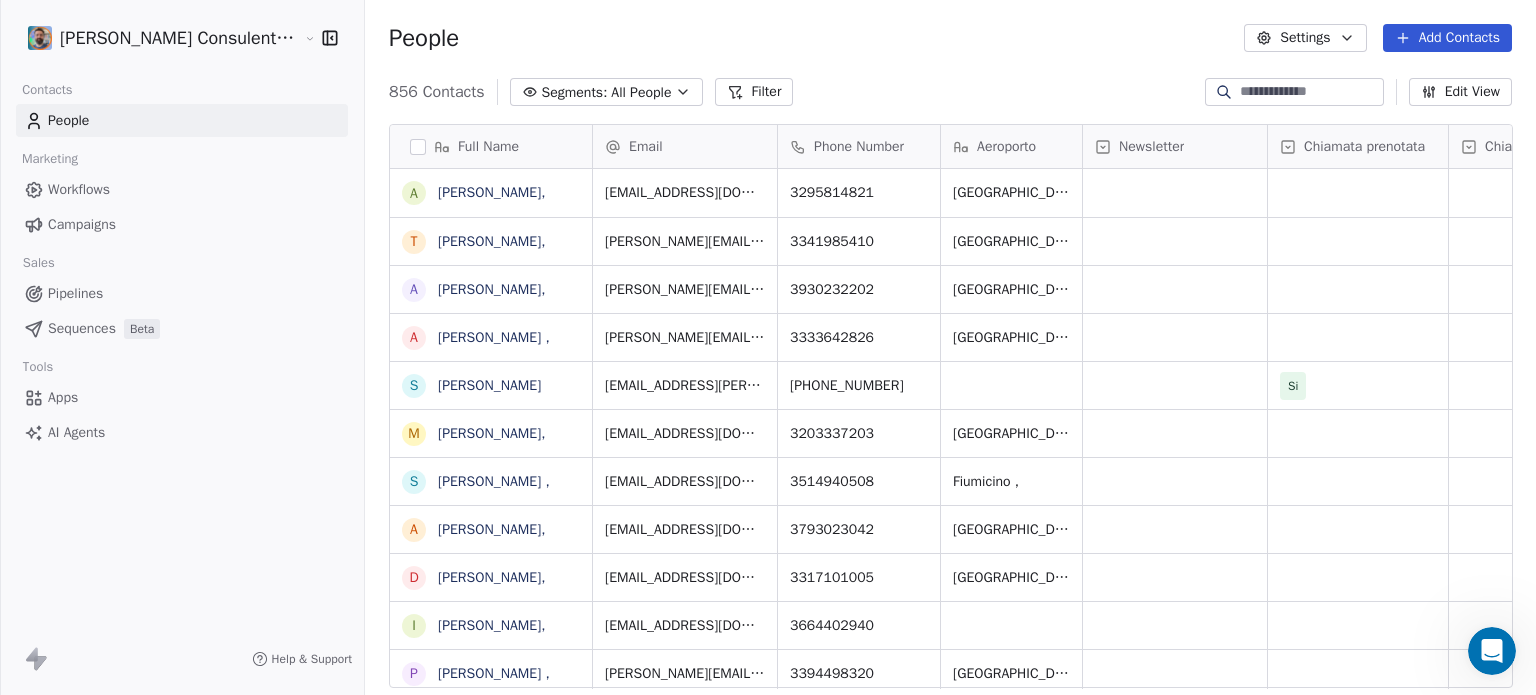 click 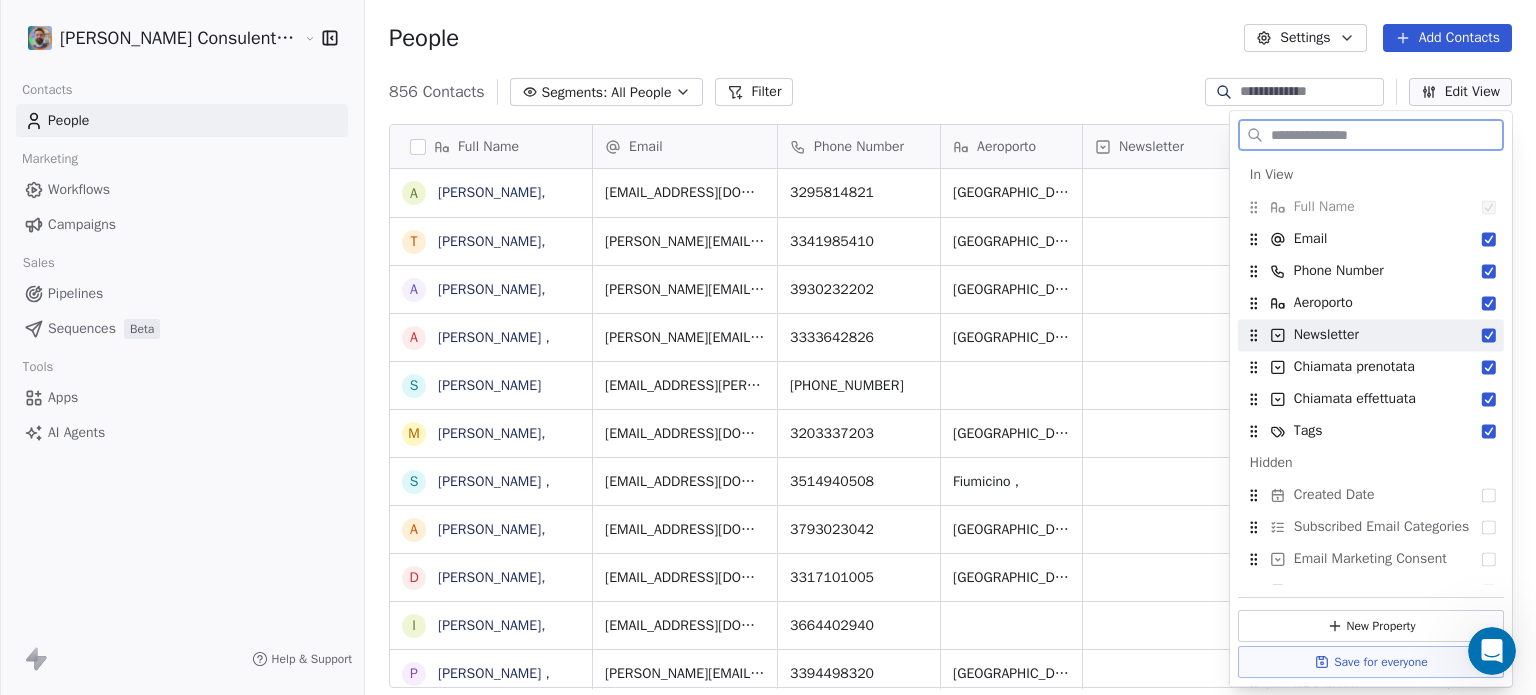 click at bounding box center (1489, 335) 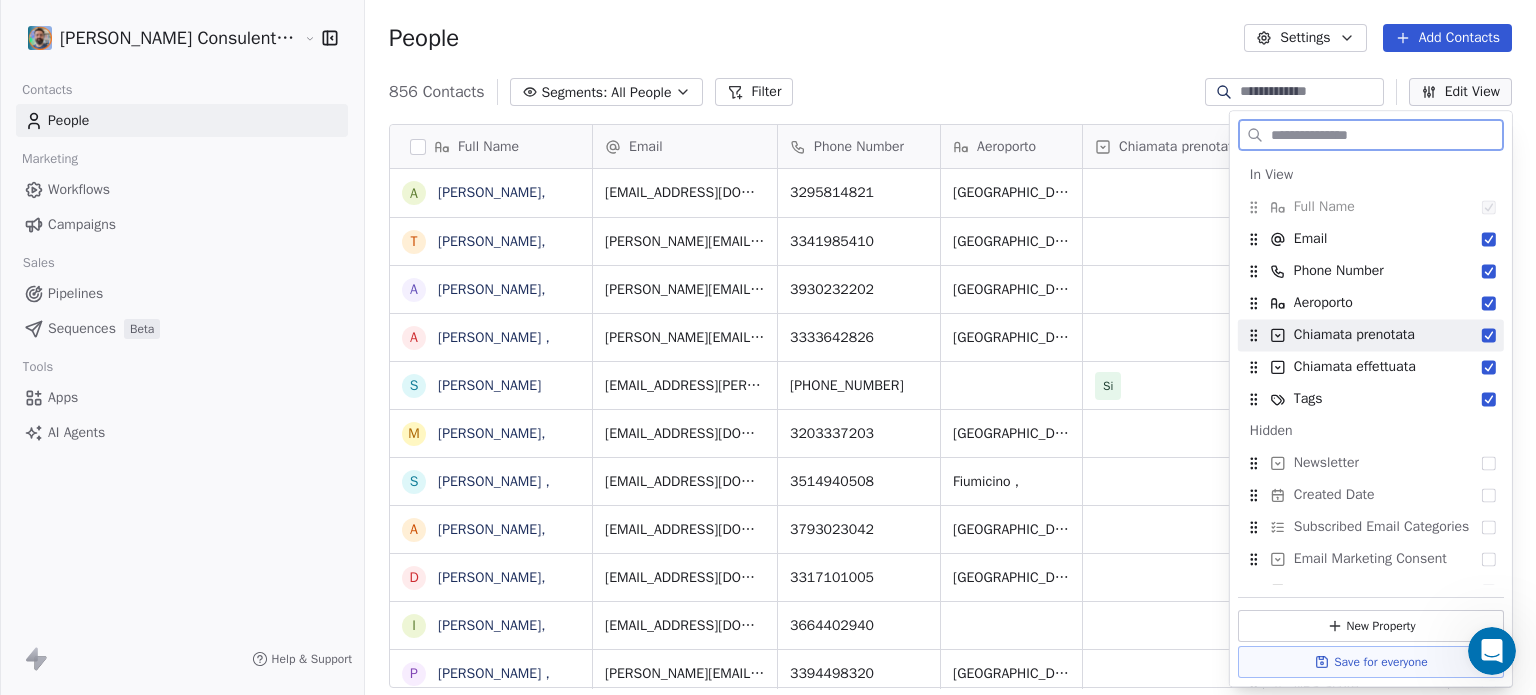 click at bounding box center [1489, 335] 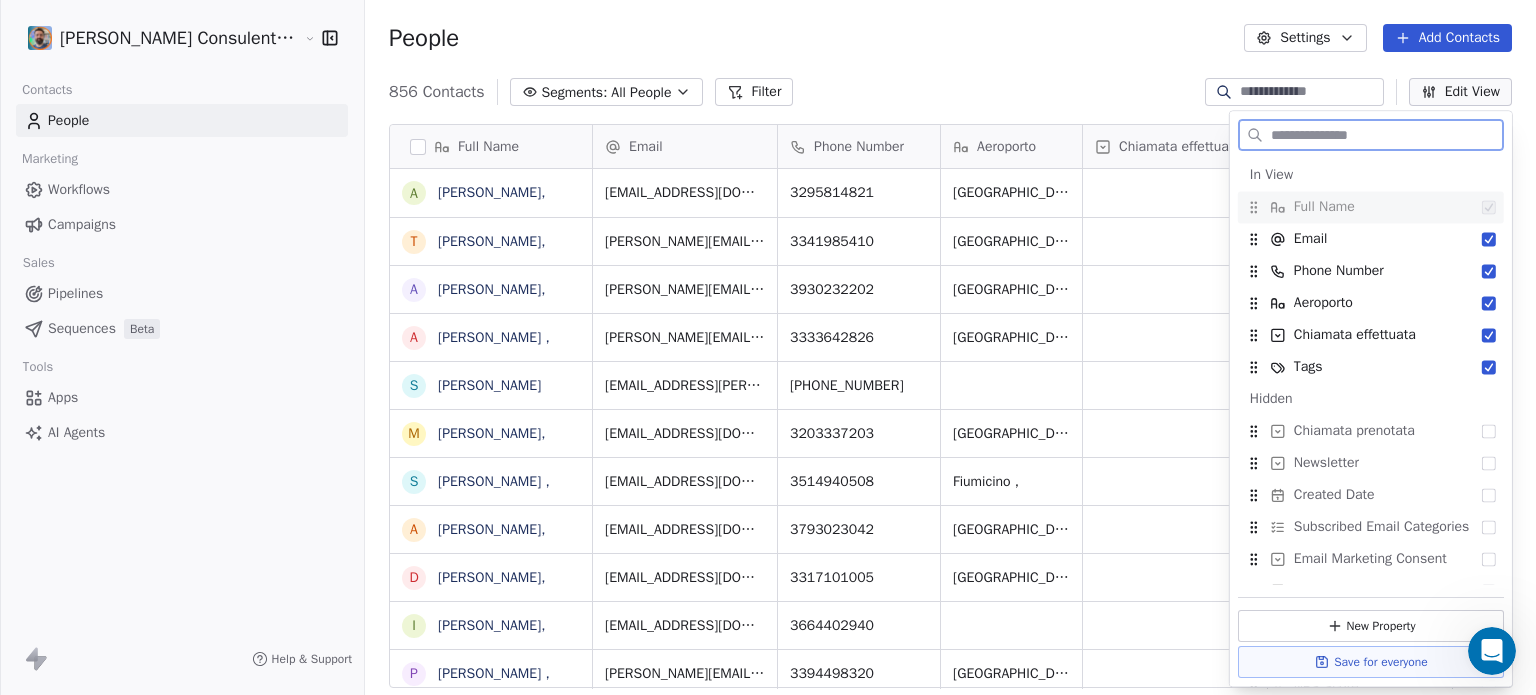click at bounding box center [1489, 335] 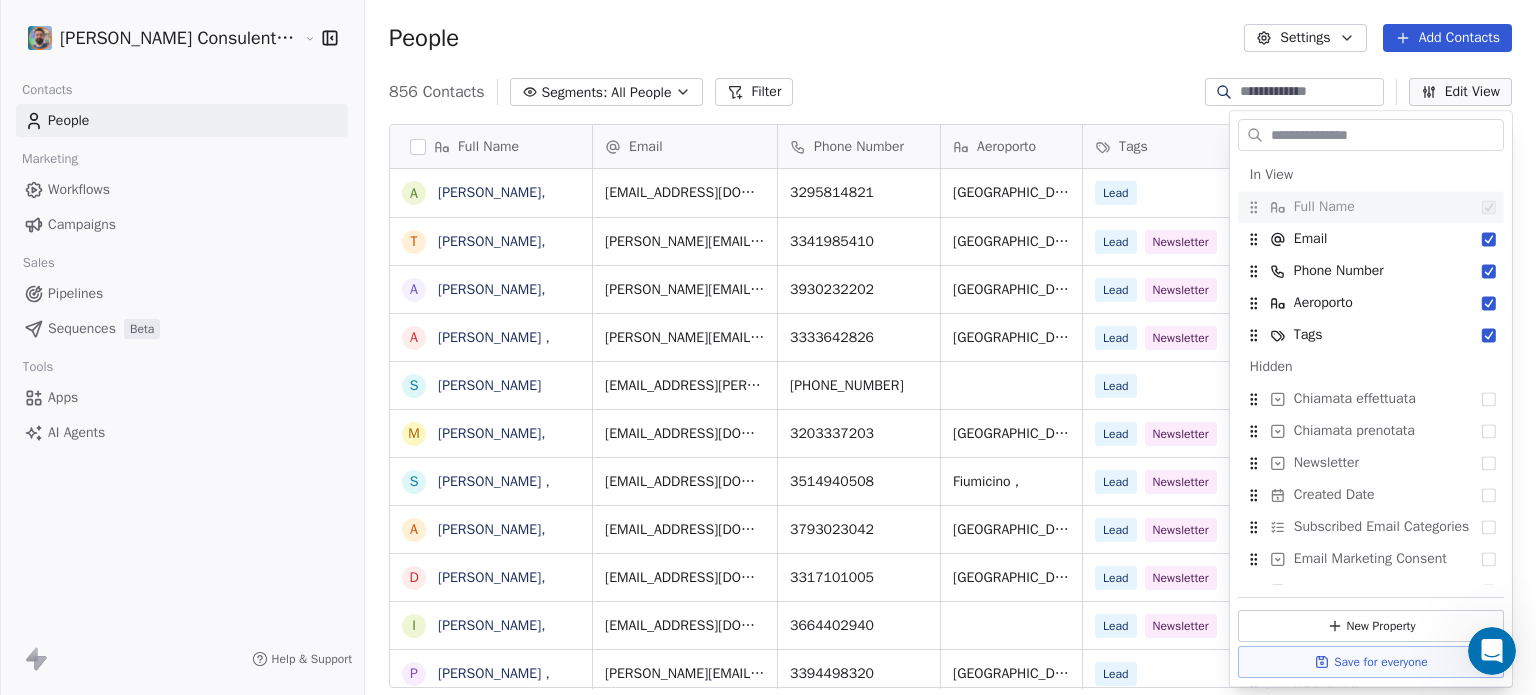 click on "People Settings  Add Contacts" at bounding box center (950, 38) 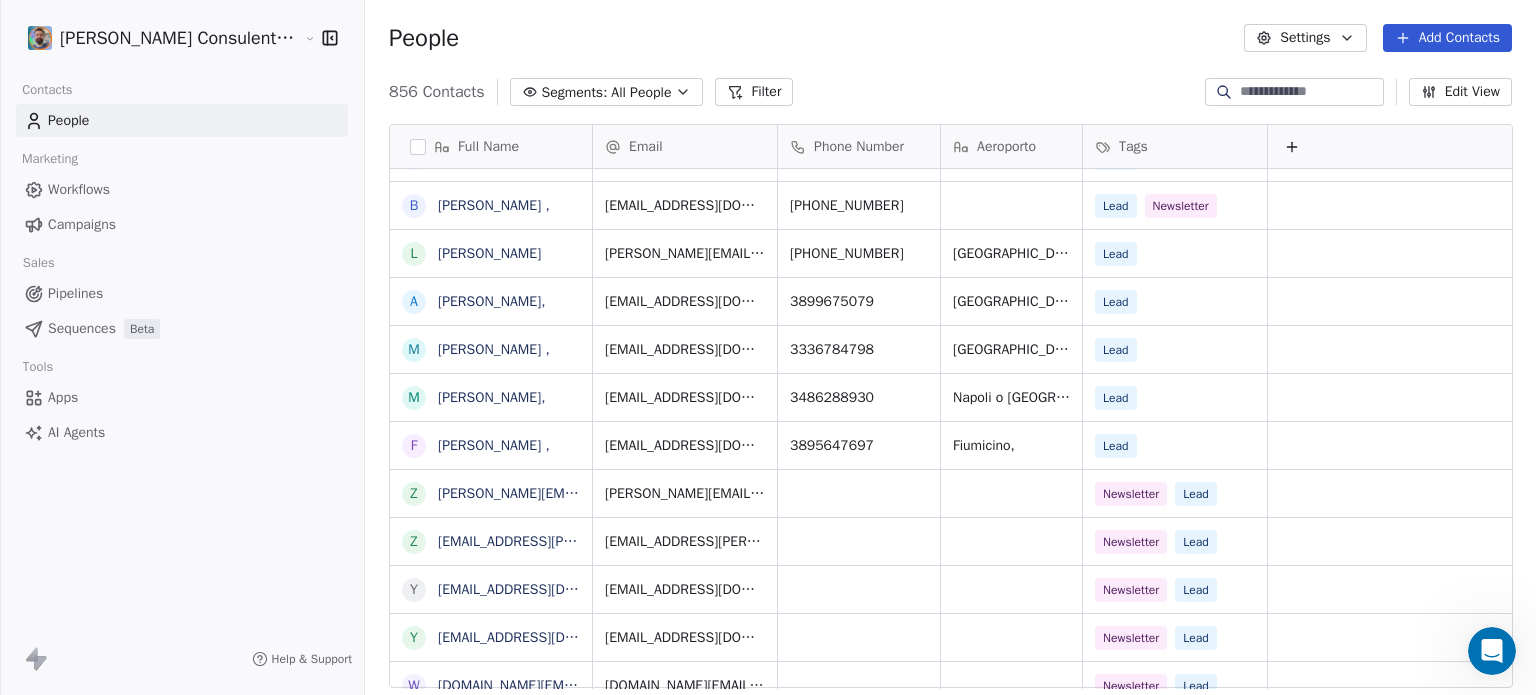 click 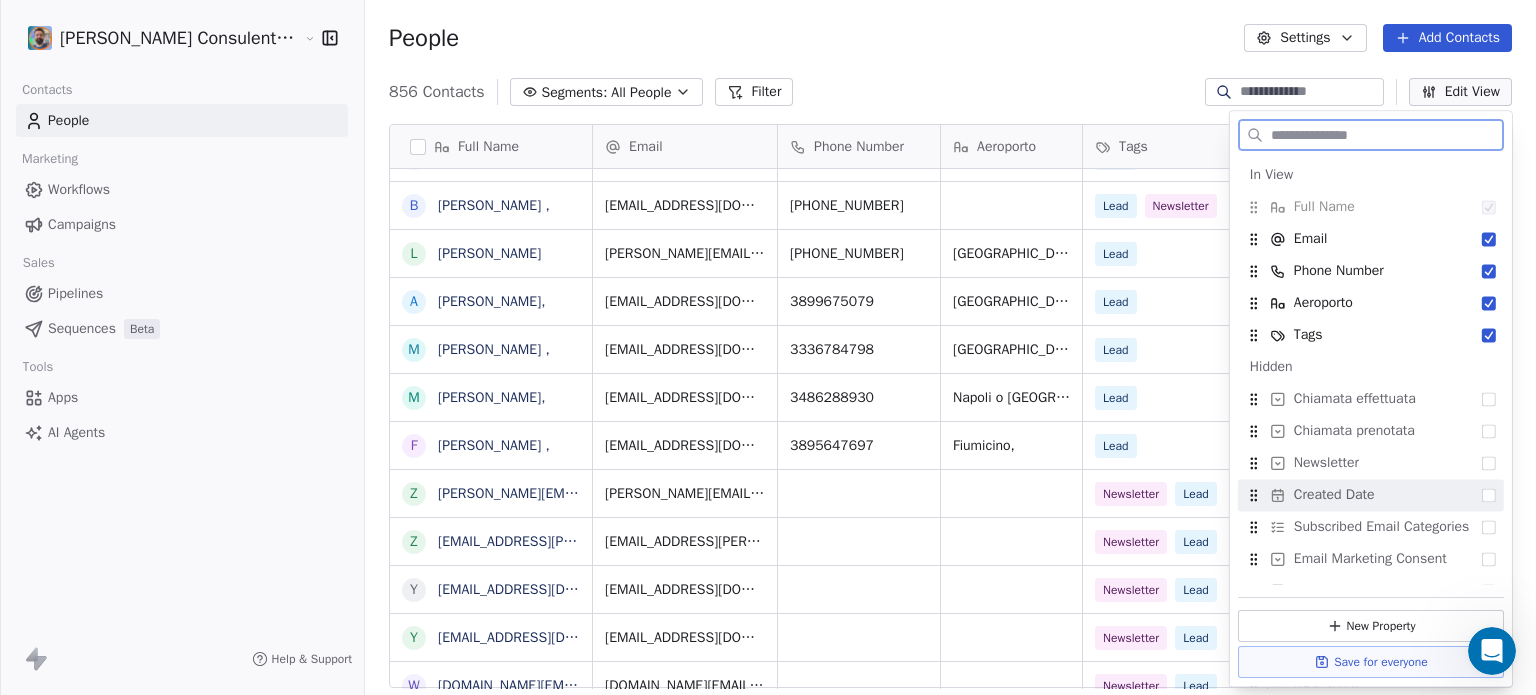 click at bounding box center (1489, 495) 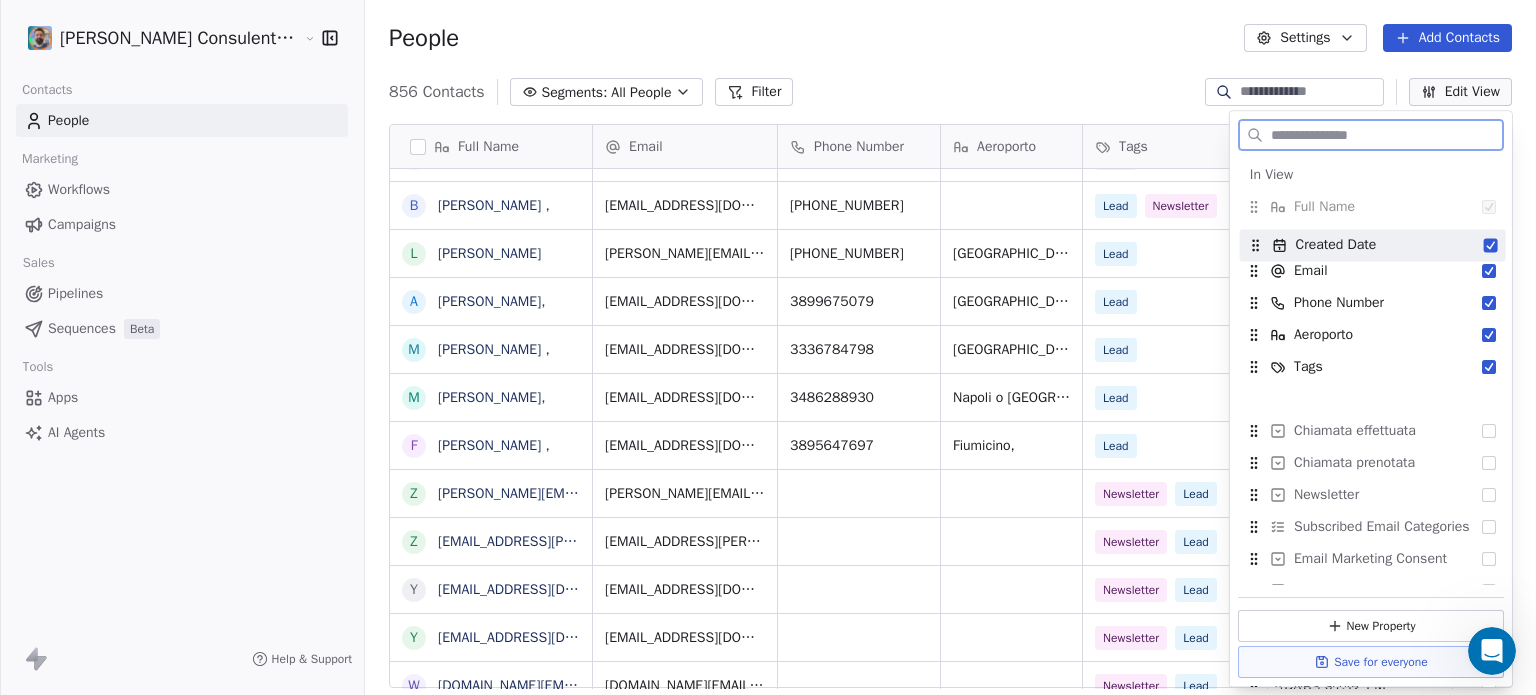 drag, startPoint x: 1336, startPoint y: 370, endPoint x: 1337, endPoint y: 248, distance: 122.0041 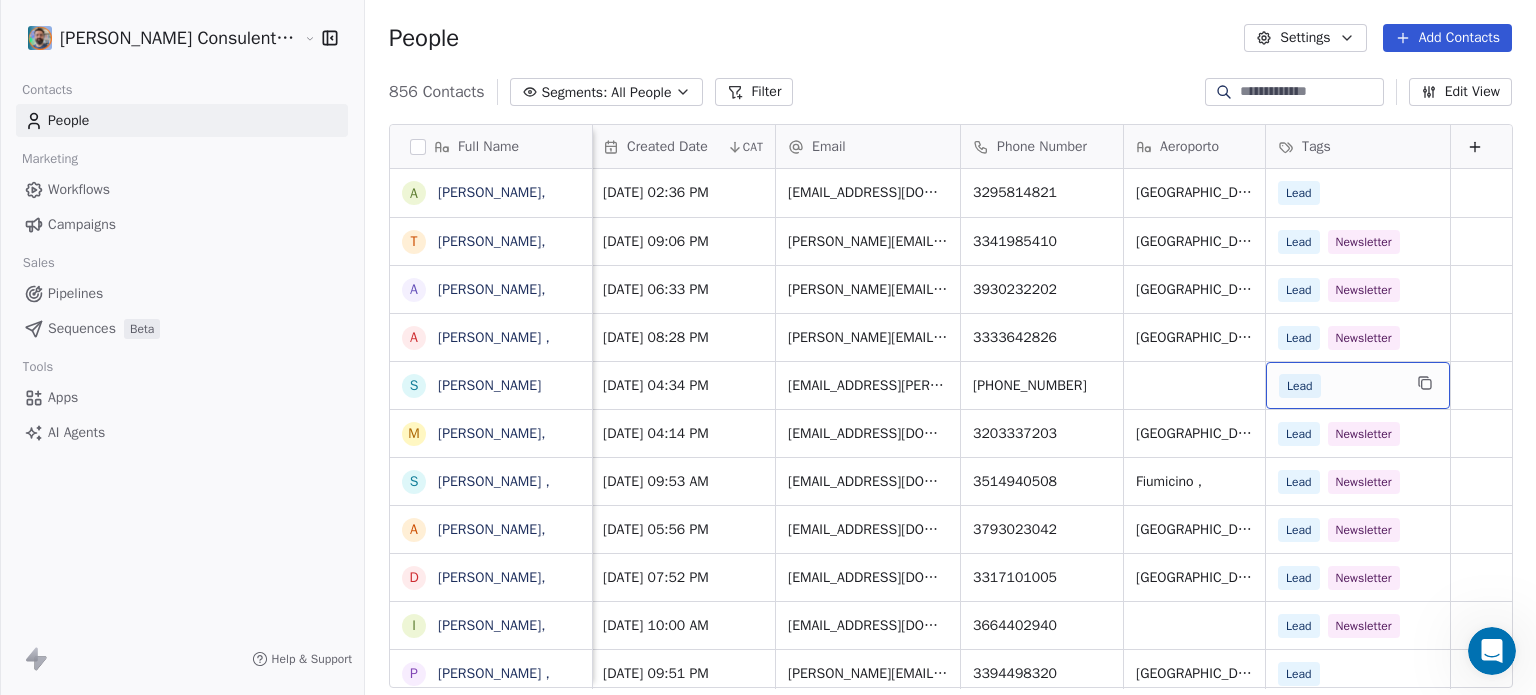 click on "Lead" at bounding box center (1340, 386) 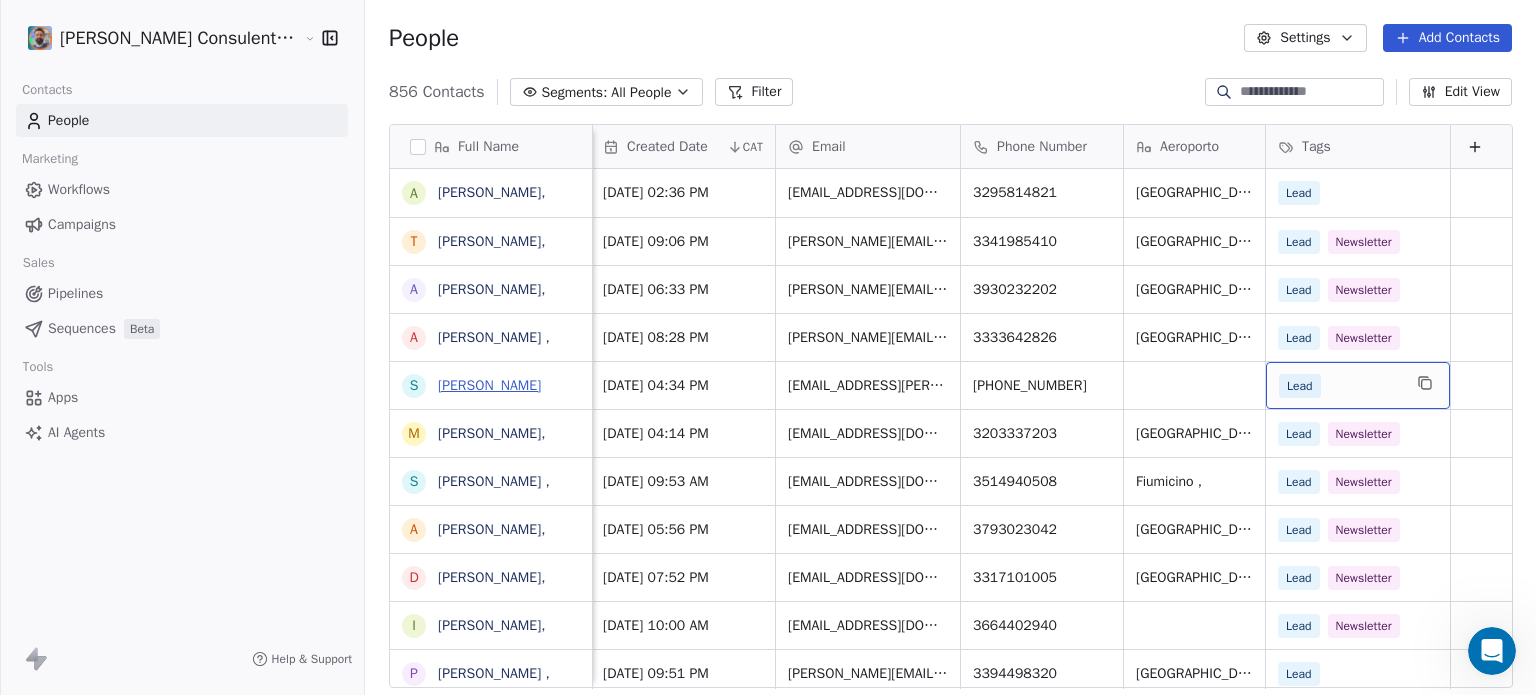 click on "[PERSON_NAME]" at bounding box center [489, 385] 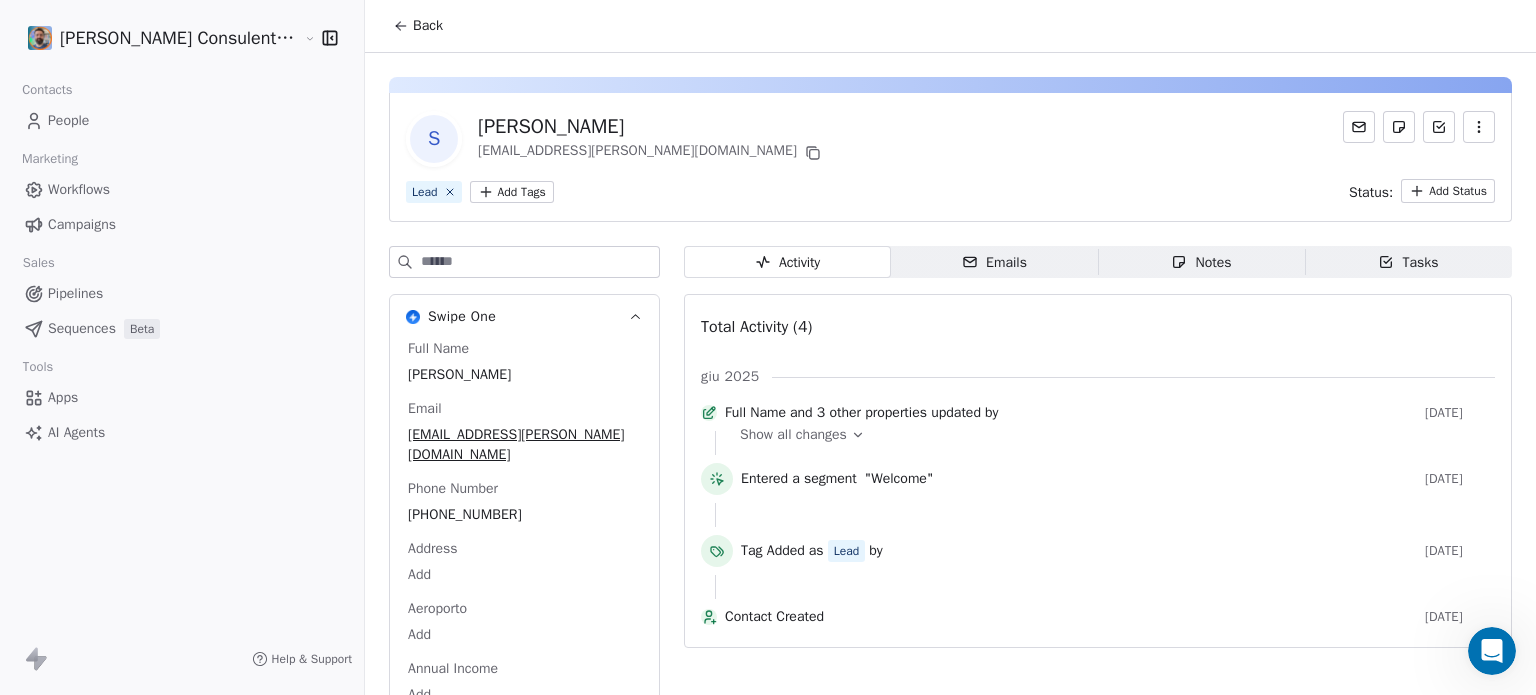 click on "Roberto Fazzi Consulente viaggi Maldive Contacts People Marketing Workflows Campaigns Sales Pipelines Sequences Beta Tools Apps AI Agents Help & Support Back S Simona simona.tedesco72@virgilio.it Lead  Add Tags Status:   Add Status Swipe One Full Name Simona Email simona.tedesco72@virgilio.it Phone Number +393273871817 Address Add Aeroporto Add Annual Income Add See   42   More   Activity Activity Emails Emails   Notes   Notes Tasks Tasks Total Activity (4) giu 2025 Full Name and 3 other   properties   updated by   10 days ago   Show all changes Entered a segment "Welcome"   11 days ago Tag Added as Lead by   11 days ago Contact Created   11 days ago" at bounding box center [768, 422] 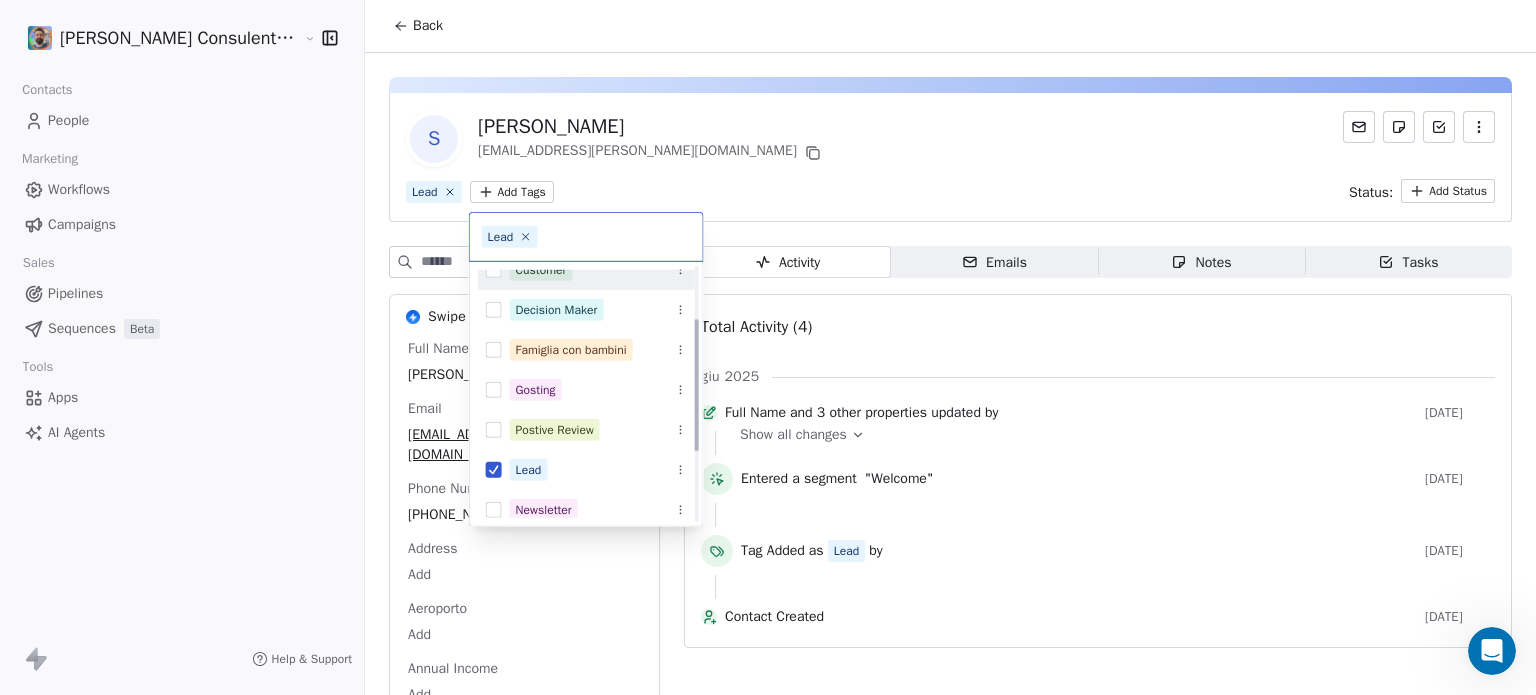 scroll, scrollTop: 200, scrollLeft: 0, axis: vertical 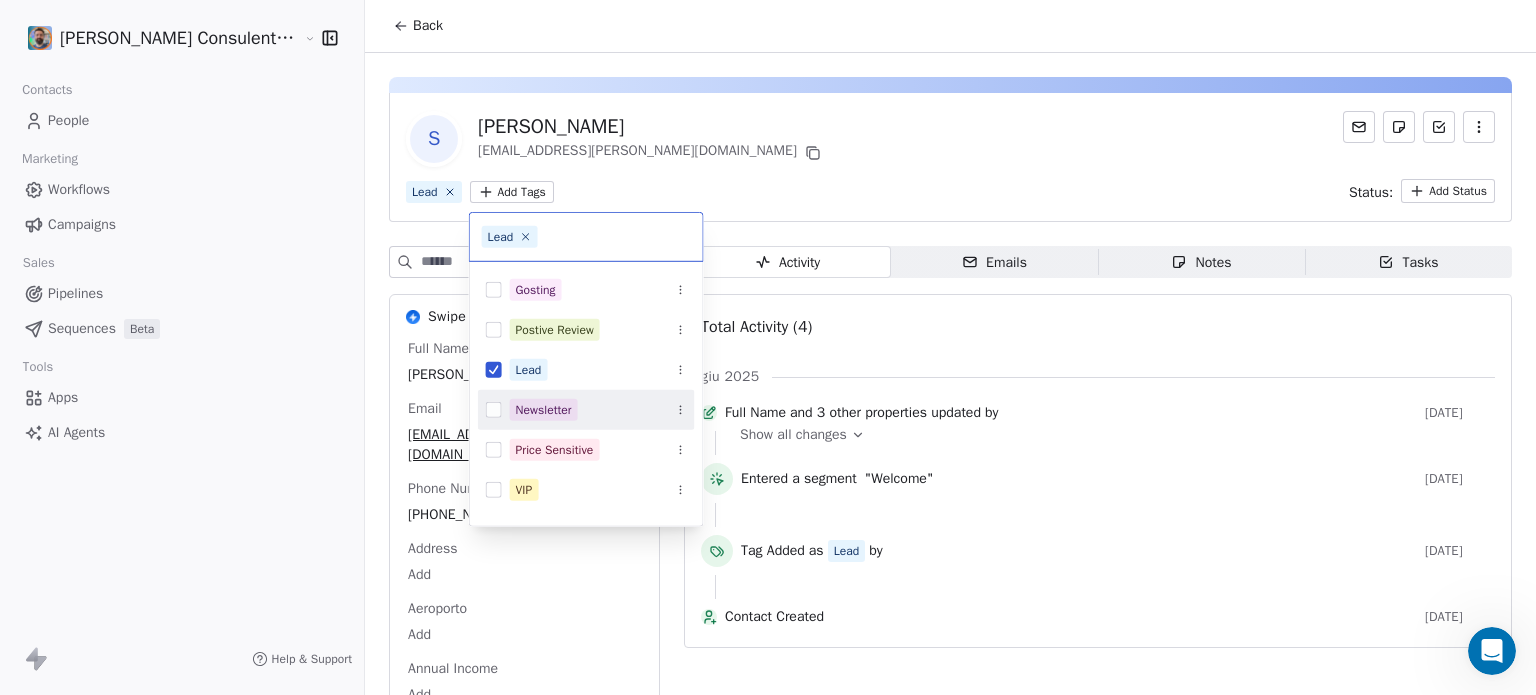 click at bounding box center [494, 410] 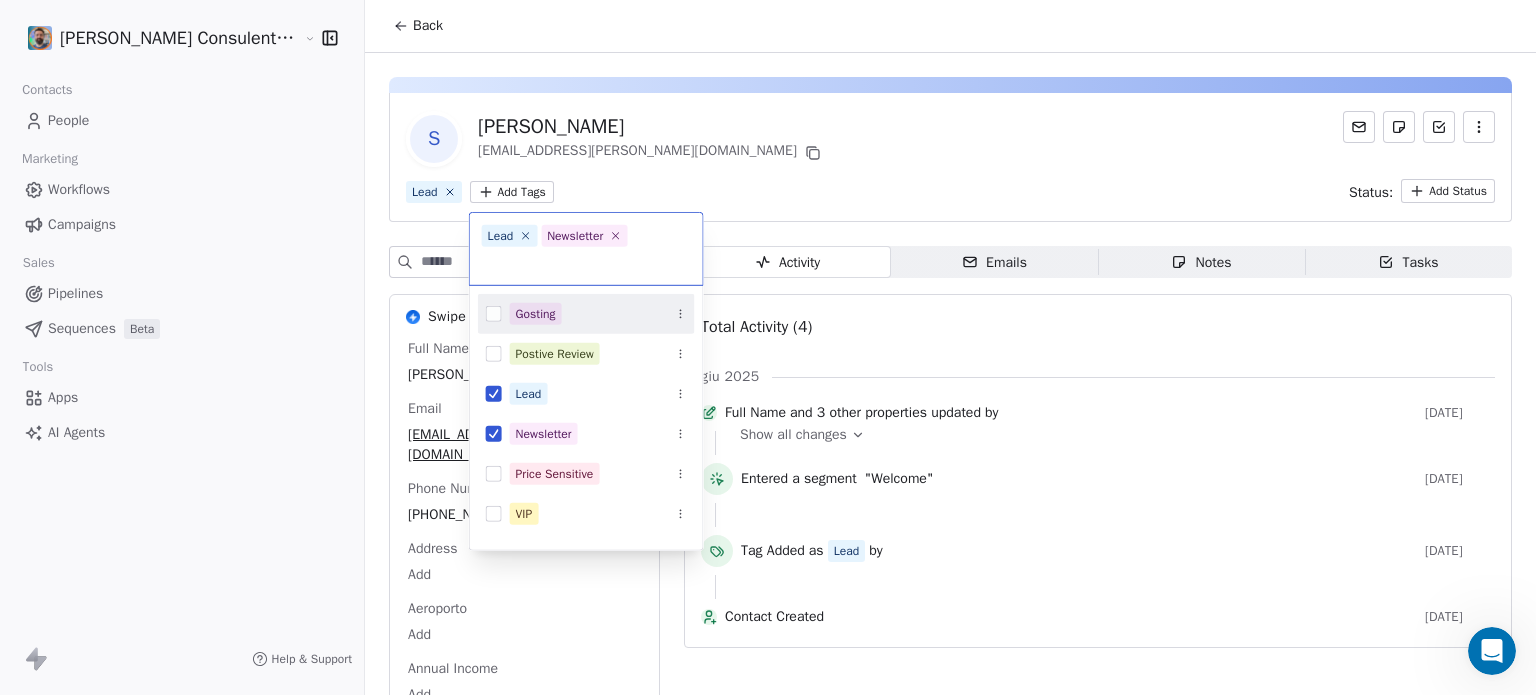 click on "Roberto Fazzi Consulente viaggi Maldive Contacts People Marketing Workflows Campaigns Sales Pipelines Sequences Beta Tools Apps AI Agents Help & Support Back S Simona simona.tedesco72@virgilio.it Lead  Add Tags Status:   Add Status Swipe One Full Name Simona Email simona.tedesco72@virgilio.it Phone Number +393273871817 Address Add Aeroporto Add Annual Income Add See   42   More   Activity Activity Emails Emails   Notes   Notes Tasks Tasks Total Activity (4) giu 2025 Full Name and 3 other   properties   updated by   10 days ago   Show all changes Entered a segment "Welcome"   11 days ago Tag Added as Lead by   11 days ago Contact Created   11 days ago   Lead Newsletter Churn Risk Competitor Switch Customer Decision Maker Famiglia con bambini Gosting Postive Review Lead Newsletter Price Sensitive VIP Webinar Attendee" at bounding box center (768, 422) 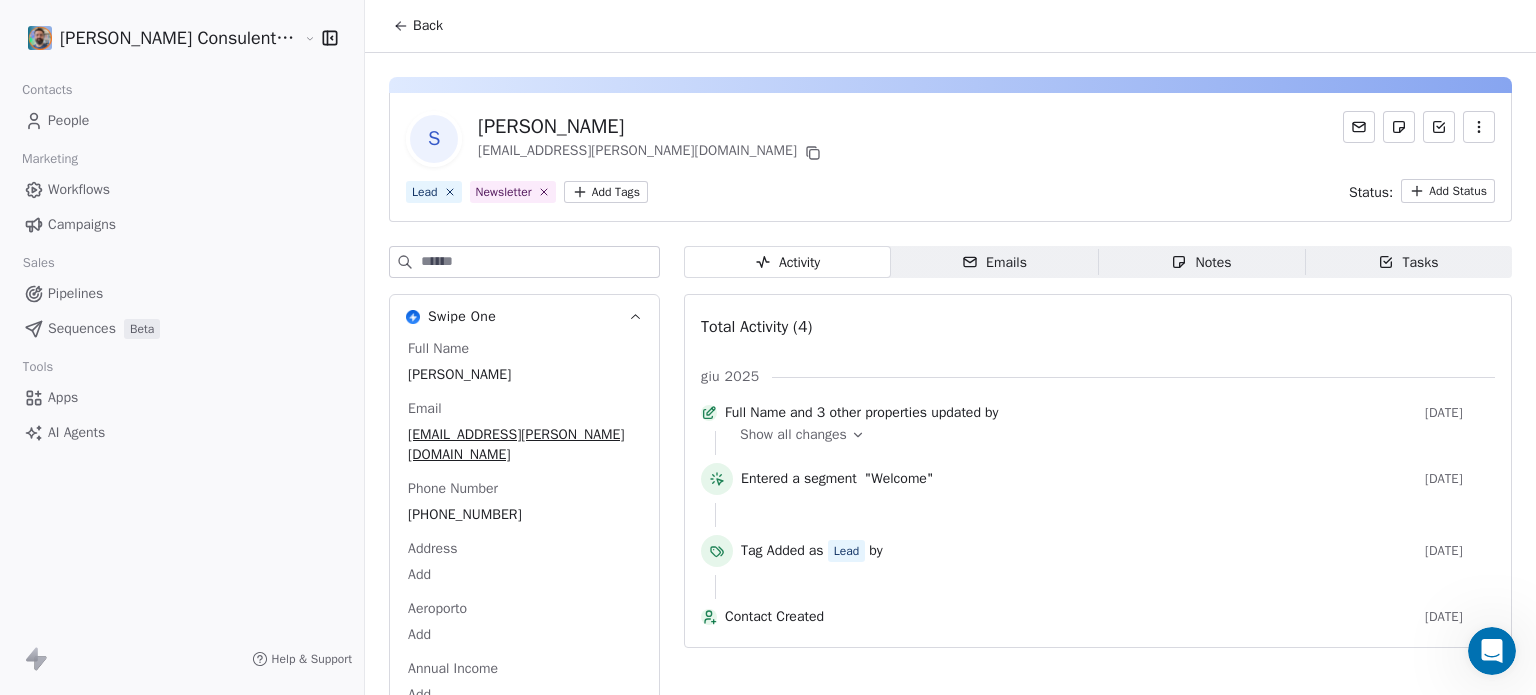click on "People" at bounding box center (68, 120) 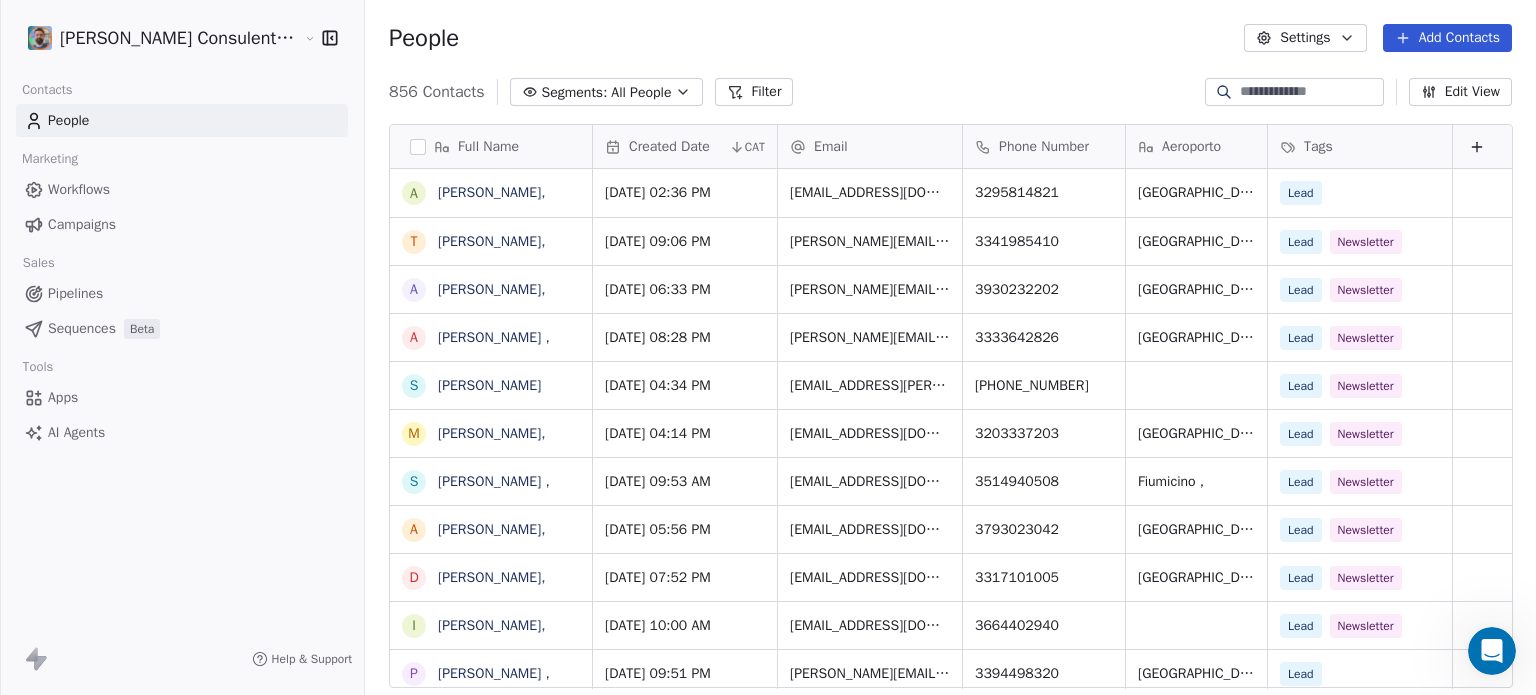 scroll, scrollTop: 16, scrollLeft: 16, axis: both 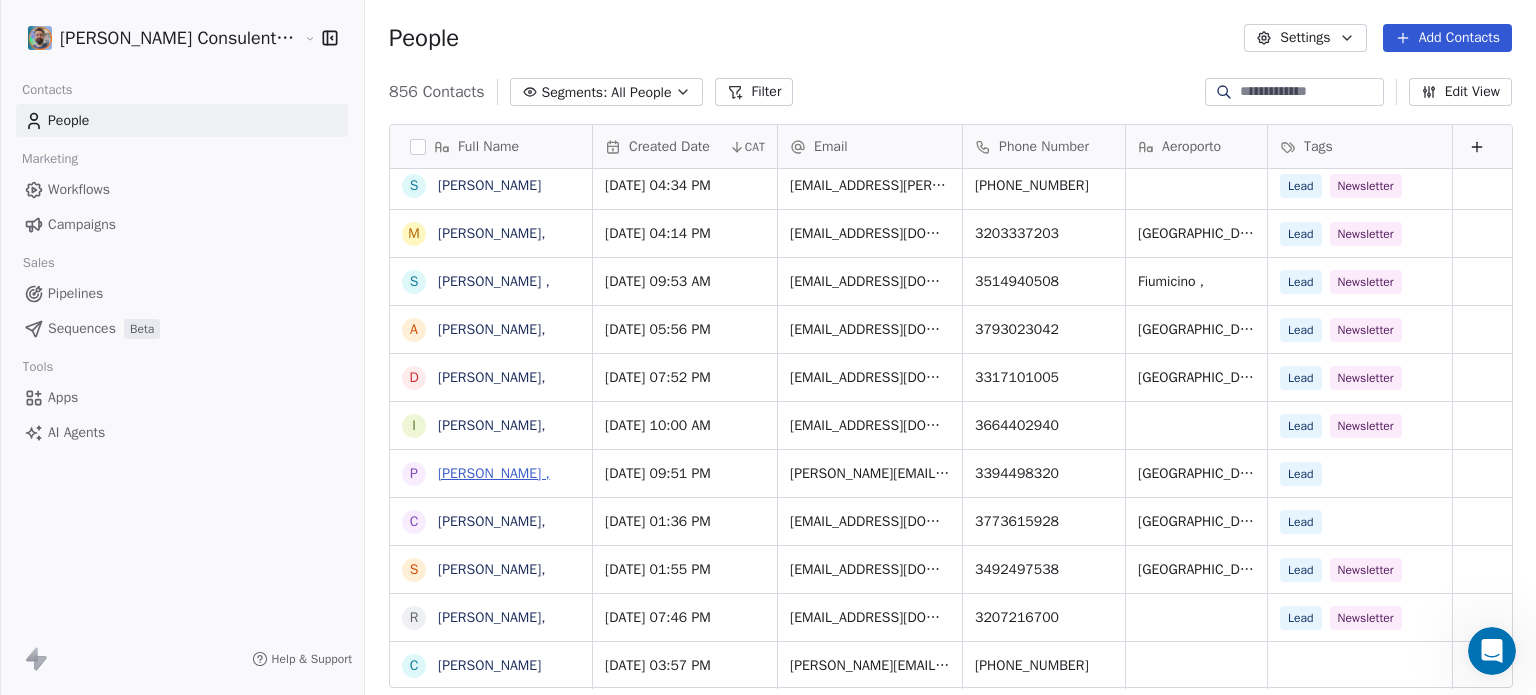 click on "[PERSON_NAME] ," at bounding box center [494, 473] 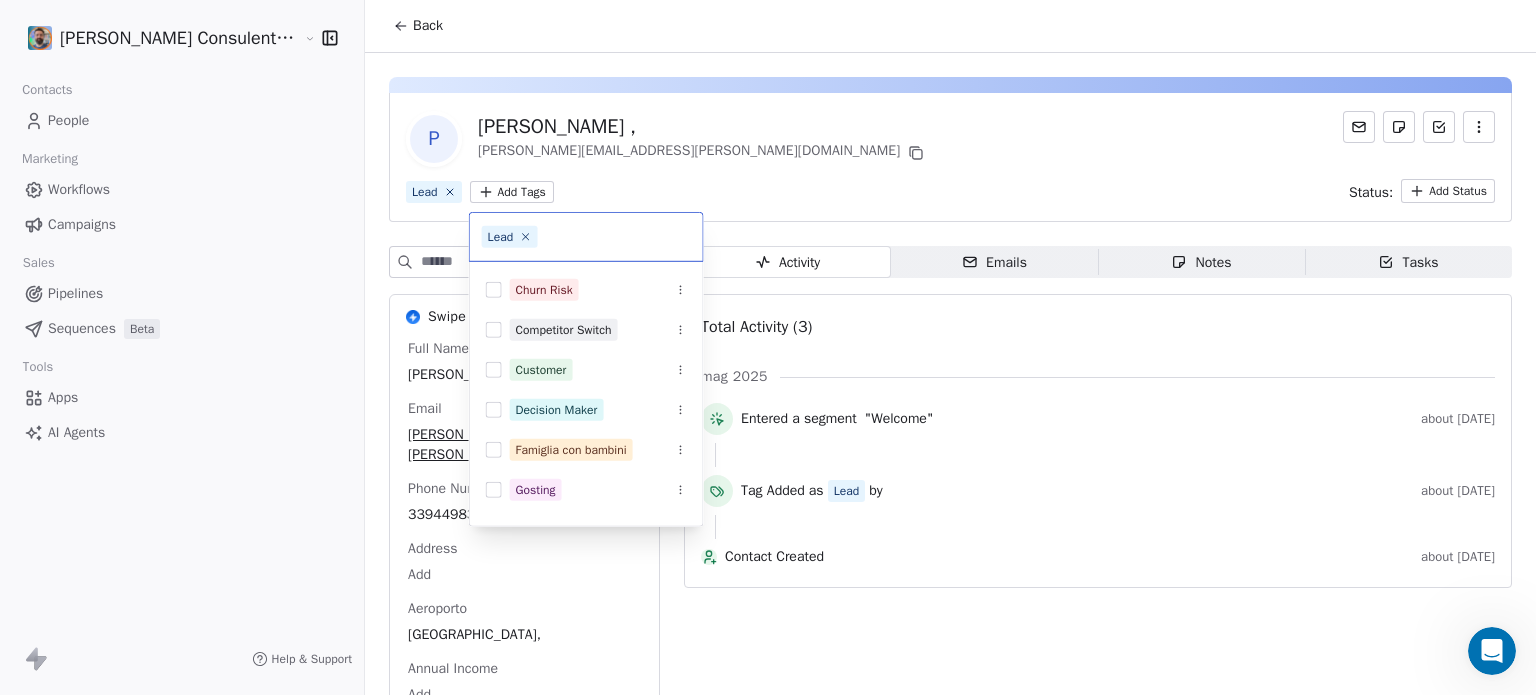 click on "Roberto Fazzi Consulente viaggi Maldive Contacts People Marketing Workflows Campaigns Sales Pipelines Sequences Beta Tools Apps AI Agents Help & Support Back P Paola , paola.seve@libero.it Lead  Add Tags Status:   Add Status Swipe One Full Name Paola , Email paola.seve@libero.it Phone Number 3394498320  Address Add Aeroporto Milano, Annual Income Add See   42   More   Activity Activity Emails Emails   Notes   Notes Tasks Tasks Total Activity (3) mag 2025 Entered a segment "Welcome"   about 1 month ago Tag Added as Lead by   about 1 month ago Contact Created   about 1 month ago   Lead Churn Risk Competitor Switch Customer Decision Maker Famiglia con bambini Gosting Postive Review Lead Newsletter Price Sensitive VIP Webinar Attendee" at bounding box center [768, 422] 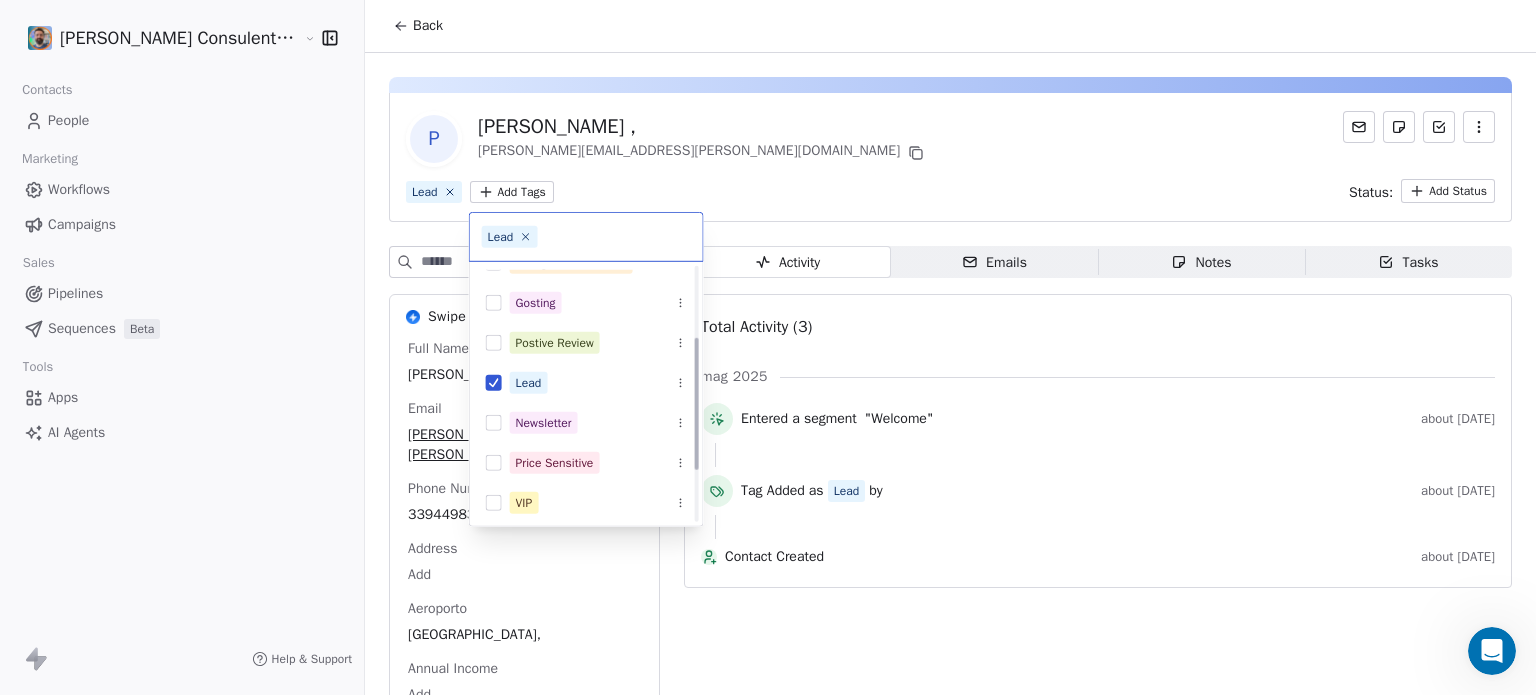 scroll, scrollTop: 200, scrollLeft: 0, axis: vertical 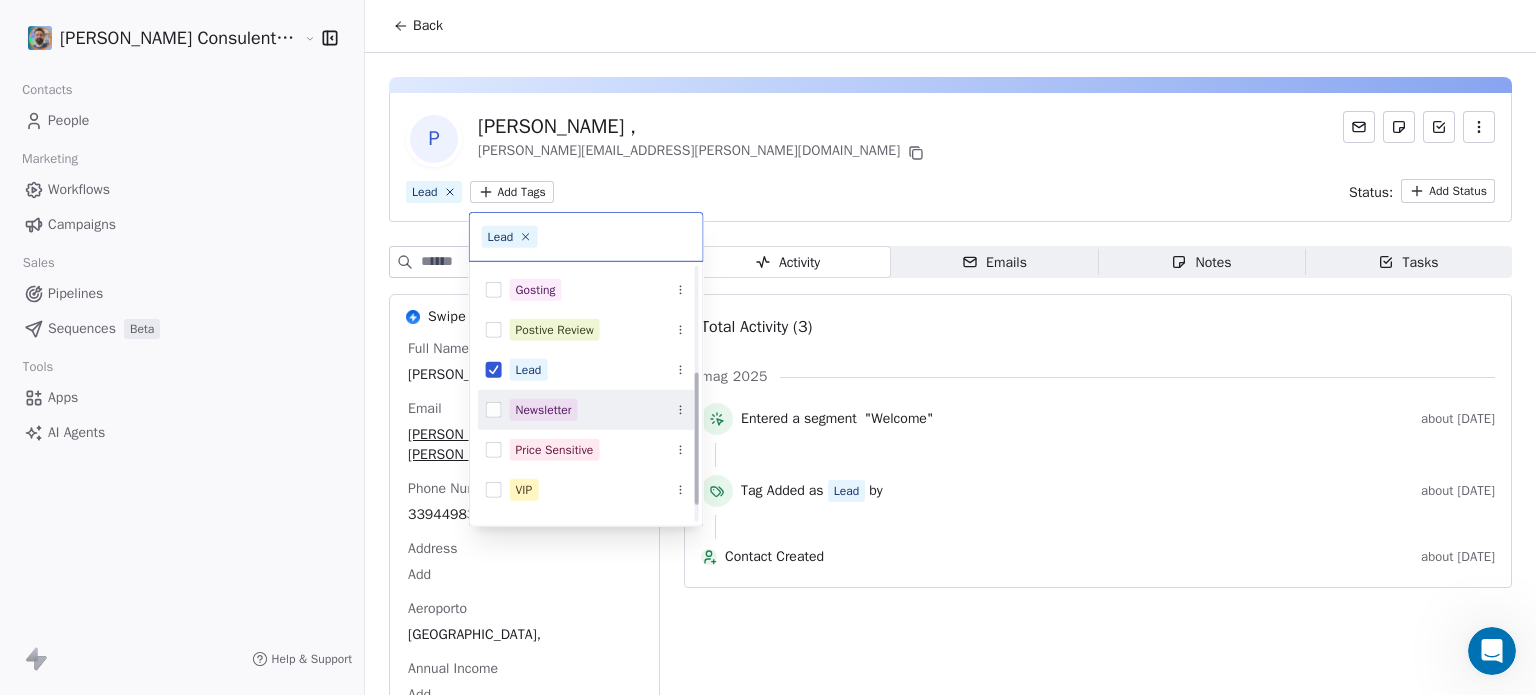 click on "Newsletter" at bounding box center (544, 410) 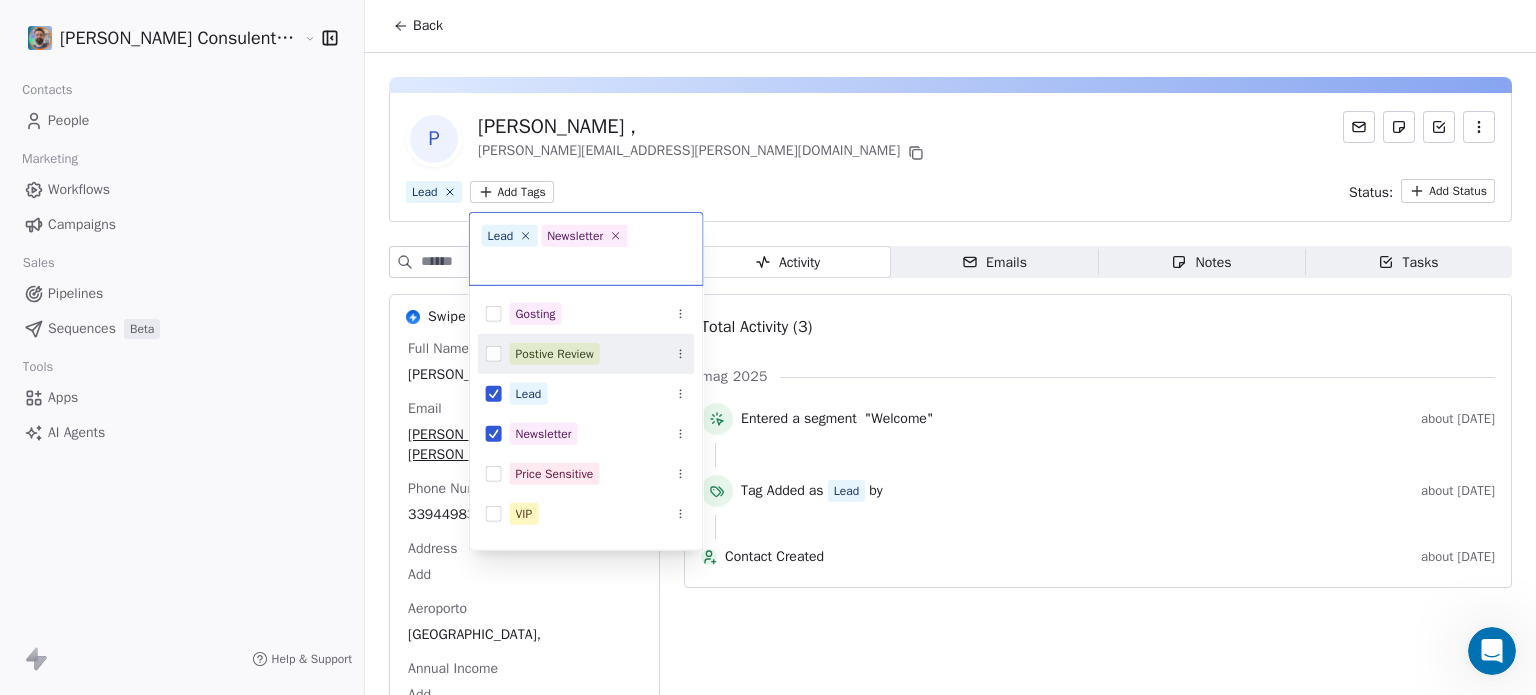 click on "Roberto Fazzi Consulente viaggi Maldive Contacts People Marketing Workflows Campaigns Sales Pipelines Sequences Beta Tools Apps AI Agents Help & Support Back P Paola , paola.seve@libero.it Lead  Add Tags Status:   Add Status Swipe One Full Name Paola , Email paola.seve@libero.it Phone Number 3394498320  Address Add Aeroporto Milano, Annual Income Add See   42   More   Activity Activity Emails Emails   Notes   Notes Tasks Tasks Total Activity (3) mag 2025 Entered a segment "Welcome"   about 1 month ago Tag Added as Lead by   about 1 month ago Contact Created   about 1 month ago   Lead Newsletter Churn Risk Competitor Switch Customer Decision Maker Famiglia con bambini Gosting Postive Review Lead Newsletter Price Sensitive VIP Webinar Attendee" at bounding box center (768, 422) 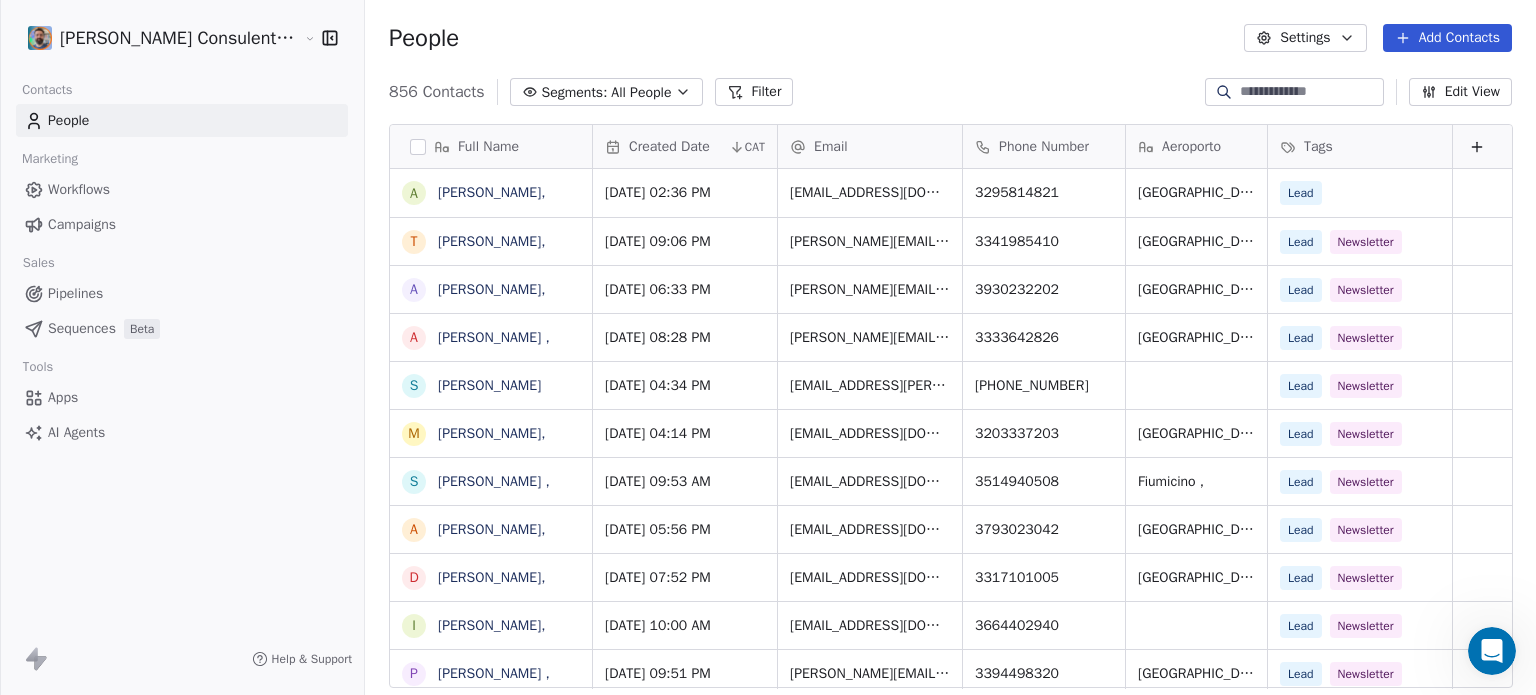 scroll, scrollTop: 200, scrollLeft: 0, axis: vertical 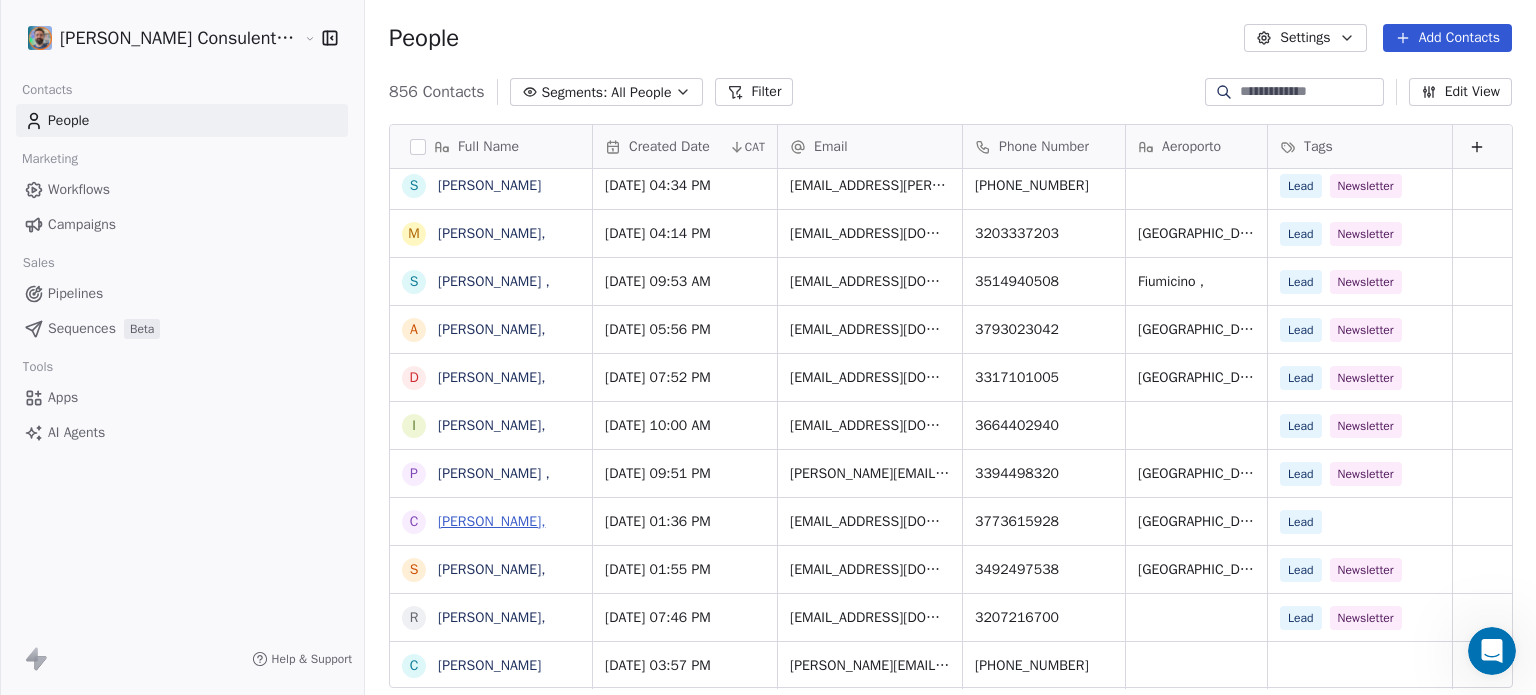 click on "[PERSON_NAME]," at bounding box center [491, 521] 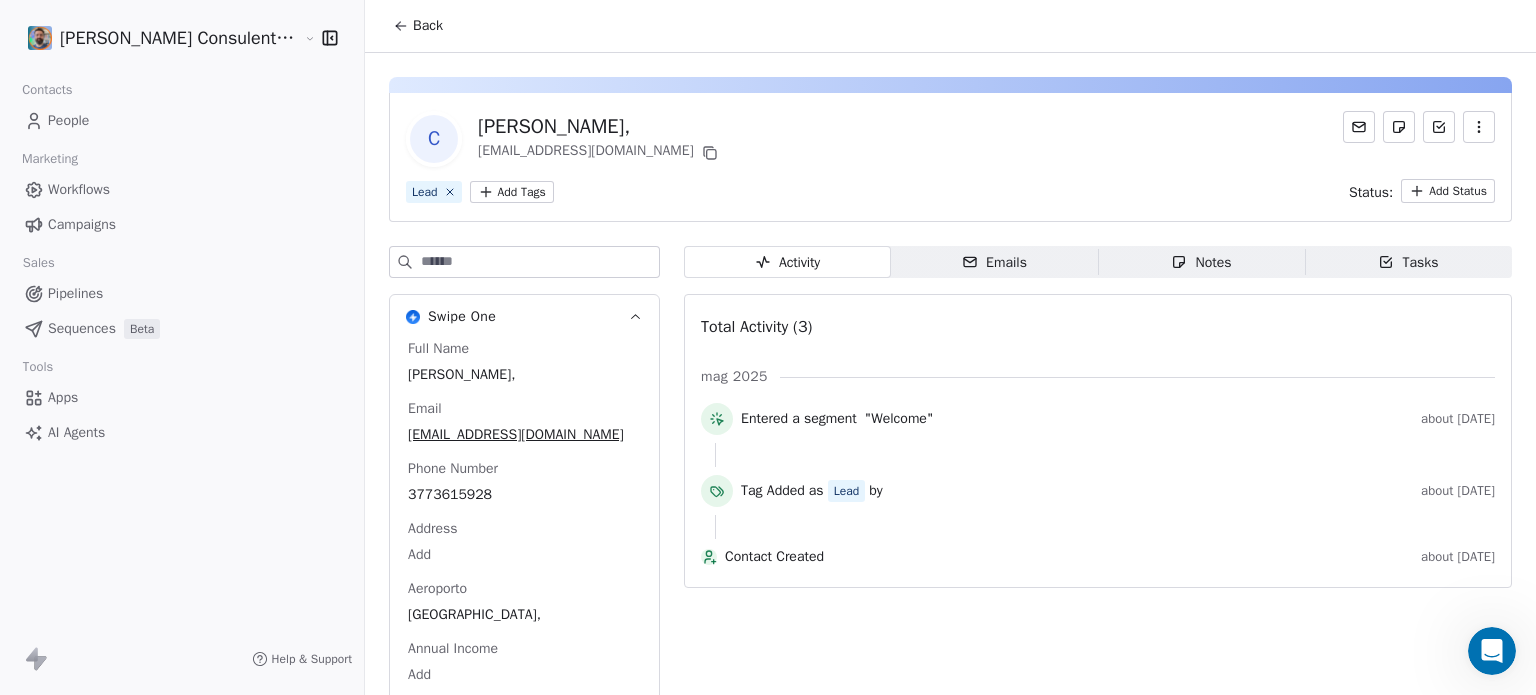click on "Roberto Fazzi Consulente viaggi Maldive Contacts People Marketing Workflows Campaigns Sales Pipelines Sequences Beta Tools Apps AI Agents Help & Support Back C Caterina, caterinamanzo81@gmail.com Lead  Add Tags Status:   Add Status Swipe One Full Name Caterina, Email caterinamanzo81@gmail.com Phone Number 3773615928  Address Add Aeroporto napoli, Annual Income Add See   42   More   Activity Activity Emails Emails   Notes   Notes Tasks Tasks Total Activity (3) mag 2025 Entered a segment "Welcome"   about 1 month ago Tag Added as Lead by   about 1 month ago Contact Created   about 1 month ago" at bounding box center (768, 422) 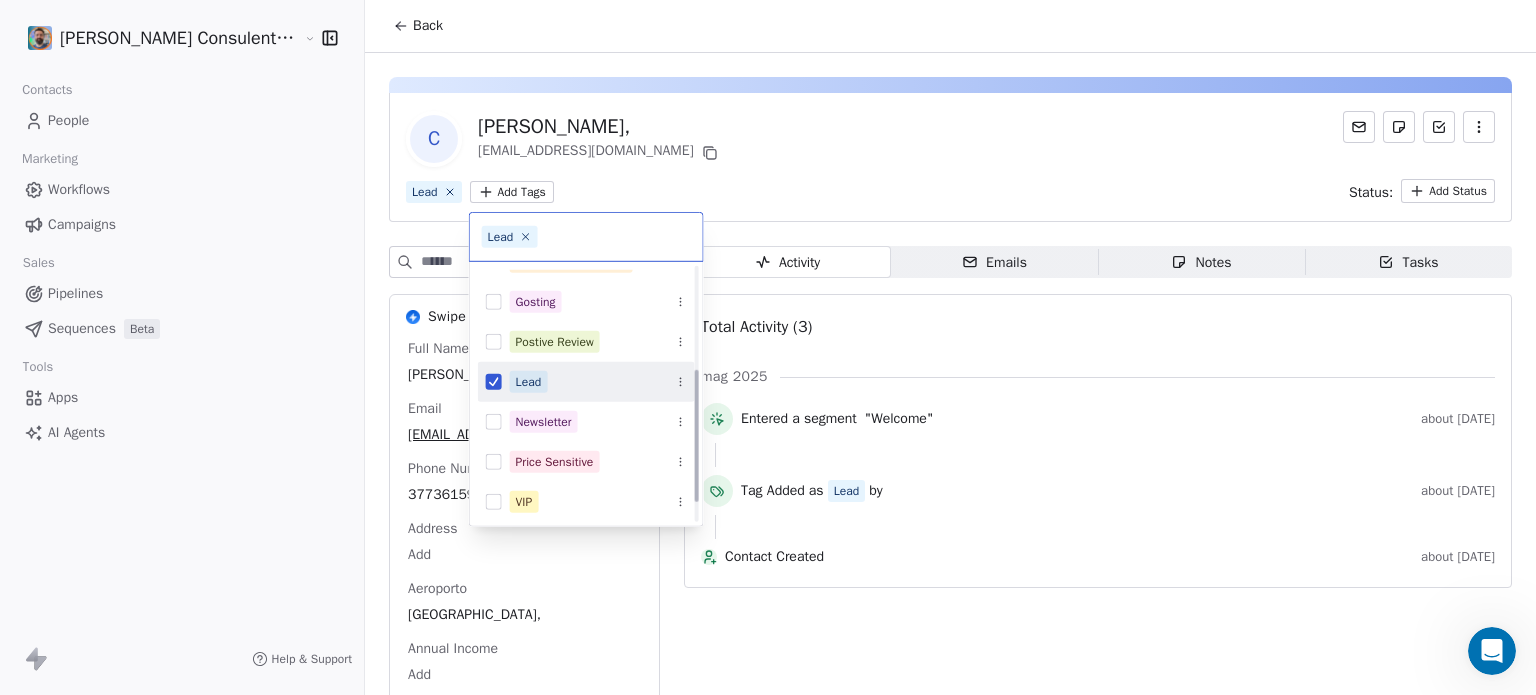 scroll, scrollTop: 200, scrollLeft: 0, axis: vertical 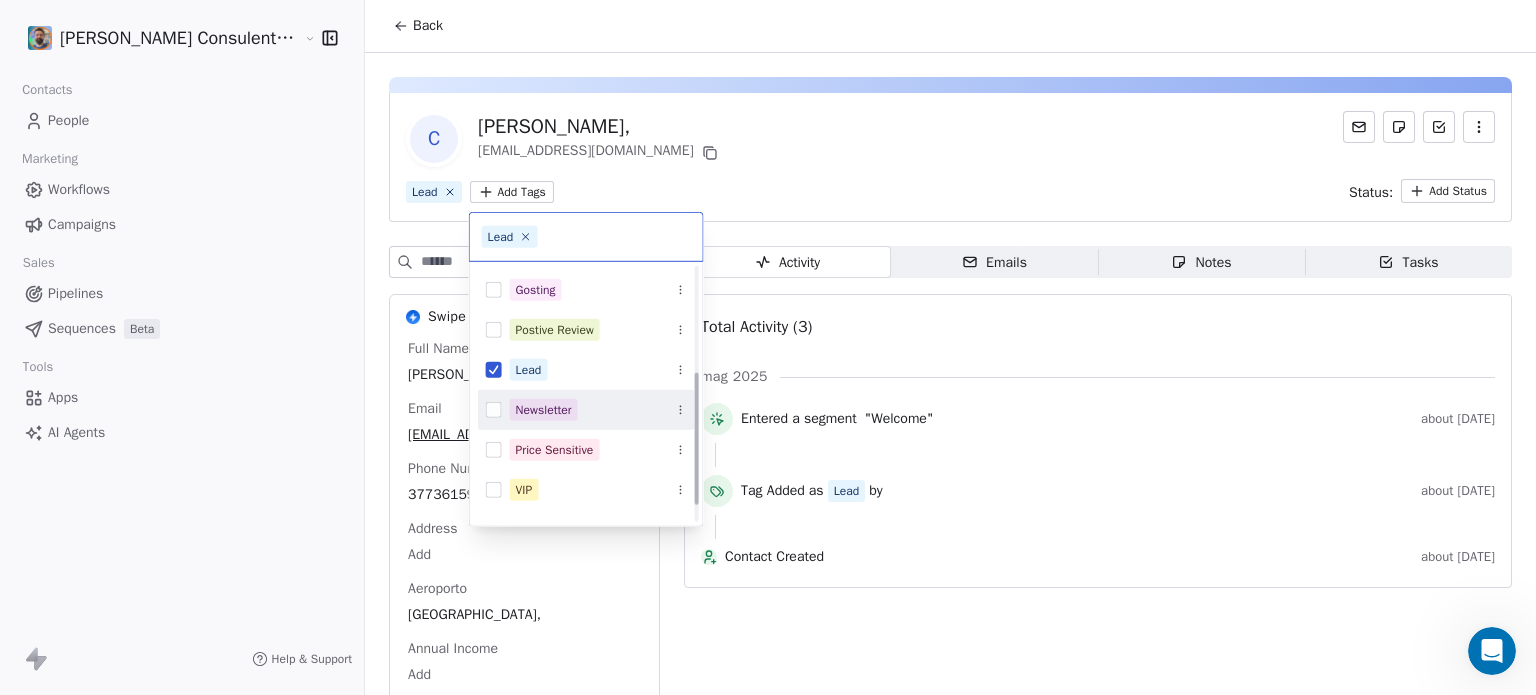 click on "Newsletter" at bounding box center (544, 410) 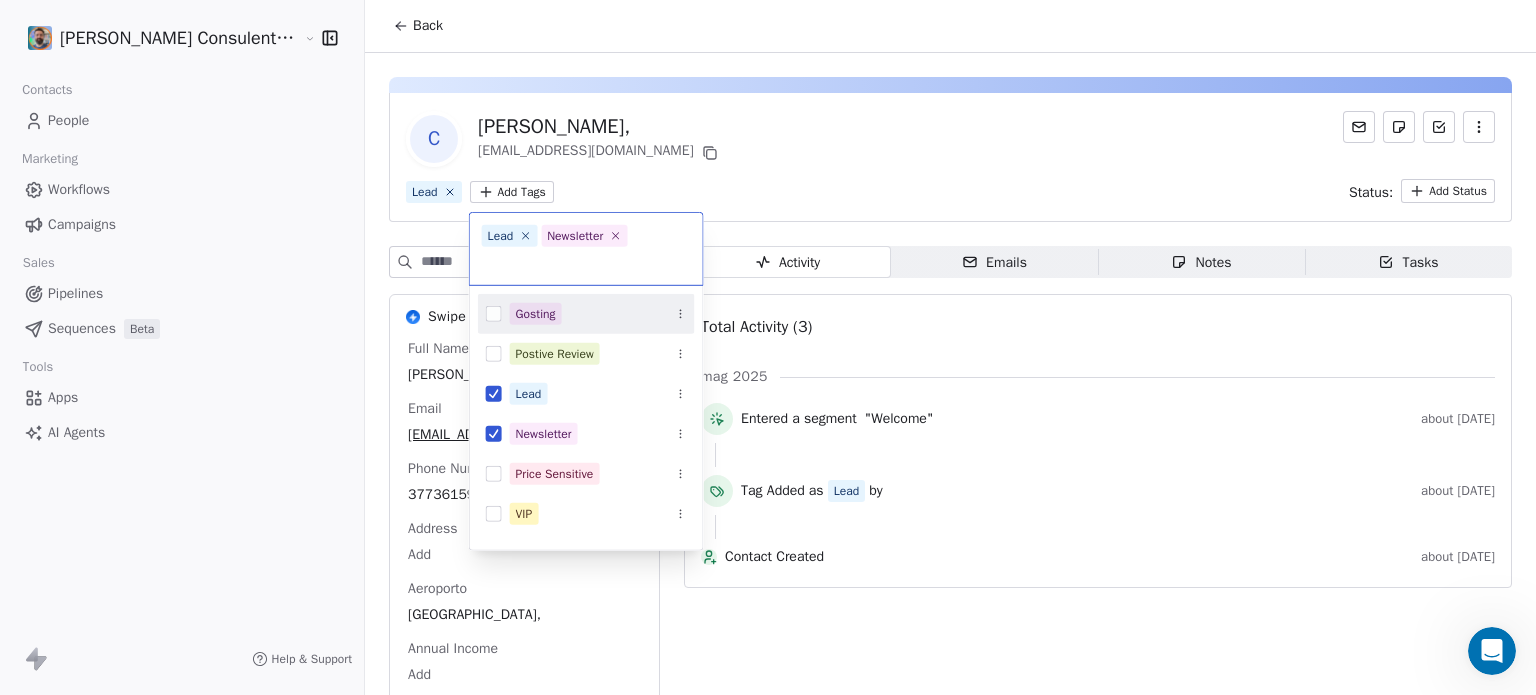 click on "Roberto Fazzi Consulente viaggi Maldive Contacts People Marketing Workflows Campaigns Sales Pipelines Sequences Beta Tools Apps AI Agents Help & Support Back C Caterina, caterinamanzo81@gmail.com Lead  Add Tags Status:   Add Status Swipe One Full Name Caterina, Email caterinamanzo81@gmail.com Phone Number 3773615928  Address Add Aeroporto napoli, Annual Income Add See   42   More   Activity Activity Emails Emails   Notes   Notes Tasks Tasks Total Activity (3) mag 2025 Entered a segment "Welcome"   about 1 month ago Tag Added as Lead by   about 1 month ago Contact Created   about 1 month ago   Lead Newsletter Churn Risk Competitor Switch Customer Decision Maker Famiglia con bambini Gosting Postive Review Lead Newsletter Price Sensitive VIP Webinar Attendee" at bounding box center (768, 422) 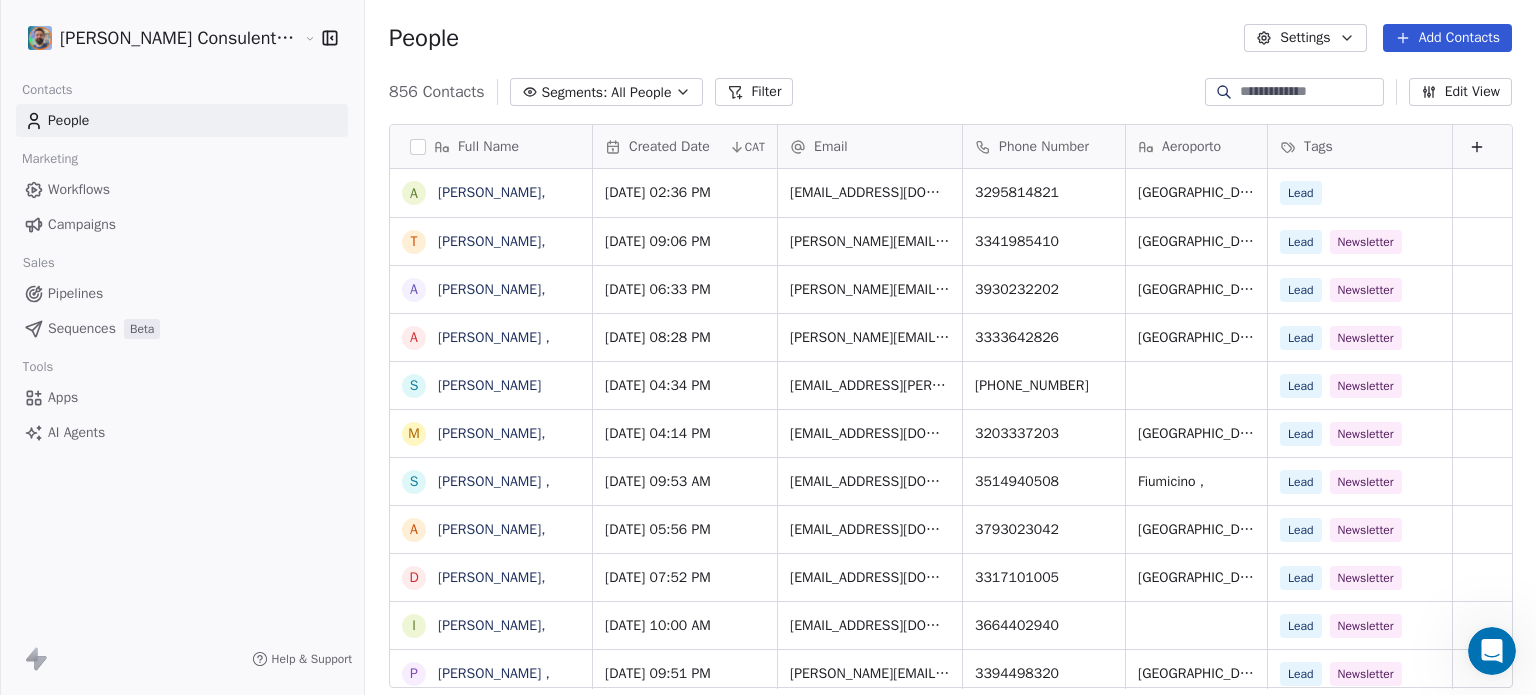 scroll, scrollTop: 200, scrollLeft: 0, axis: vertical 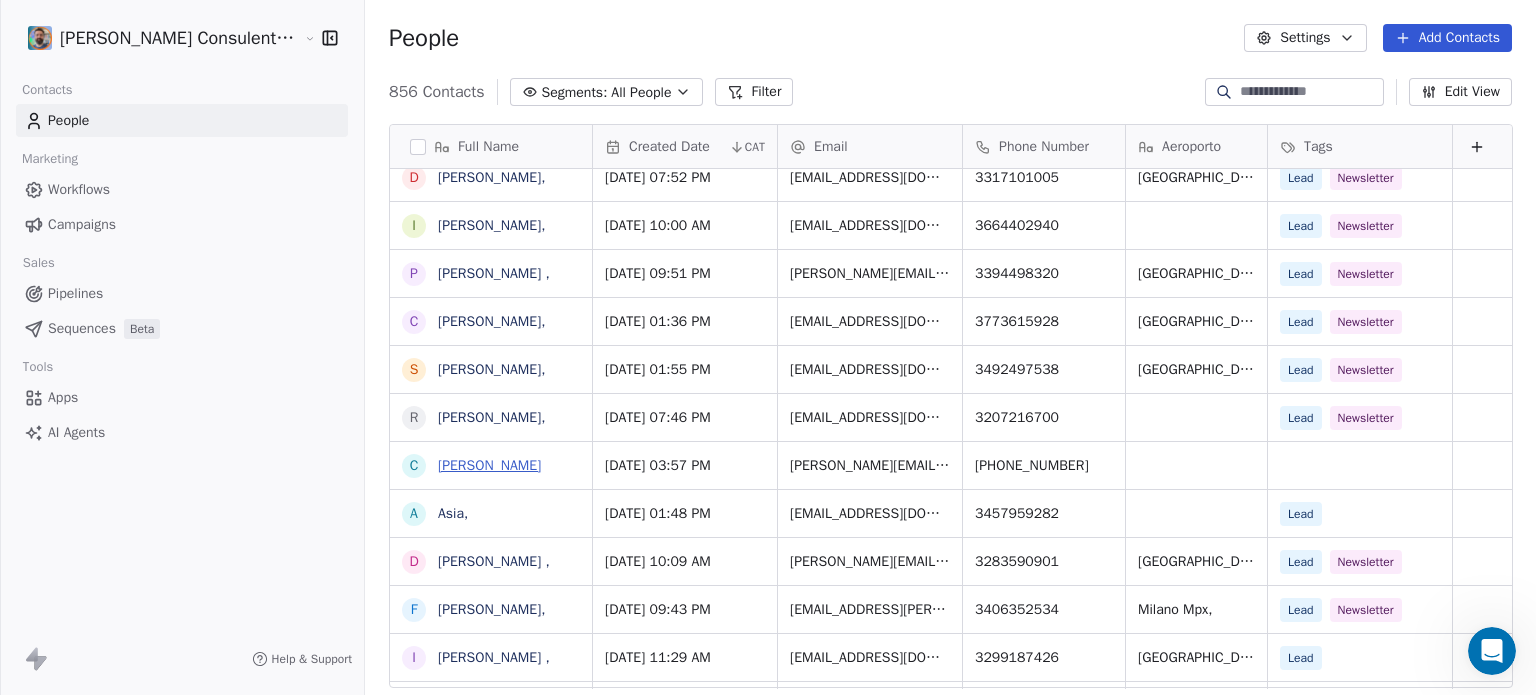 click on "[PERSON_NAME]" at bounding box center [489, 465] 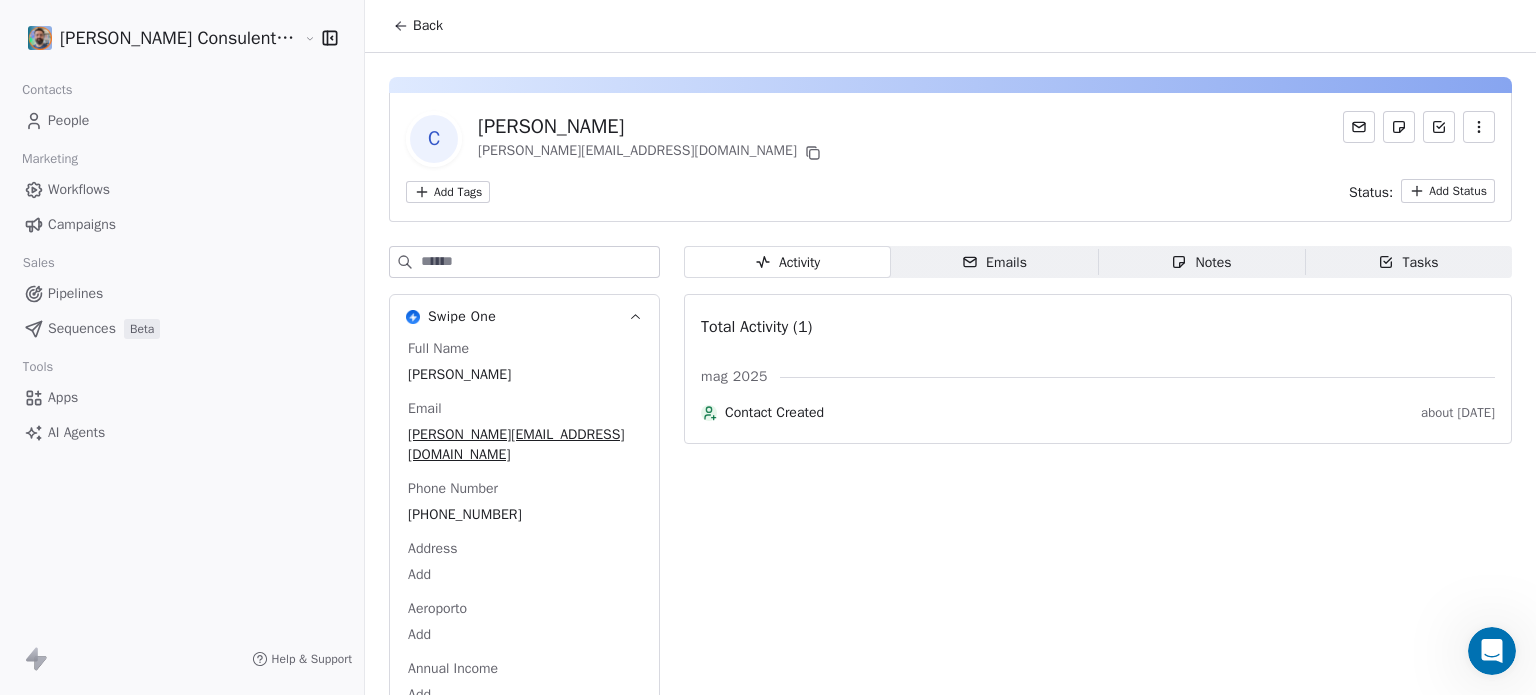 click on "Roberto Fazzi Consulente viaggi Maldive Contacts People Marketing Workflows Campaigns Sales Pipelines Sequences Beta Tools Apps AI Agents Help & Support Back C Clarissa Caricasolo clarissa.caricasolo@gmail.com  Add Tags Status:   Add Status Swipe One Full Name Clarissa Caricasolo Email clarissa.caricasolo@gmail.com Phone Number +393926507413 Address Add Aeroporto Add Annual Income Add See   42   More   Activity Activity Emails Emails   Notes   Notes Tasks Tasks Total Activity (1) mag 2025 Contact Created   about 2 months ago" at bounding box center [768, 422] 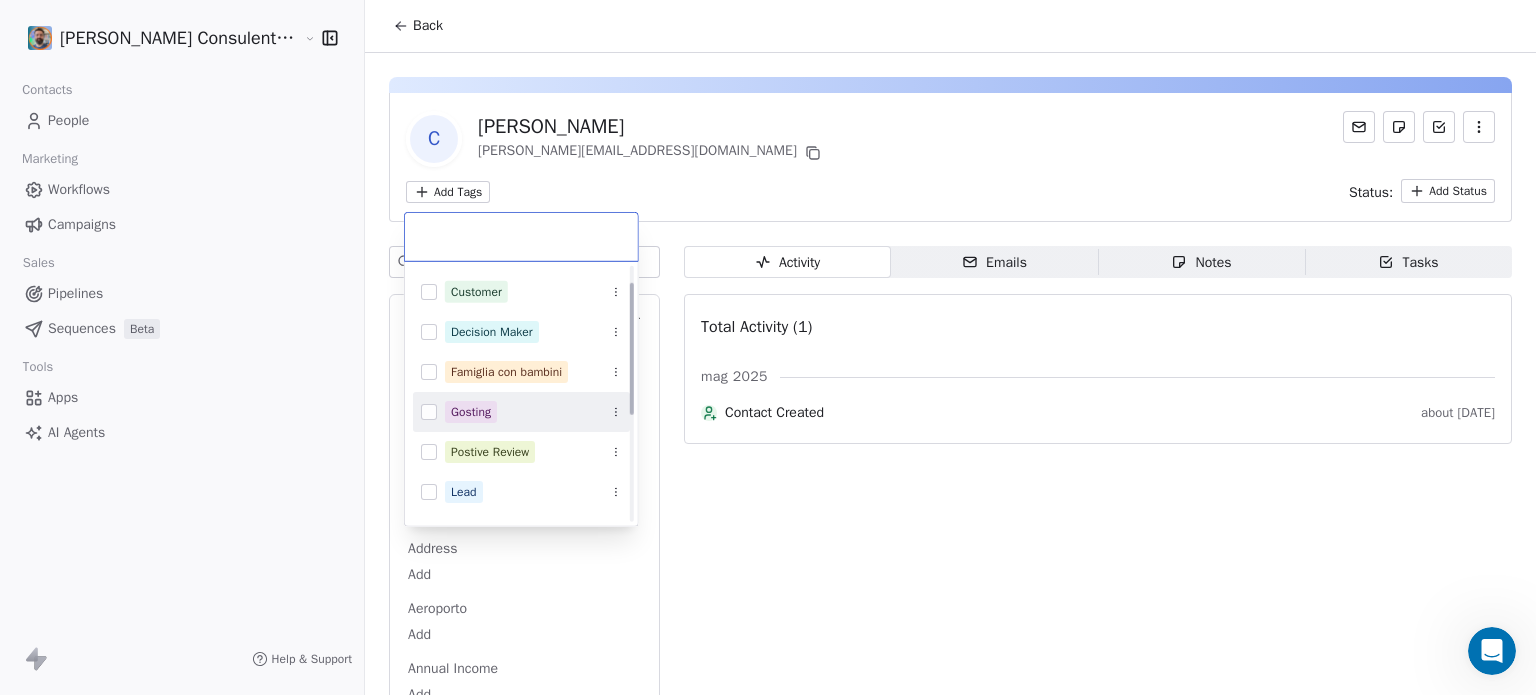 scroll, scrollTop: 32, scrollLeft: 0, axis: vertical 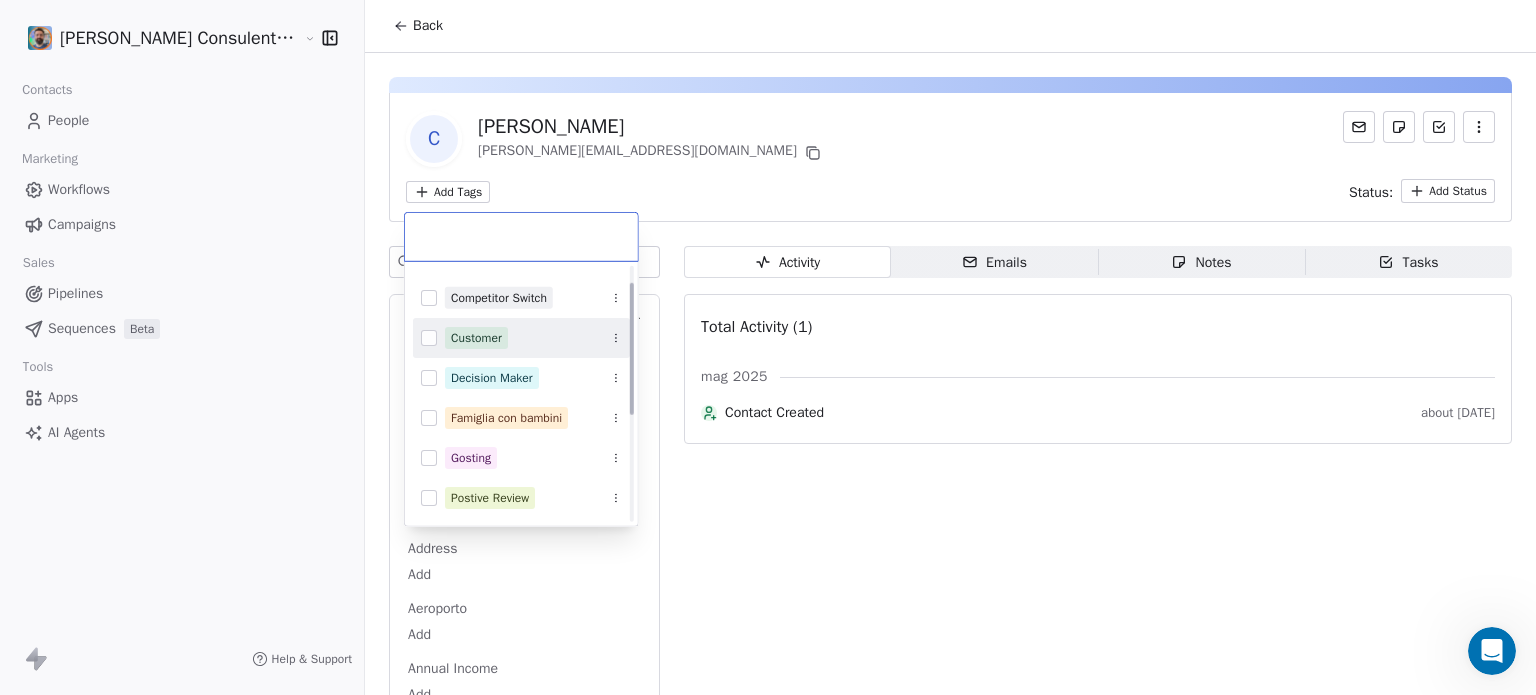 click at bounding box center (429, 338) 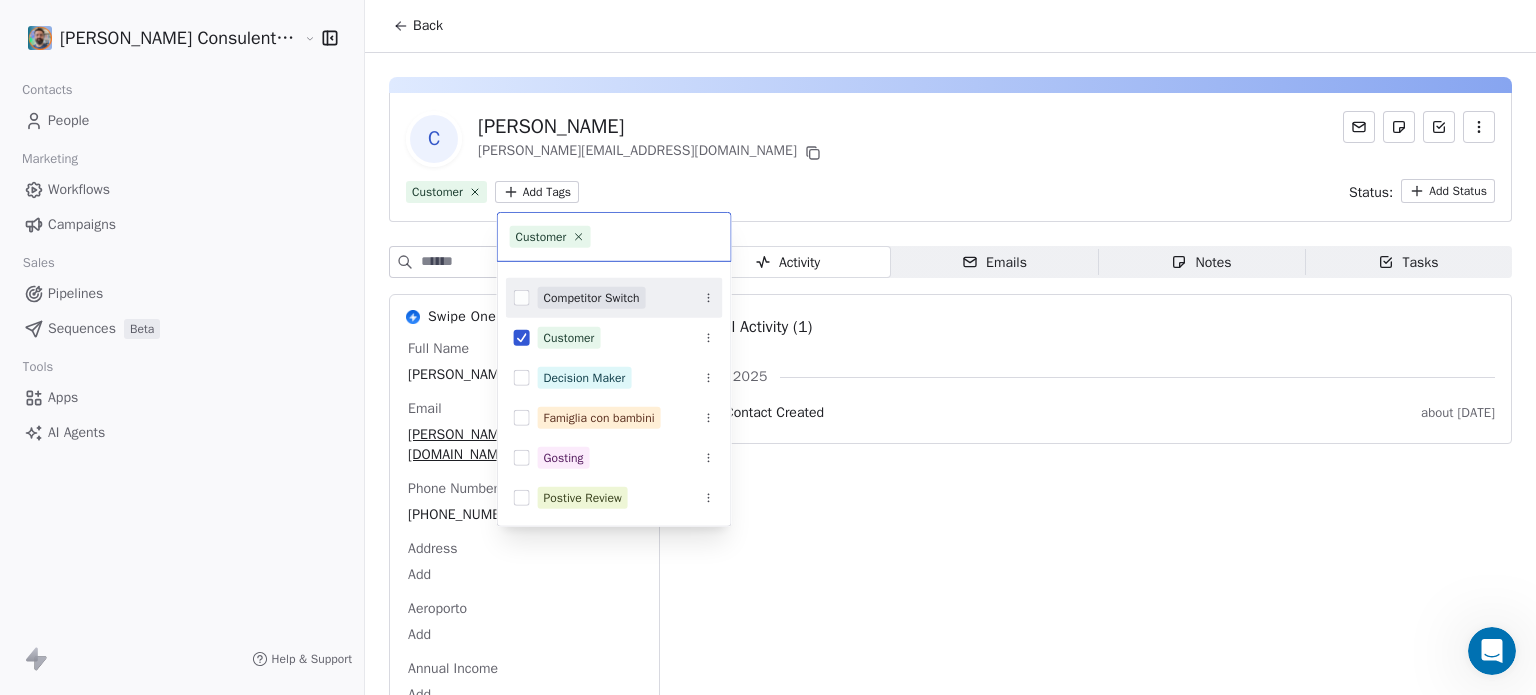 click on "Roberto Fazzi Consulente viaggi Maldive Contacts People Marketing Workflows Campaigns Sales Pipelines Sequences Beta Tools Apps AI Agents Help & Support Back C Clarissa Caricasolo clarissa.caricasolo@gmail.com Customer  Add Tags Status:   Add Status Swipe One Full Name Clarissa Caricasolo Email clarissa.caricasolo@gmail.com Phone Number +393926507413 Address Add Aeroporto Add Annual Income Add See   42   More   Activity Activity Emails Emails   Notes   Notes Tasks Tasks Total Activity (1) mag 2025 Contact Created   about 2 months ago   Customer Churn Risk Competitor Switch Customer Decision Maker Famiglia con bambini Gosting Postive Review Lead Newsletter Price Sensitive VIP Webinar Attendee" at bounding box center [768, 422] 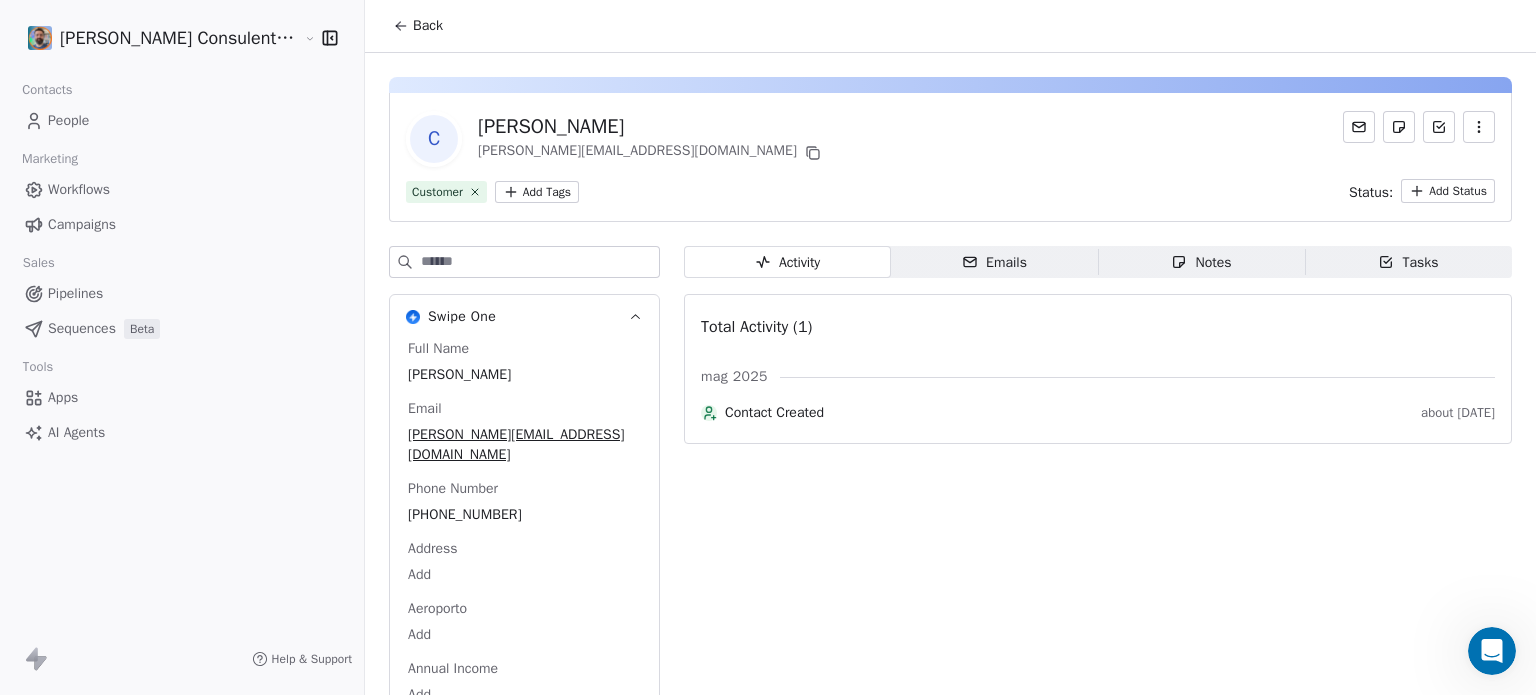 click on "C Clarissa Caricasolo clarissa.caricasolo@gmail.com" at bounding box center [950, 139] 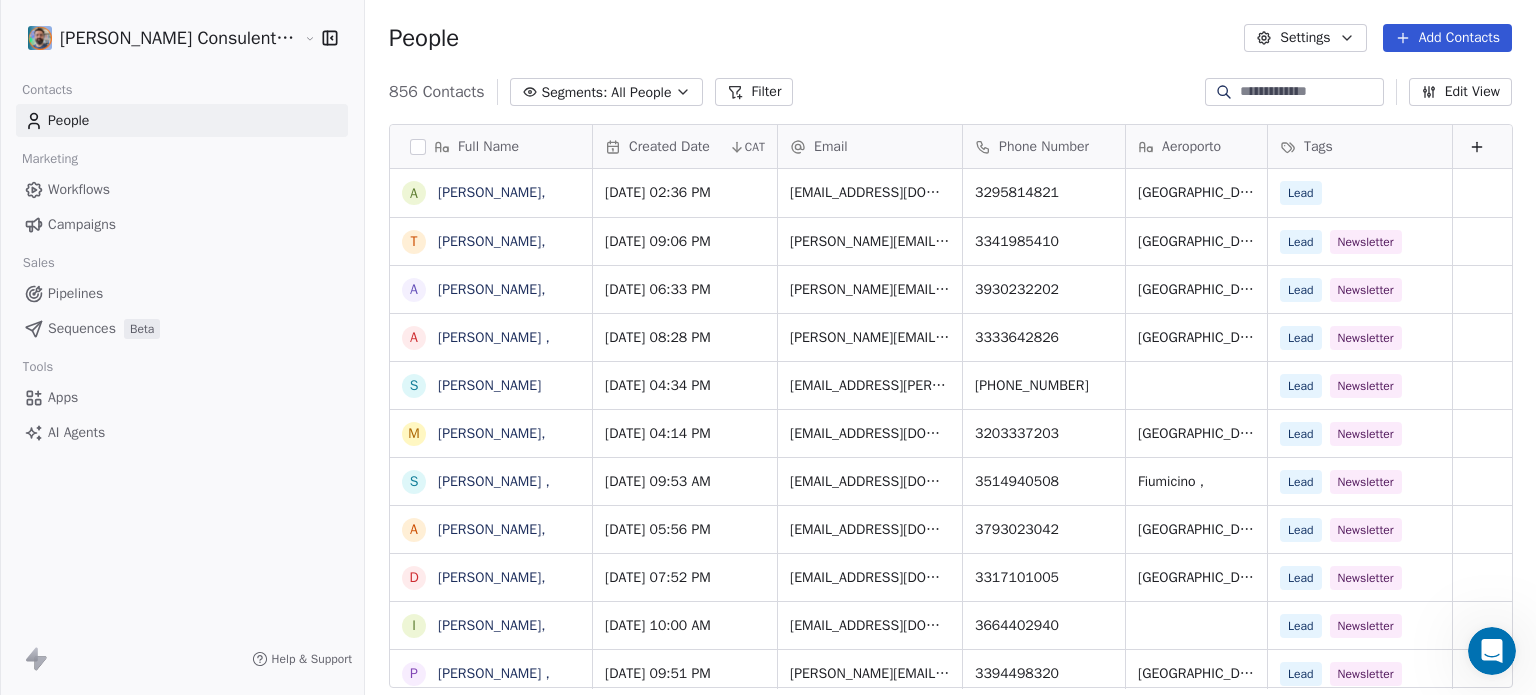 scroll, scrollTop: 400, scrollLeft: 0, axis: vertical 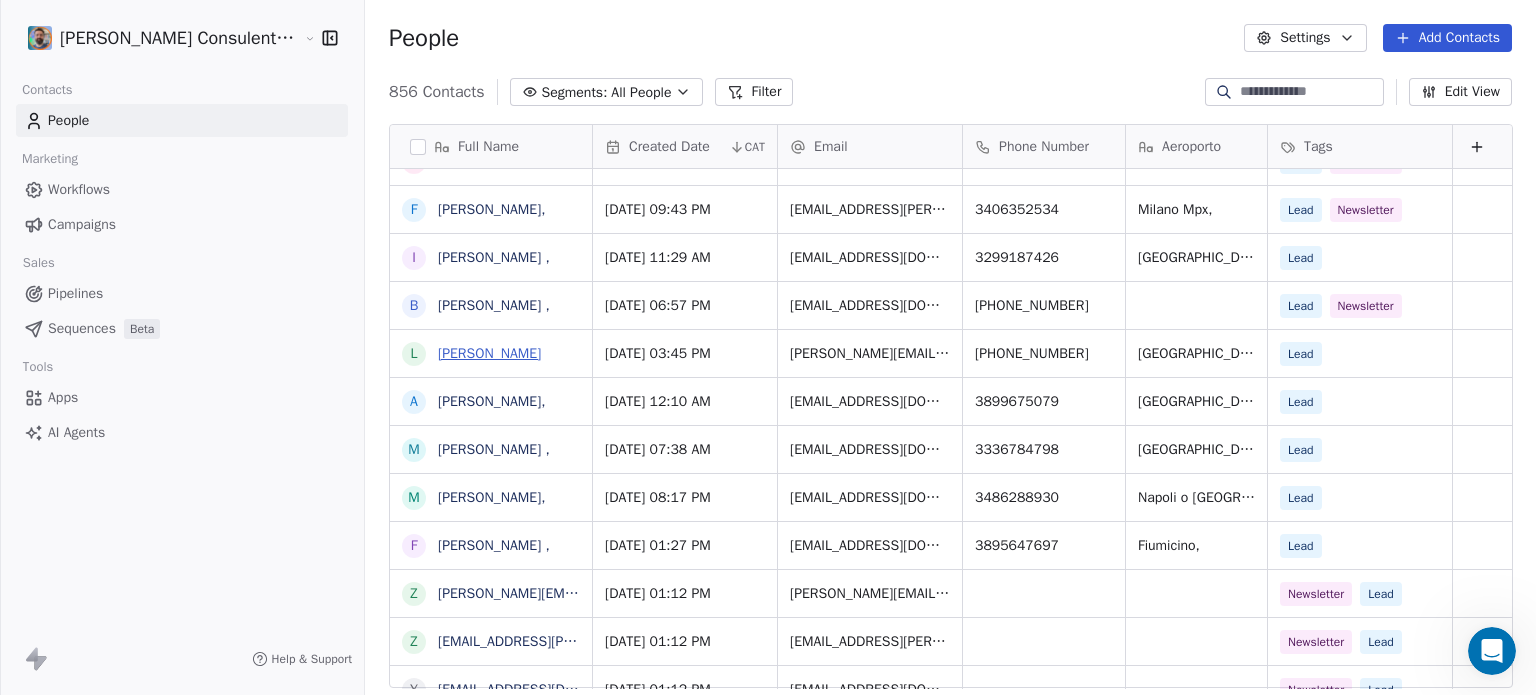 drag, startPoint x: 499, startPoint y: 357, endPoint x: 472, endPoint y: 360, distance: 27.166155 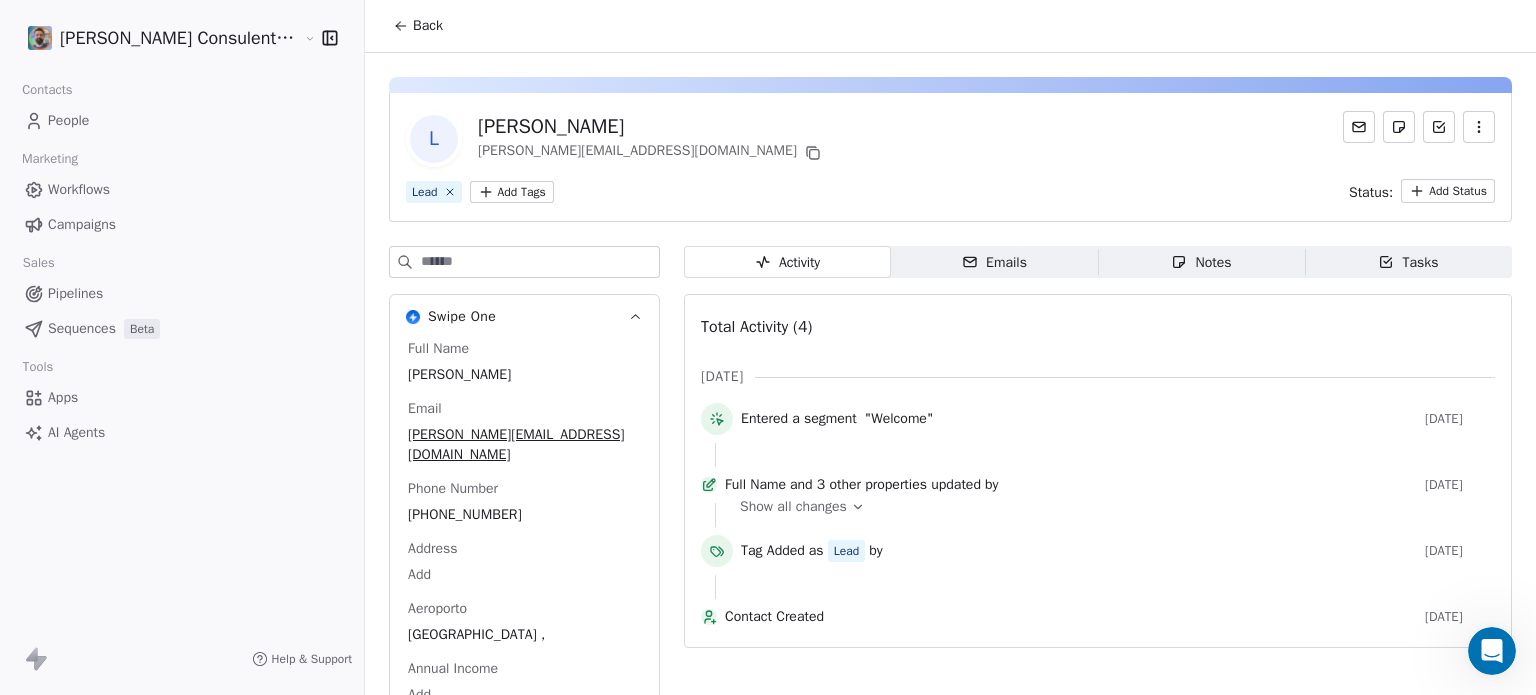 click on "Roberto Fazzi Consulente viaggi Maldive Contacts People Marketing Workflows Campaigns Sales Pipelines Sequences Beta Tools Apps AI Agents Help & Support Back L Leonardo Villani leonardo@camperis.it Lead  Add Tags Status:   Add Status Swipe One Full Name Leonardo Villani Email leonardo@camperis.it Phone Number +393398740815 Address Add Aeroporto Bologna , Annual Income Add See   42   More   Activity Activity Emails Emails   Notes   Notes Tasks Tasks Total Activity (4) apr 2025 Entered a segment "Welcome"   3 months ago Full Name and 3 other   properties   updated by   3 months ago   Show all changes Tag Added as Lead by   3 months ago Contact Created   3 months ago" at bounding box center [768, 422] 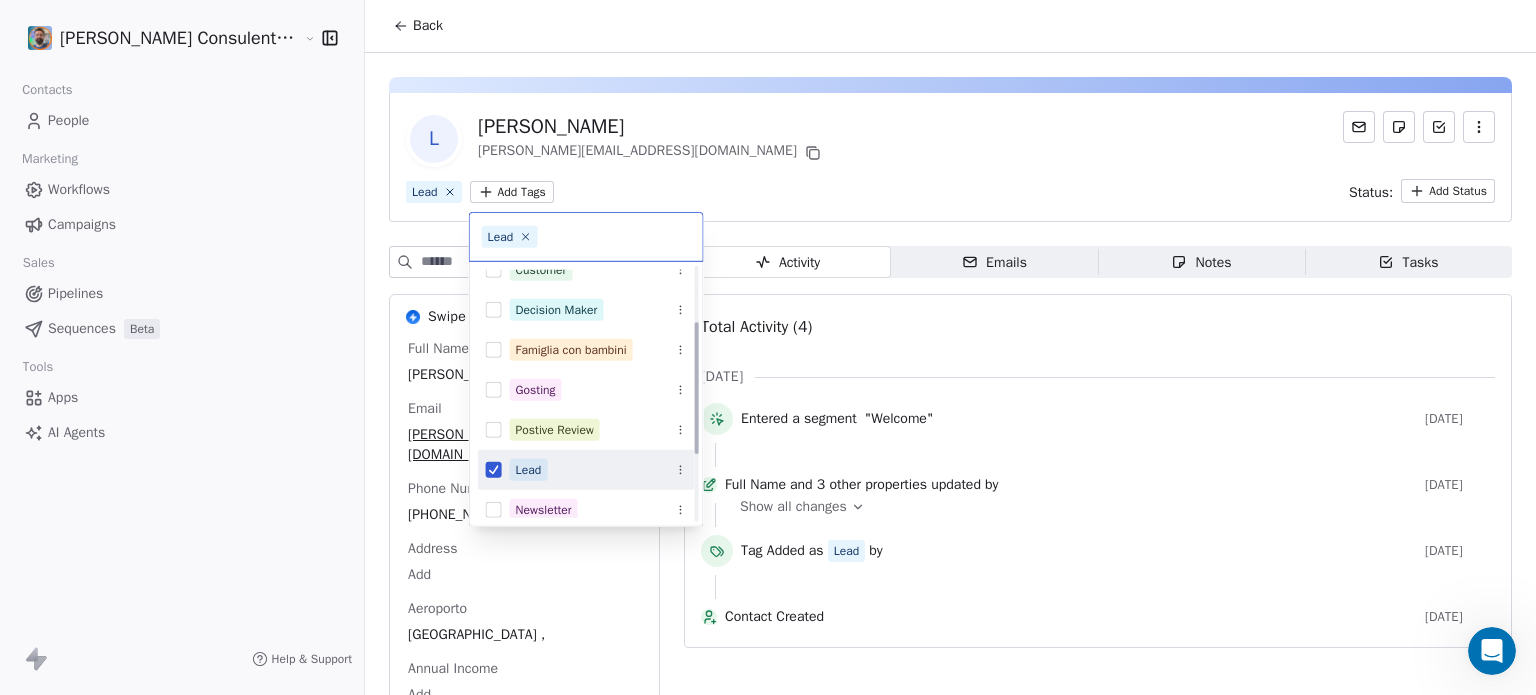 scroll, scrollTop: 200, scrollLeft: 0, axis: vertical 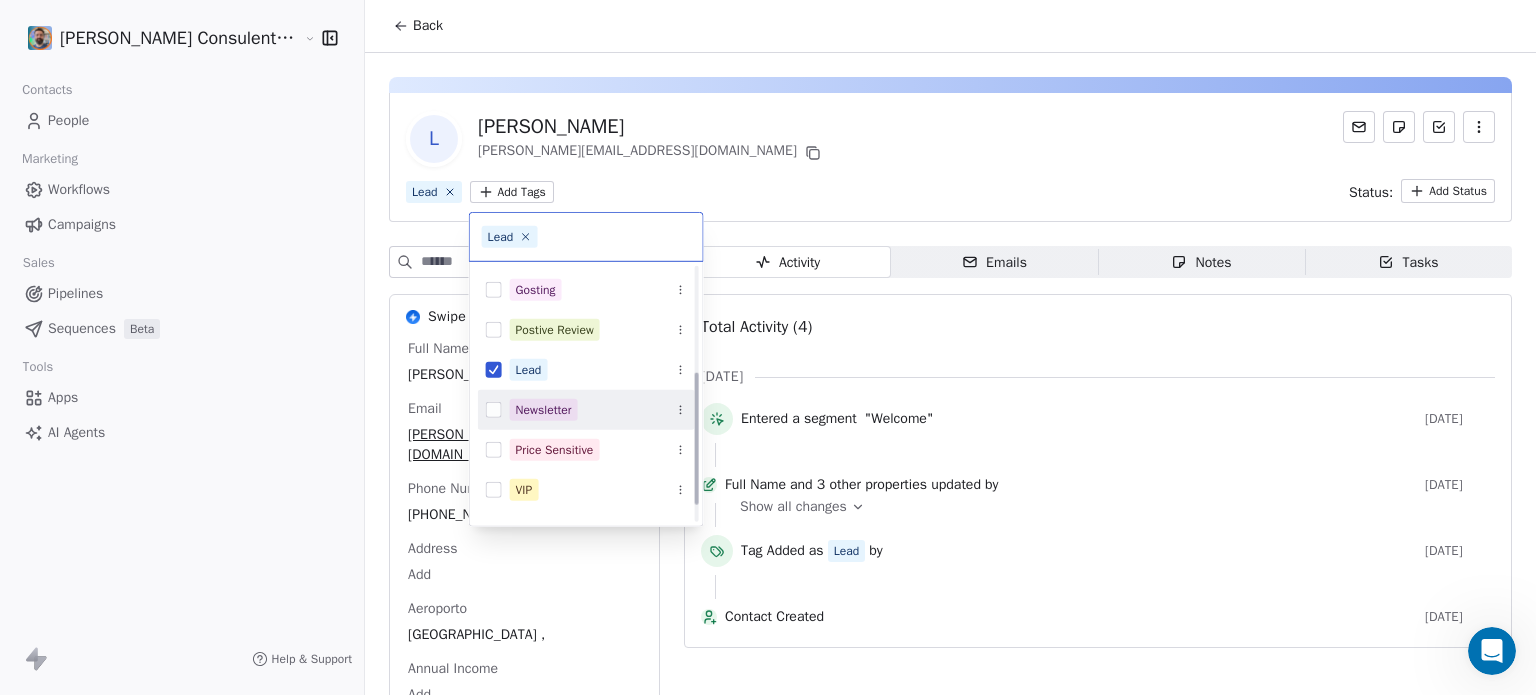 click on "Newsletter" at bounding box center [544, 410] 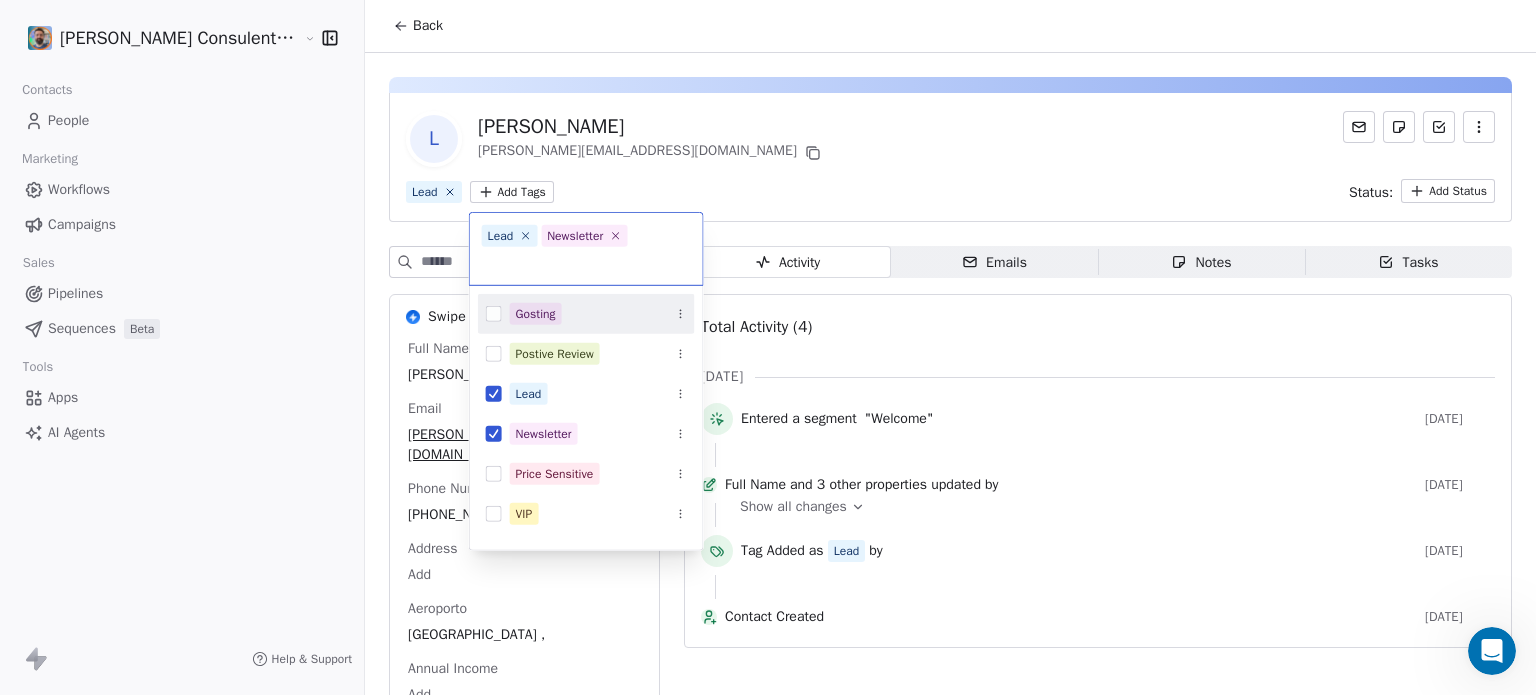 click on "Roberto Fazzi Consulente viaggi Maldive Contacts People Marketing Workflows Campaigns Sales Pipelines Sequences Beta Tools Apps AI Agents Help & Support Back L Leonardo Villani leonardo@camperis.it Lead  Add Tags Status:   Add Status Swipe One Full Name Leonardo Villani Email leonardo@camperis.it Phone Number +393398740815 Address Add Aeroporto Bologna , Annual Income Add See   42   More   Activity Activity Emails Emails   Notes   Notes Tasks Tasks Total Activity (4) apr 2025 Entered a segment "Welcome"   3 months ago Full Name and 3 other   properties   updated by   3 months ago   Show all changes Tag Added as Lead by   3 months ago Contact Created   3 months ago   Lead Newsletter Churn Risk Competitor Switch Customer Decision Maker Famiglia con bambini Gosting Postive Review Lead Newsletter Price Sensitive VIP Webinar Attendee" at bounding box center [768, 422] 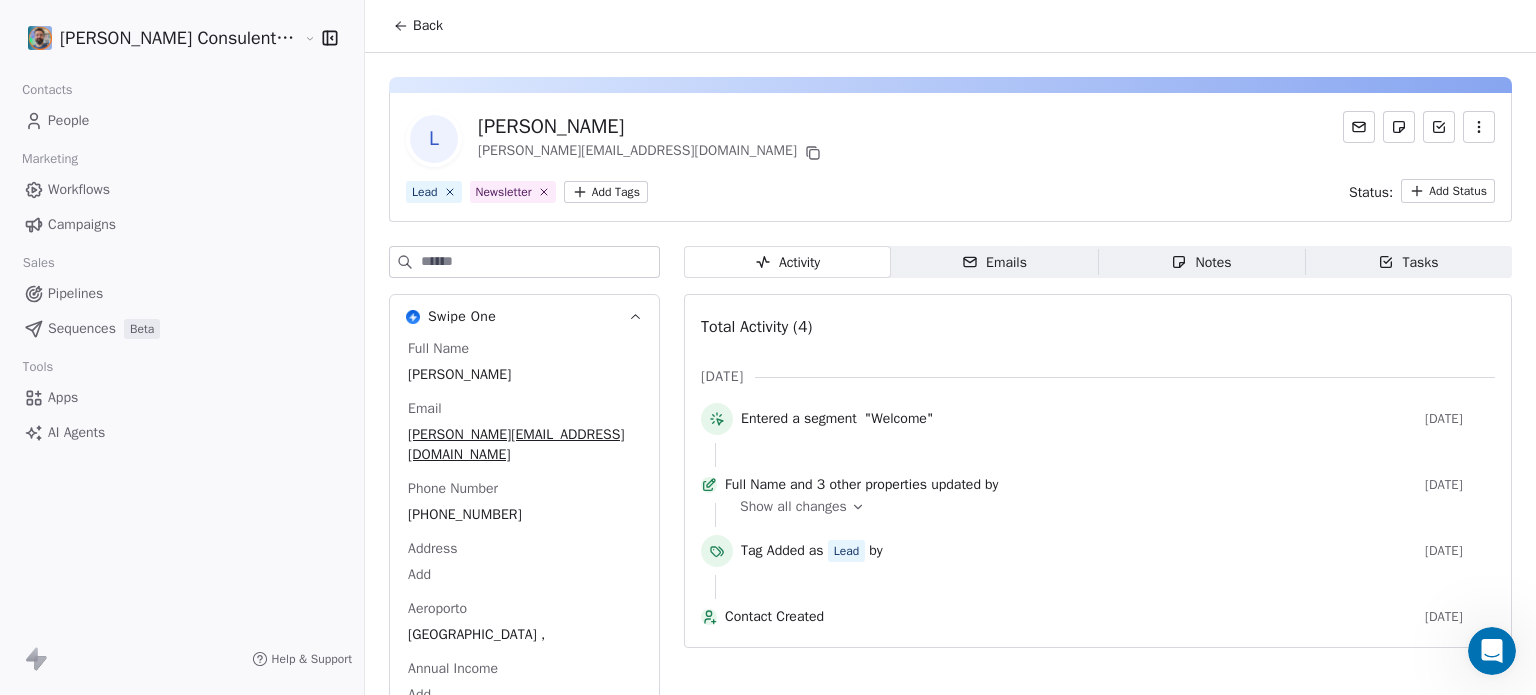click on "Back" at bounding box center [428, 26] 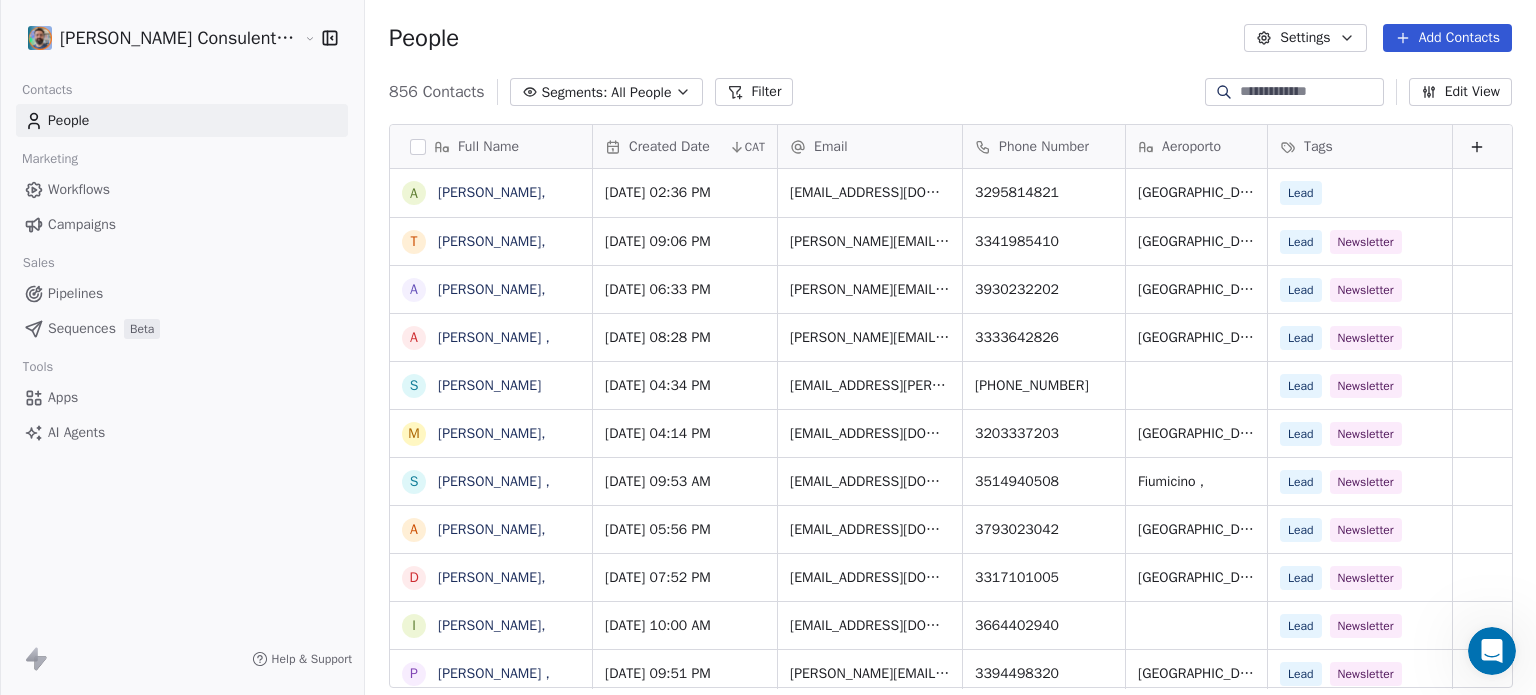 scroll, scrollTop: 800, scrollLeft: 0, axis: vertical 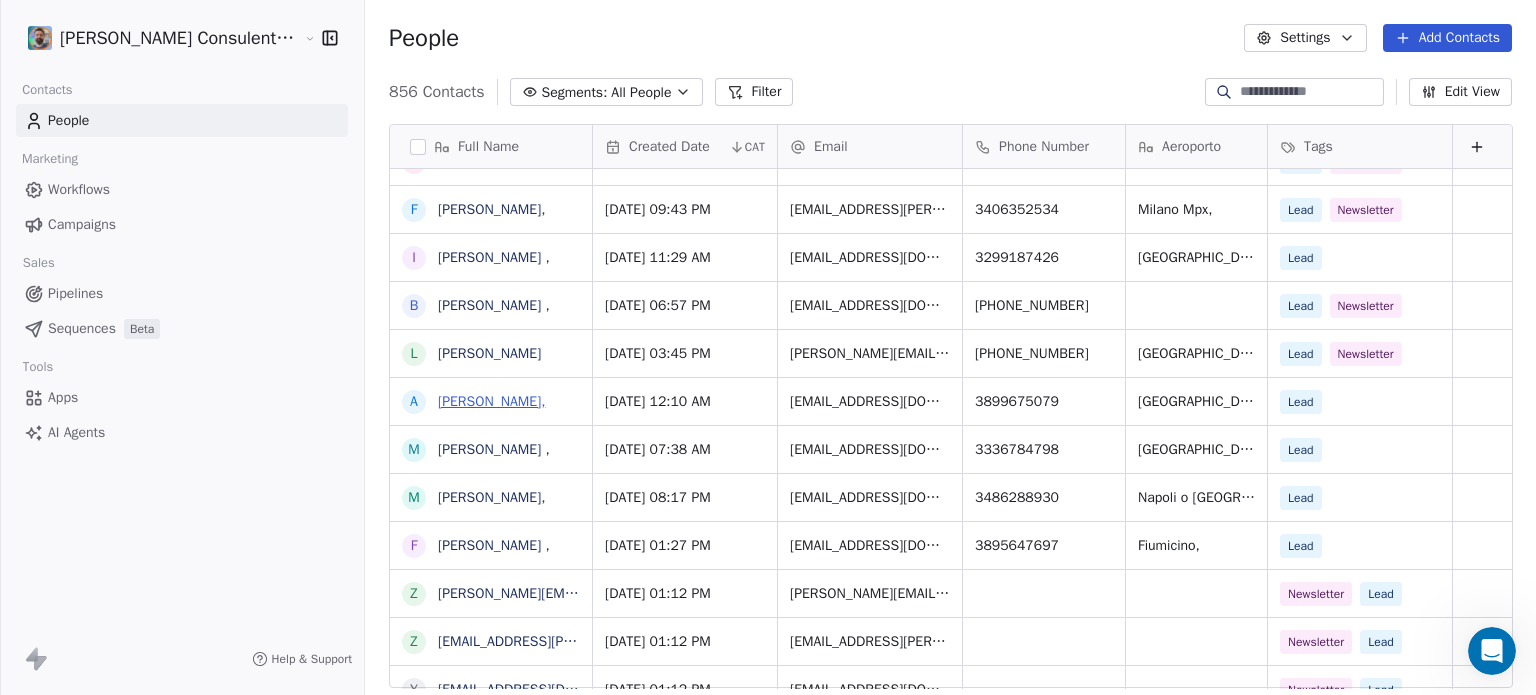 click on "[PERSON_NAME]," at bounding box center (491, 401) 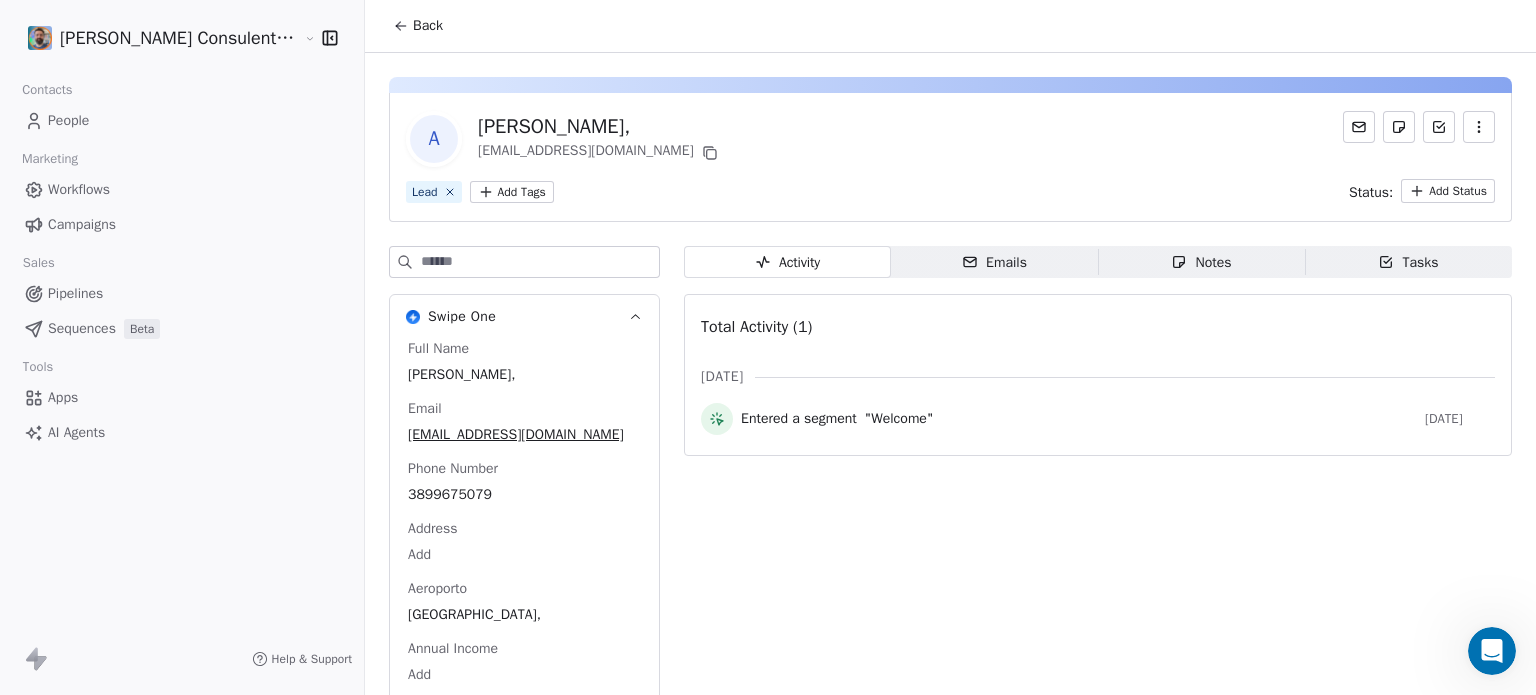 click on "Roberto Fazzi Consulente viaggi Maldive Contacts People Marketing Workflows Campaigns Sales Pipelines Sequences Beta Tools Apps AI Agents Help & Support Back A Alessandra, aleg2436@gmail.com Lead  Add Tags Status:   Add Status Swipe One Full Name Alessandra, Email aleg2436@gmail.com Phone Number 3899675079  Address Add Aeroporto Roma, Annual Income Add See   42   More   Activity Activity Emails Emails   Notes   Notes Tasks Tasks Total Activity (1) apr 2025 Entered a segment "Welcome"   3 months ago" at bounding box center [768, 422] 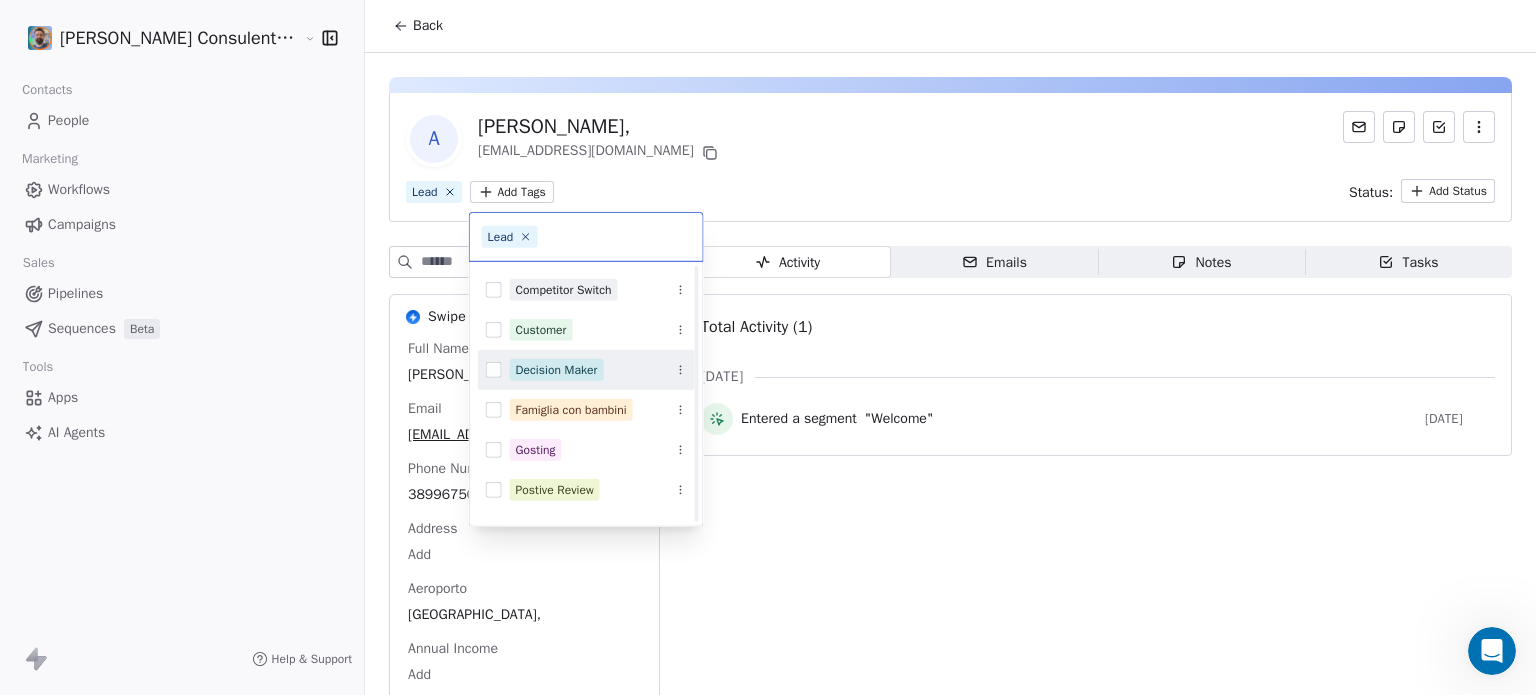 scroll, scrollTop: 100, scrollLeft: 0, axis: vertical 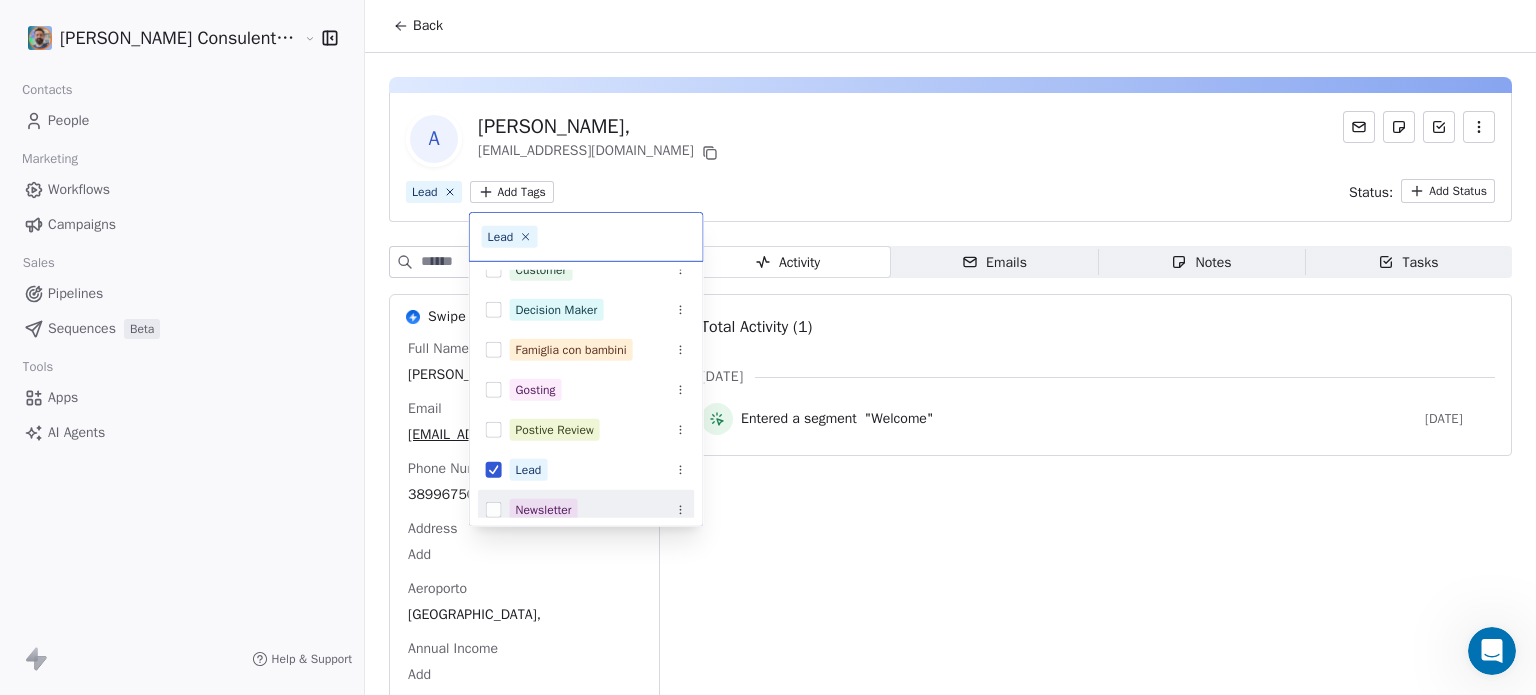 click on "Newsletter" at bounding box center (544, 510) 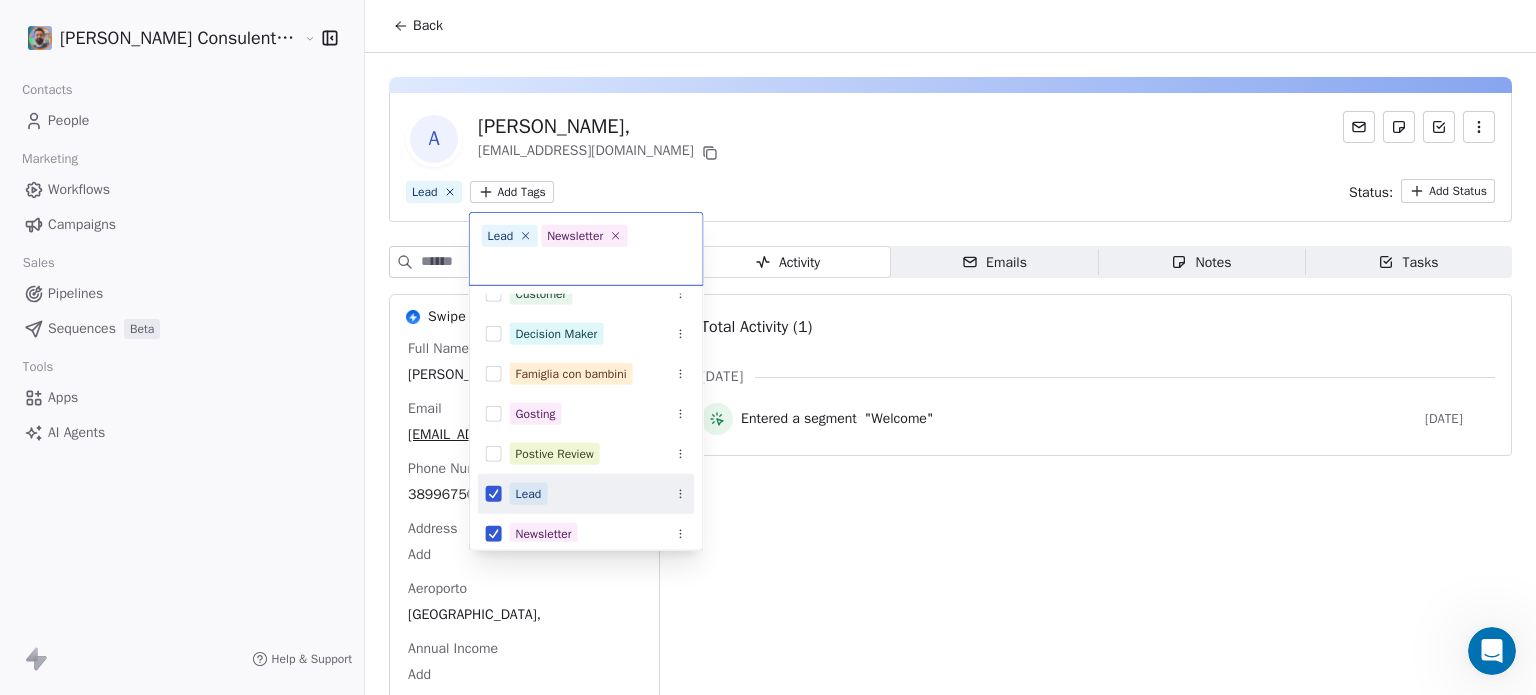 click on "Roberto Fazzi Consulente viaggi Maldive Contacts People Marketing Workflows Campaigns Sales Pipelines Sequences Beta Tools Apps AI Agents Help & Support Back A Alessandra, aleg2436@gmail.com Lead  Add Tags Status:   Add Status Swipe One Full Name Alessandra, Email aleg2436@gmail.com Phone Number 3899675079  Address Add Aeroporto Roma, Annual Income Add See   42   More   Activity Activity Emails Emails   Notes   Notes Tasks Tasks Total Activity (1) apr 2025 Entered a segment "Welcome"   3 months ago   Lead Newsletter Churn Risk Competitor Switch Customer Decision Maker Famiglia con bambini Gosting Postive Review Lead Newsletter Price Sensitive VIP Webinar Attendee" at bounding box center [768, 422] 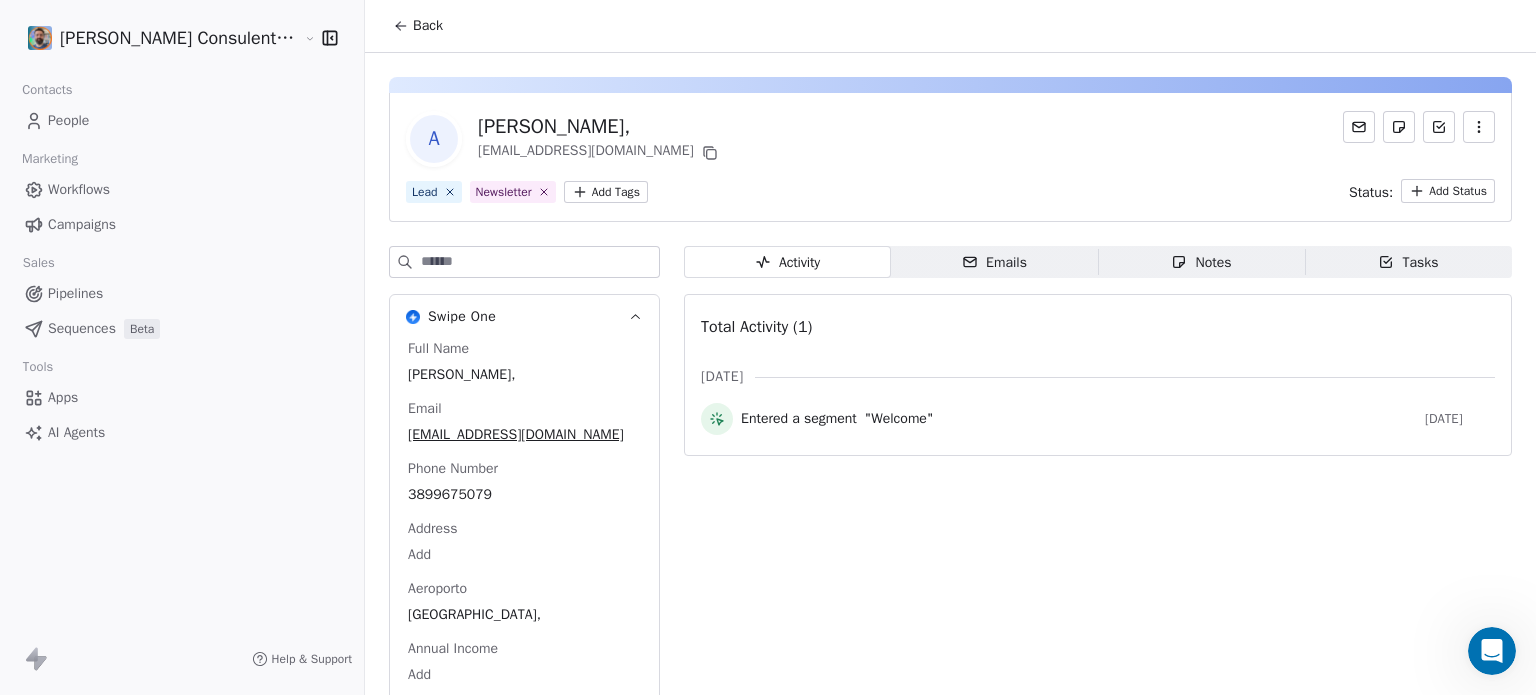 click on "Back" at bounding box center [428, 26] 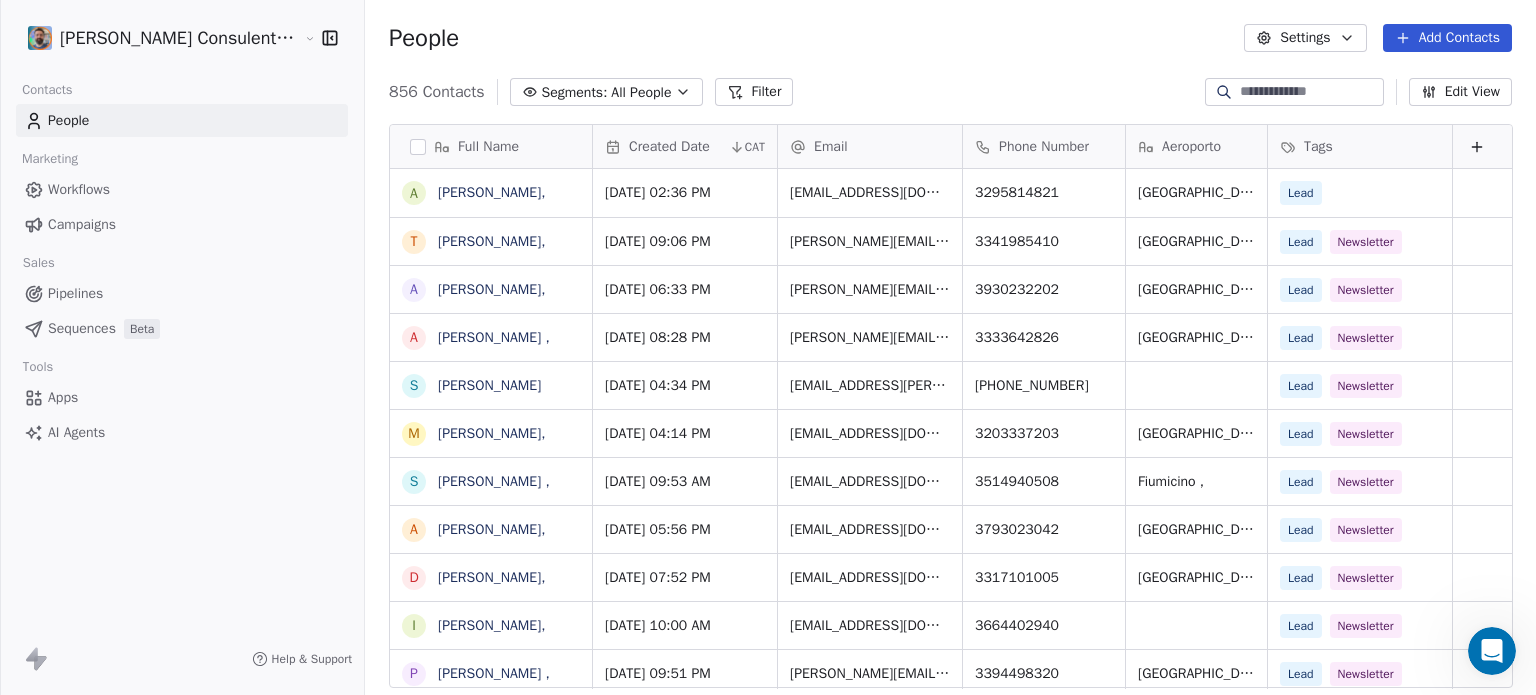 scroll, scrollTop: 800, scrollLeft: 0, axis: vertical 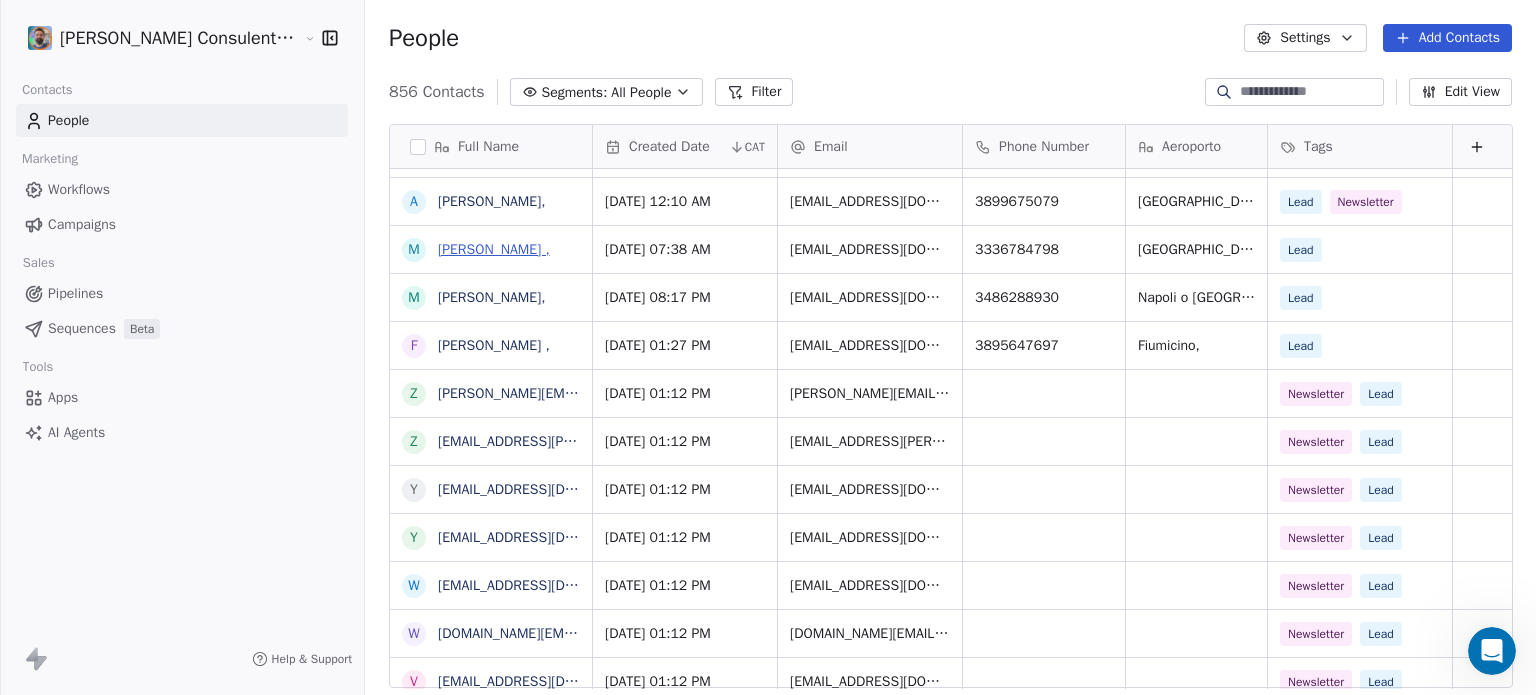 click on "[PERSON_NAME] ," at bounding box center [494, 249] 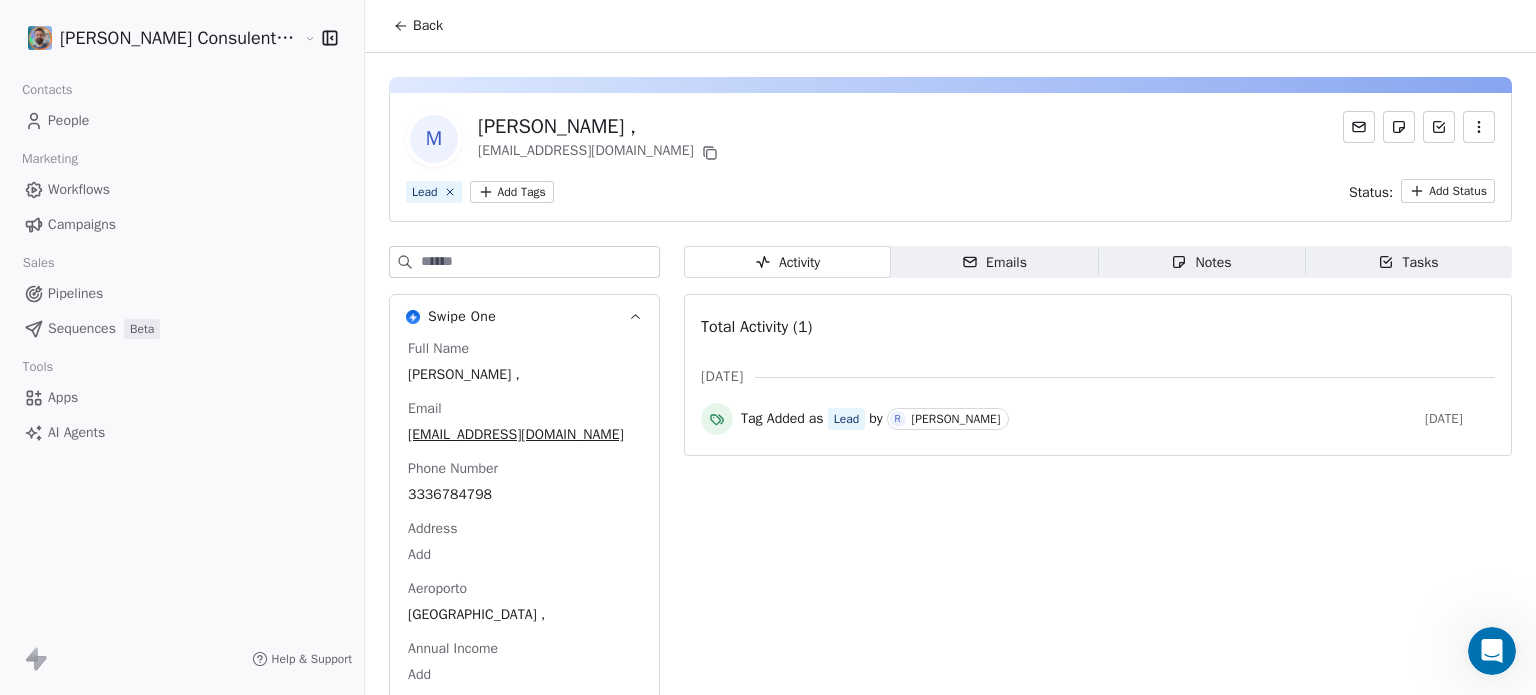 click on "Roberto Fazzi Consulente viaggi Maldive Contacts People Marketing Workflows Campaigns Sales Pipelines Sequences Beta Tools Apps AI Agents Help & Support Back M Mariangela Geranio , mariangela.geranio@gmail.com Lead  Add Tags Status:   Add Status Swipe One Full Name Mariangela Geranio , Email mariangela.geranio@gmail.com Phone Number 3336784798  Address Add Aeroporto Milano , Annual Income Add See   42   More   Activity Activity Emails Emails   Notes   Notes Tasks Tasks Total Activity (1) apr 2025 Tag Added as Lead by R Roberto Fazzi   3 months ago" at bounding box center (768, 422) 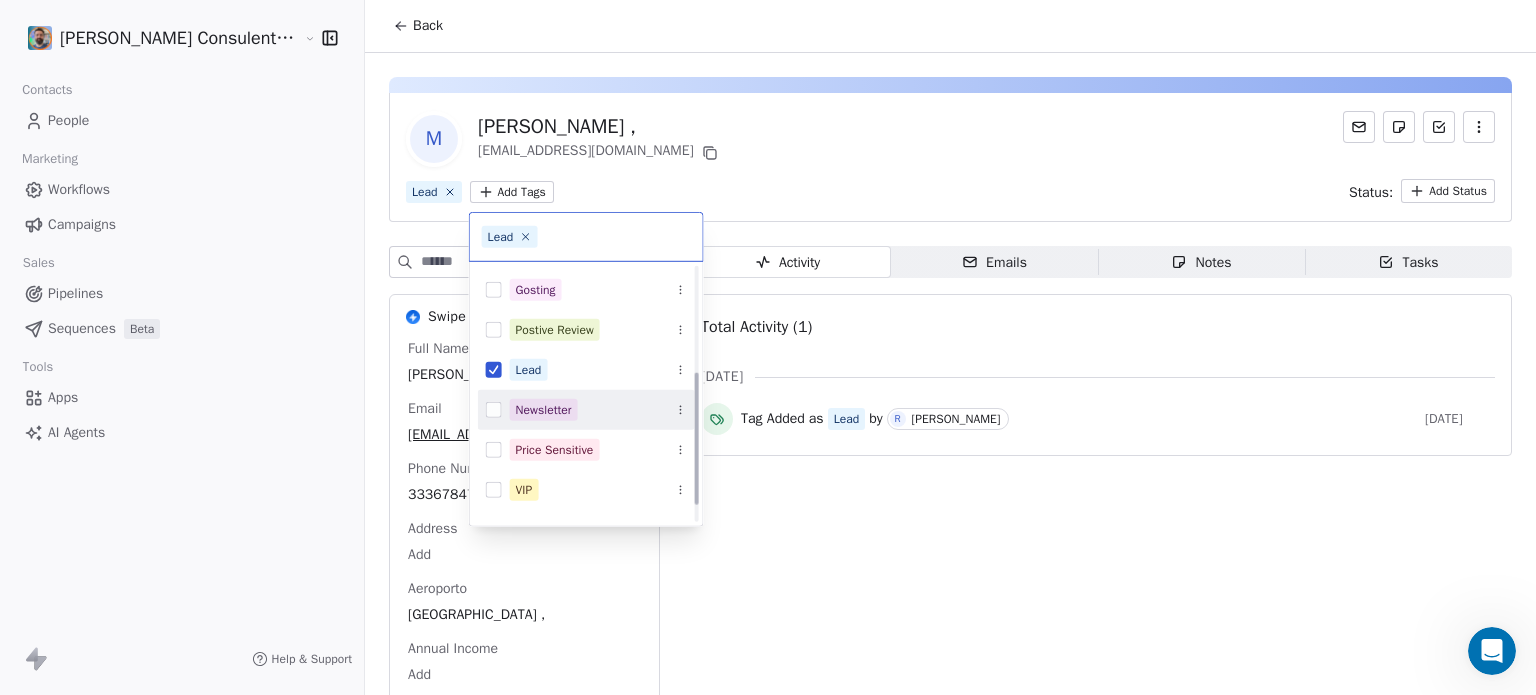 click on "Newsletter" at bounding box center [544, 410] 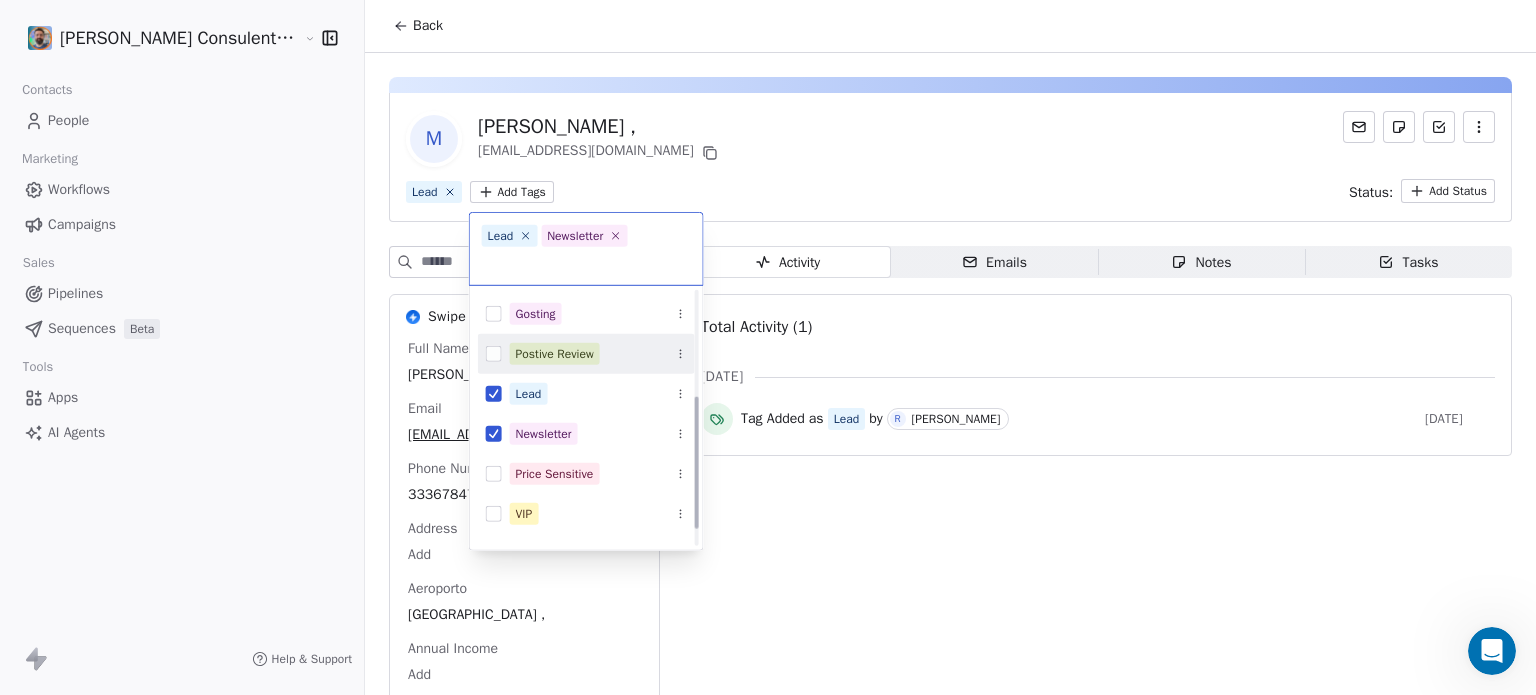 click on "Roberto Fazzi Consulente viaggi Maldive Contacts People Marketing Workflows Campaigns Sales Pipelines Sequences Beta Tools Apps AI Agents Help & Support Back M Mariangela Geranio , mariangela.geranio@gmail.com Lead  Add Tags Status:   Add Status Swipe One Full Name Mariangela Geranio , Email mariangela.geranio@gmail.com Phone Number 3336784798  Address Add Aeroporto Milano , Annual Income Add See   42   More   Activity Activity Emails Emails   Notes   Notes Tasks Tasks Total Activity (1) apr 2025 Tag Added as Lead by R Roberto Fazzi   3 months ago   Lead Newsletter Churn Risk Competitor Switch Customer Decision Maker Famiglia con bambini Gosting Postive Review Lead Newsletter Price Sensitive VIP Webinar Attendee" at bounding box center (768, 422) 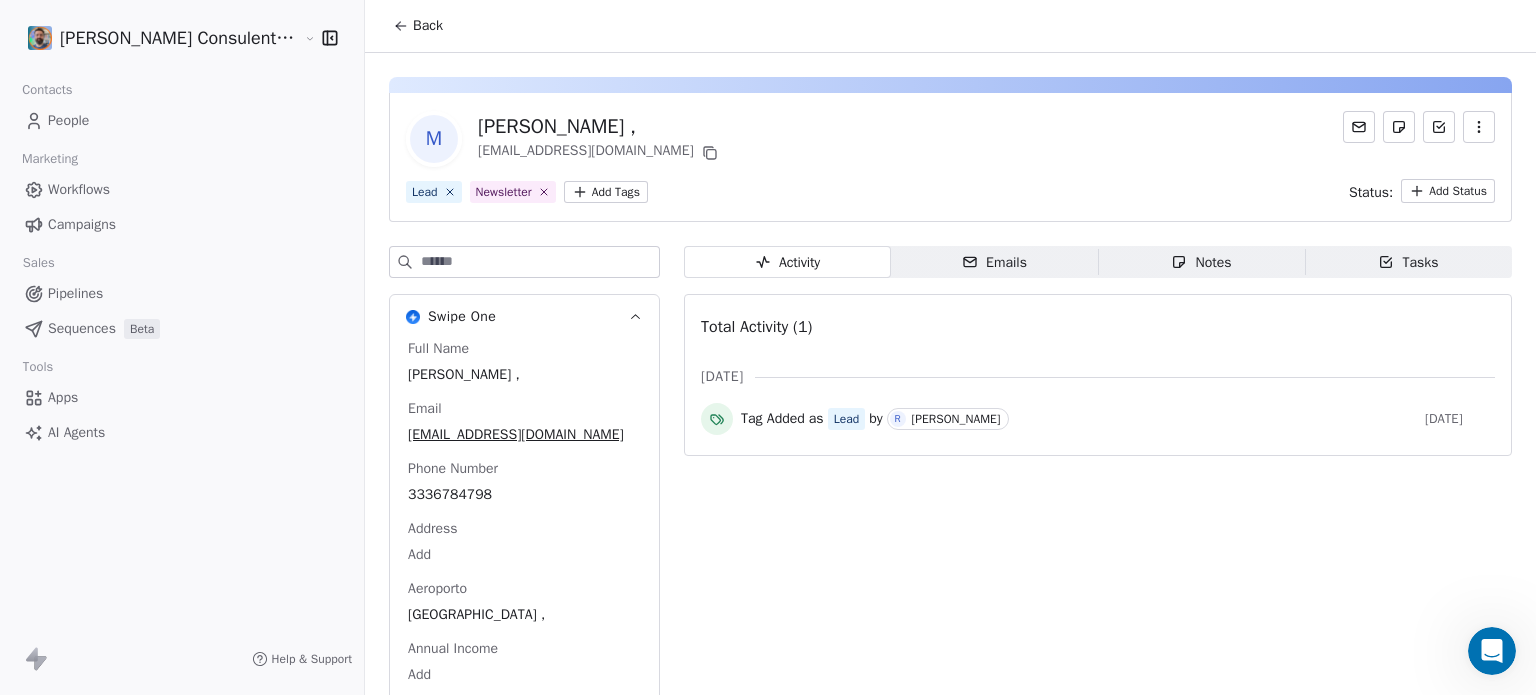 click on "Back" at bounding box center [428, 26] 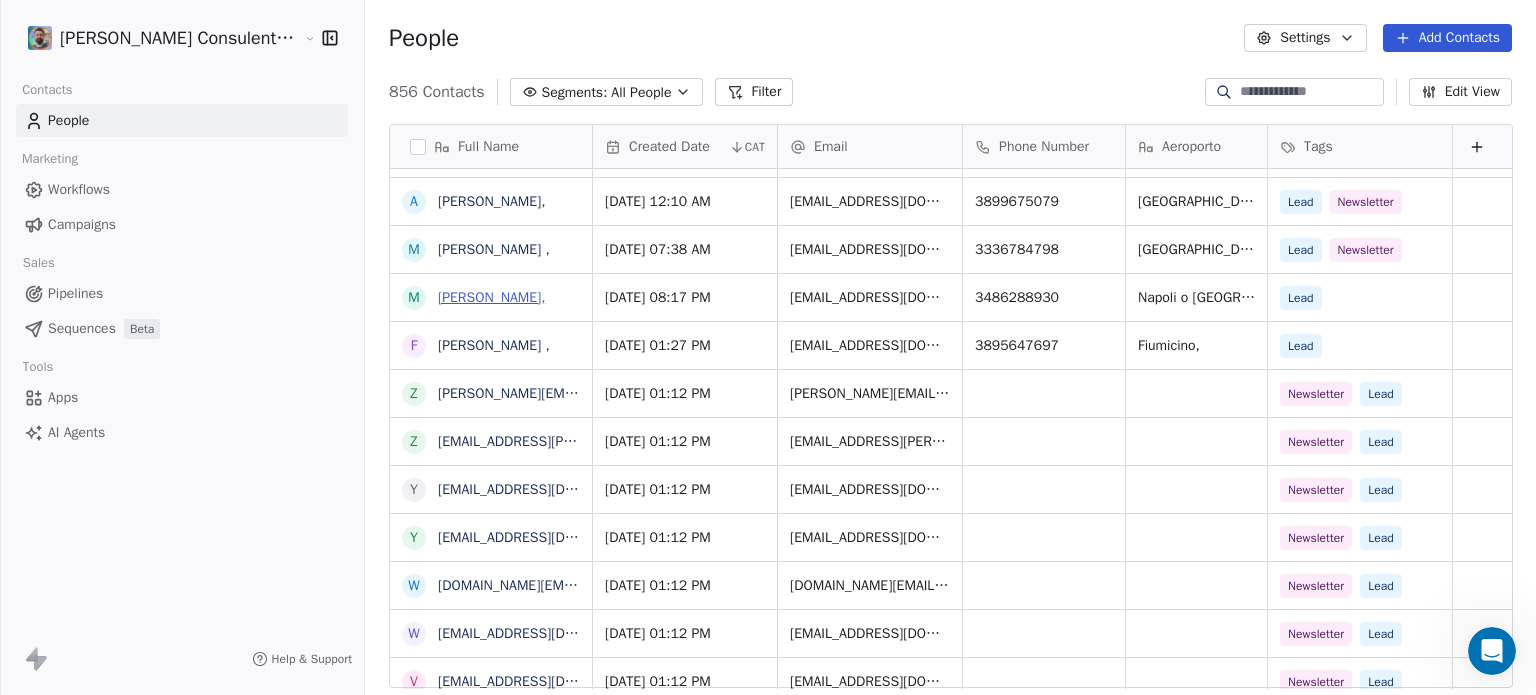 click on "[PERSON_NAME]," at bounding box center (491, 297) 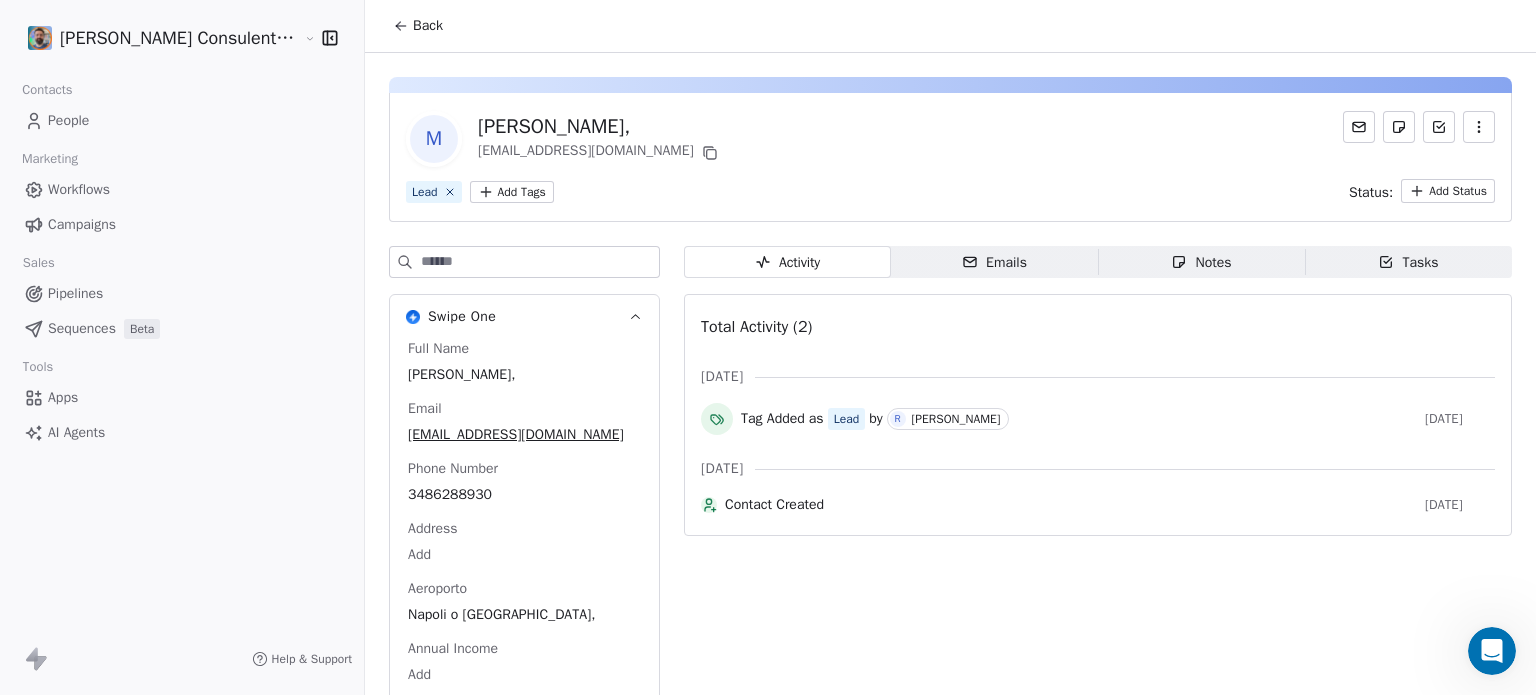 click on "Roberto Fazzi Consulente viaggi Maldive Contacts People Marketing Workflows Campaigns Sales Pipelines Sequences Beta Tools Apps AI Agents Help & Support Back M Mara, maraaloia87@gmail.com Lead  Add Tags Status:   Add Status Swipe One Full Name Mara, Email maraaloia87@gmail.com Phone Number 3486288930  Address Add Aeroporto Napoli o Roma, Annual Income Add See   42   More   Activity Activity Emails Emails   Notes   Notes Tasks Tasks Total Activity (2) apr 2025 Tag Added as Lead by R Roberto Fazzi   3 months ago mar 2025 Contact Created   3 months ago" at bounding box center [768, 422] 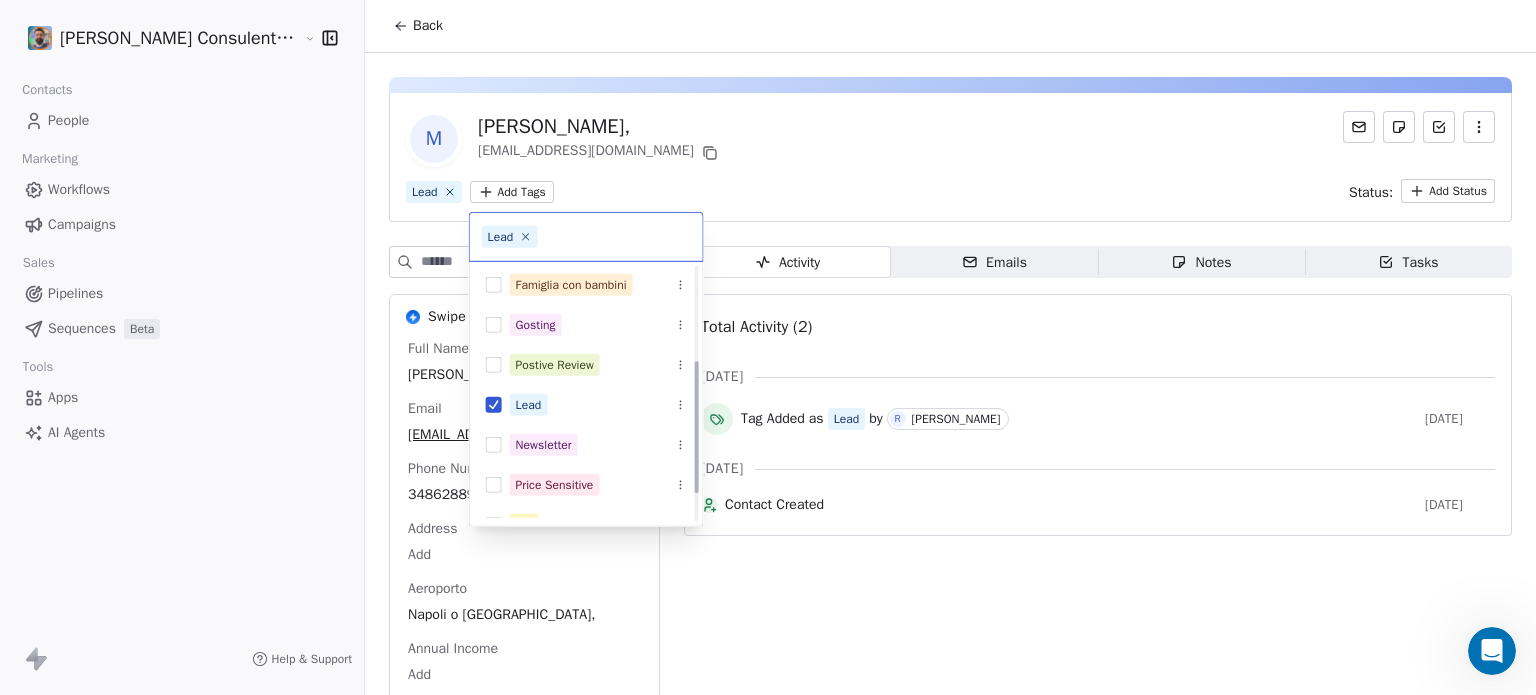 scroll, scrollTop: 200, scrollLeft: 0, axis: vertical 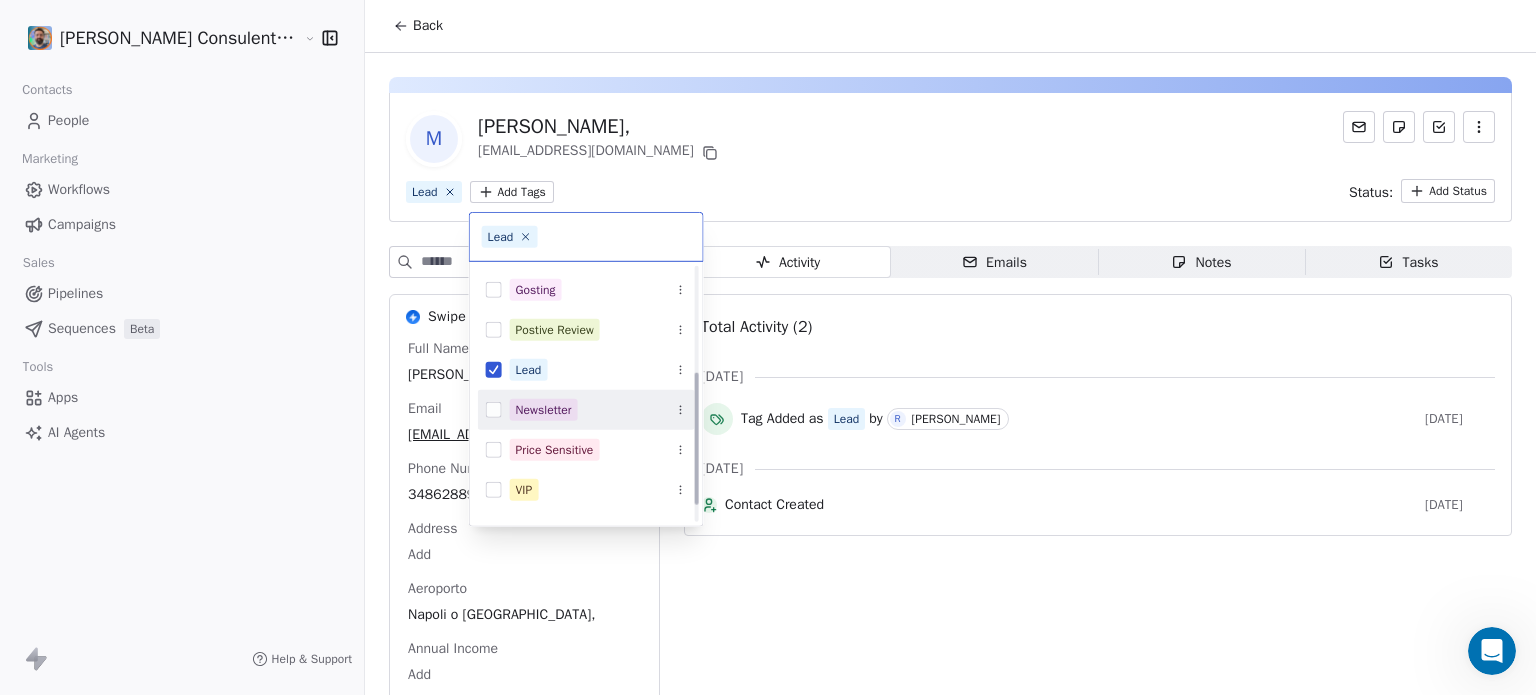 click on "Newsletter" at bounding box center [544, 410] 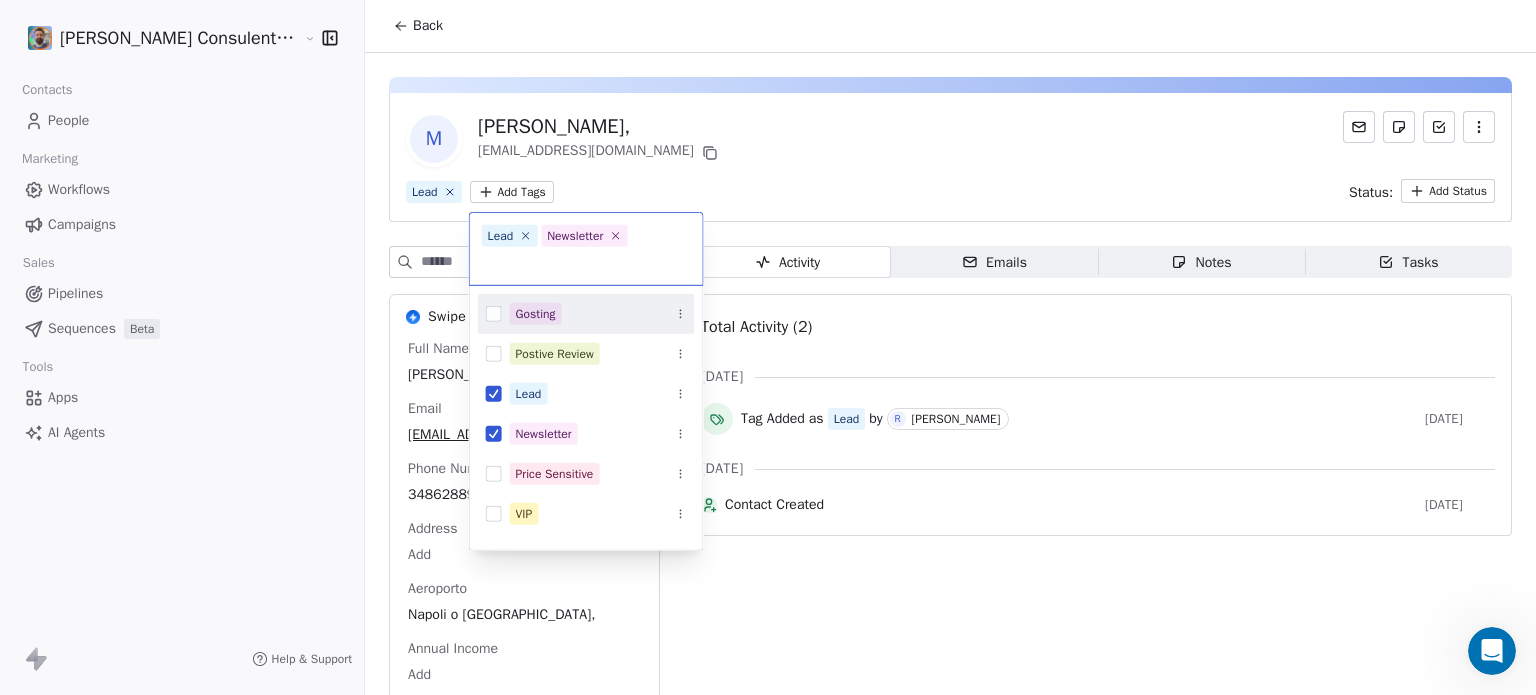 click on "Roberto Fazzi Consulente viaggi Maldive Contacts People Marketing Workflows Campaigns Sales Pipelines Sequences Beta Tools Apps AI Agents Help & Support Back M Mara, maraaloia87@gmail.com Lead  Add Tags Status:   Add Status Swipe One Full Name Mara, Email maraaloia87@gmail.com Phone Number 3486288930  Address Add Aeroporto Napoli o Roma, Annual Income Add See   42   More   Activity Activity Emails Emails   Notes   Notes Tasks Tasks Total Activity (2) apr 2025 Tag Added as Lead by R Roberto Fazzi   3 months ago mar 2025 Contact Created   3 months ago   Lead Newsletter Churn Risk Competitor Switch Customer Decision Maker Famiglia con bambini Gosting Postive Review Lead Newsletter Price Sensitive VIP Webinar Attendee" at bounding box center (768, 422) 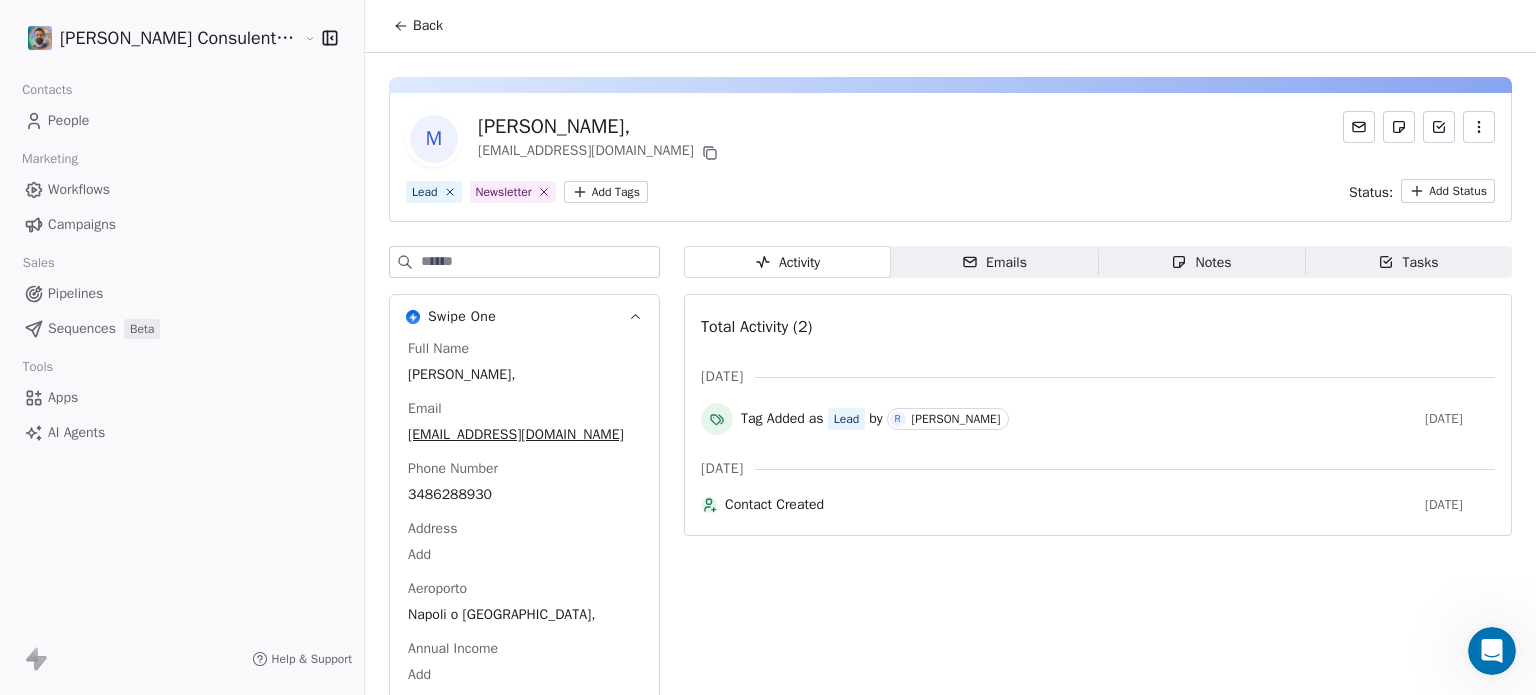 click on "Back" at bounding box center [428, 26] 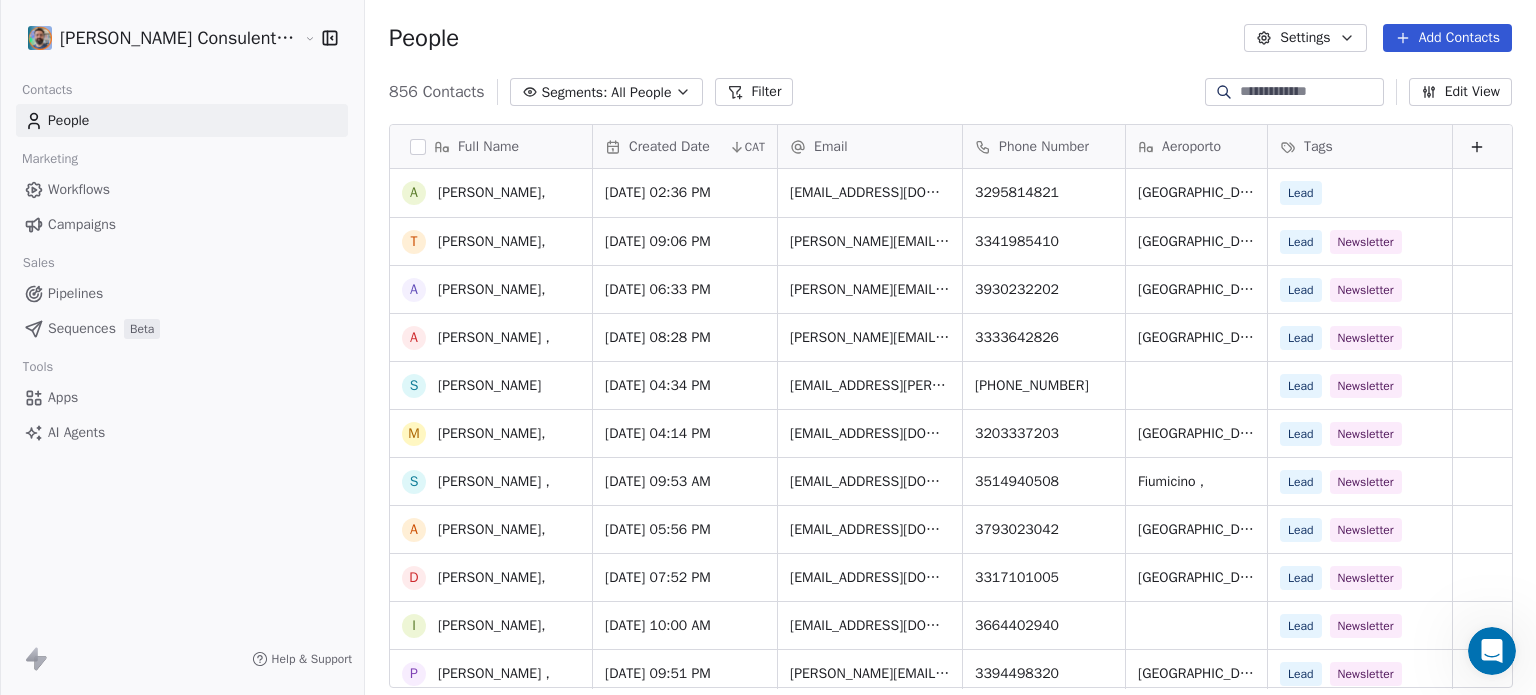 scroll, scrollTop: 1100, scrollLeft: 0, axis: vertical 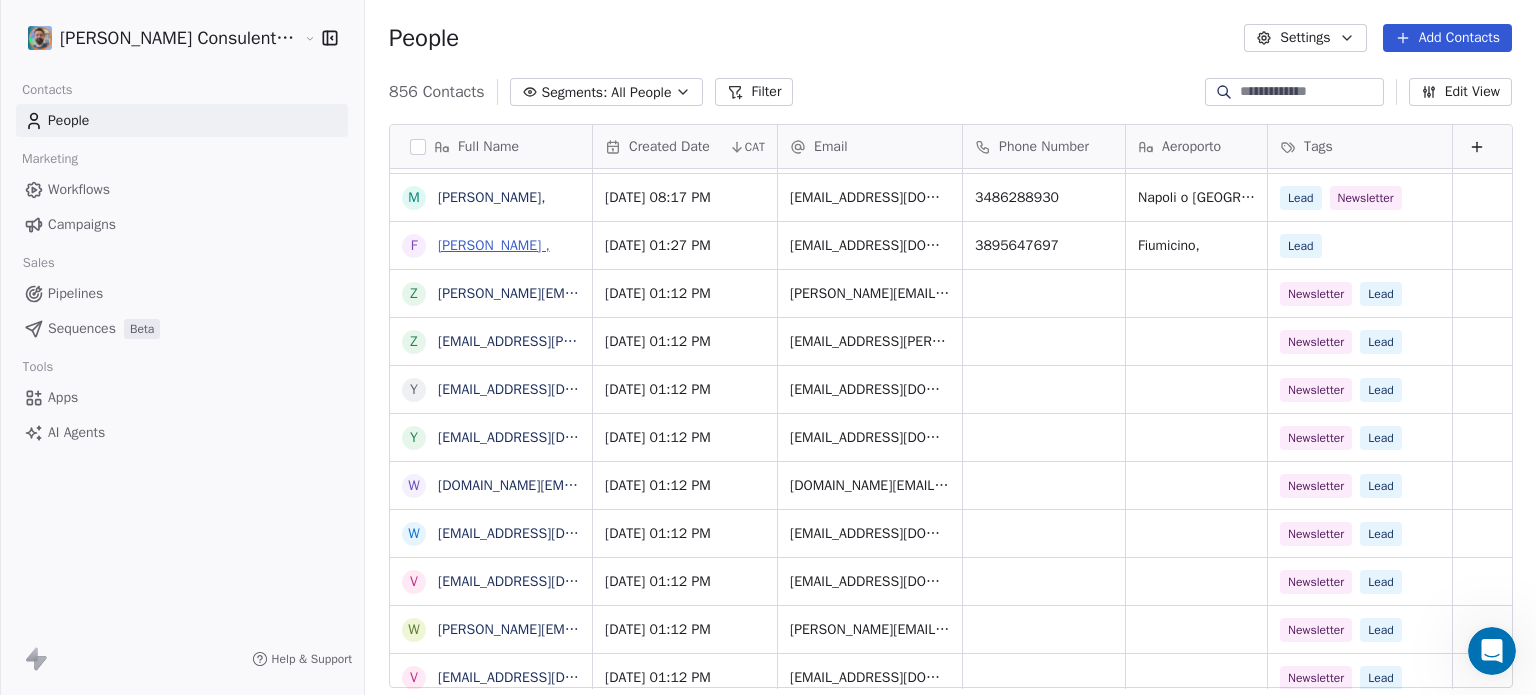 click on "[PERSON_NAME] ," at bounding box center [494, 245] 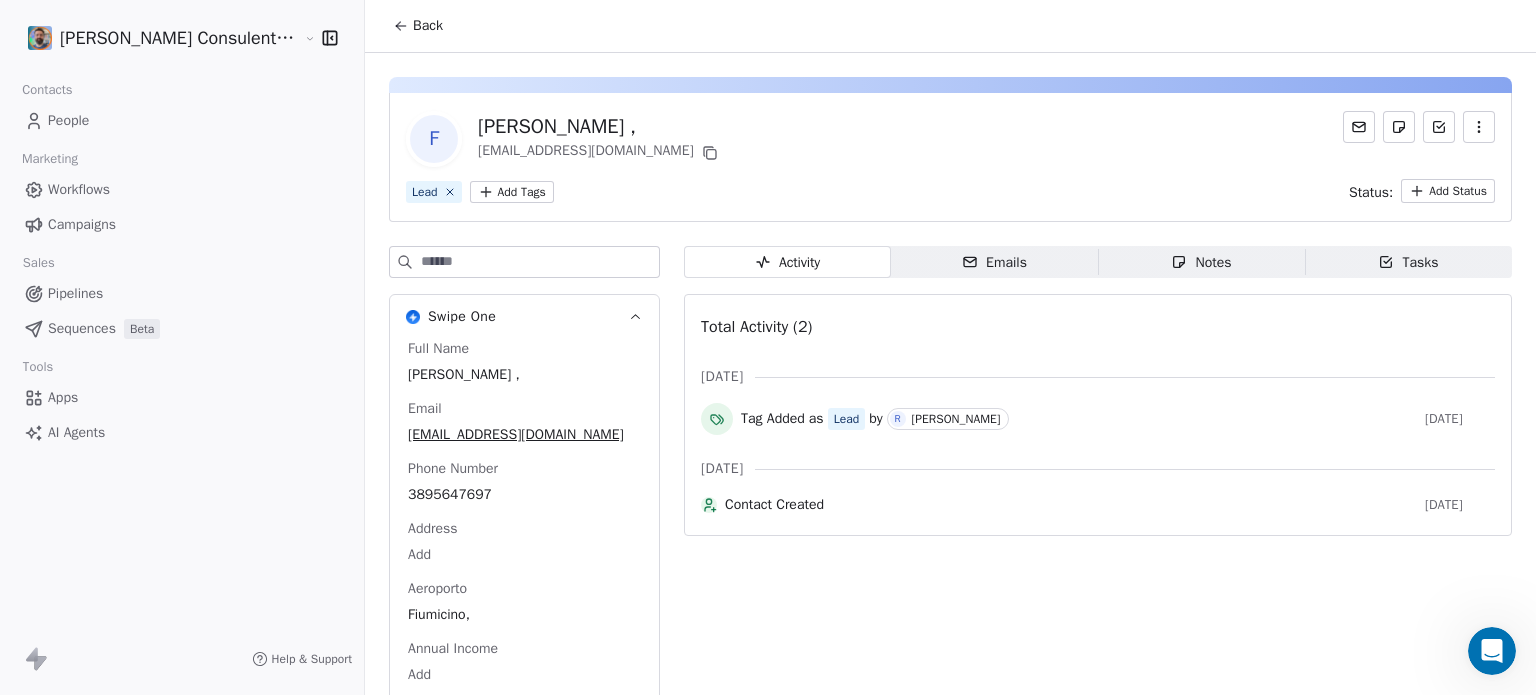click on "Roberto Fazzi Consulente viaggi Maldive Contacts People Marketing Workflows Campaigns Sales Pipelines Sequences Beta Tools Apps AI Agents Help & Support Back F Francesco , marcellittifrancesco@gmail.com Lead  Add Tags Status:   Add Status Swipe One Full Name Francesco , Email marcellittifrancesco@gmail.com Phone Number 3895647697  Address Add Aeroporto Fiumicino, Annual Income Add See   42   More   Activity Activity Emails Emails   Notes   Notes Tasks Tasks Total Activity (2) apr 2025 Tag Added as Lead by R Roberto Fazzi   3 months ago mar 2025 Contact Created   3 months ago" at bounding box center (768, 422) 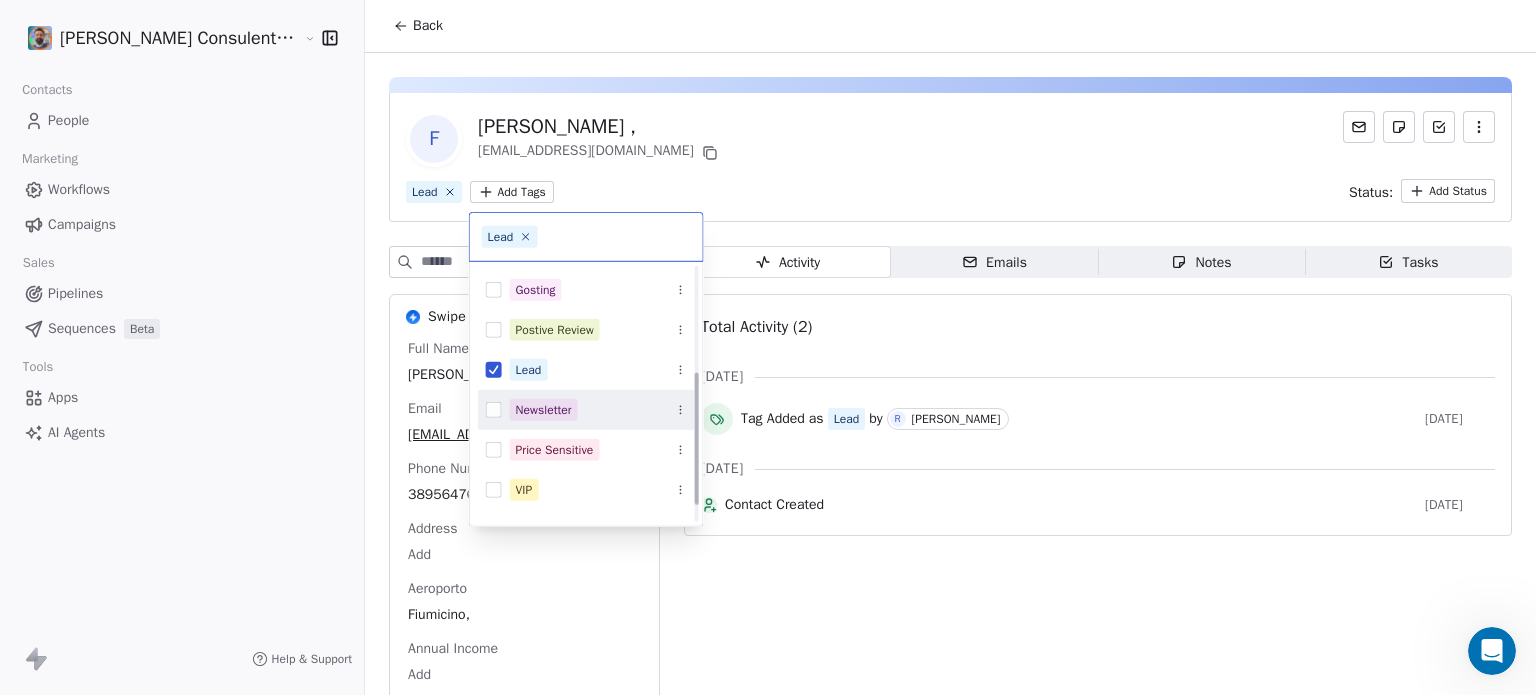 click on "Newsletter" at bounding box center [544, 410] 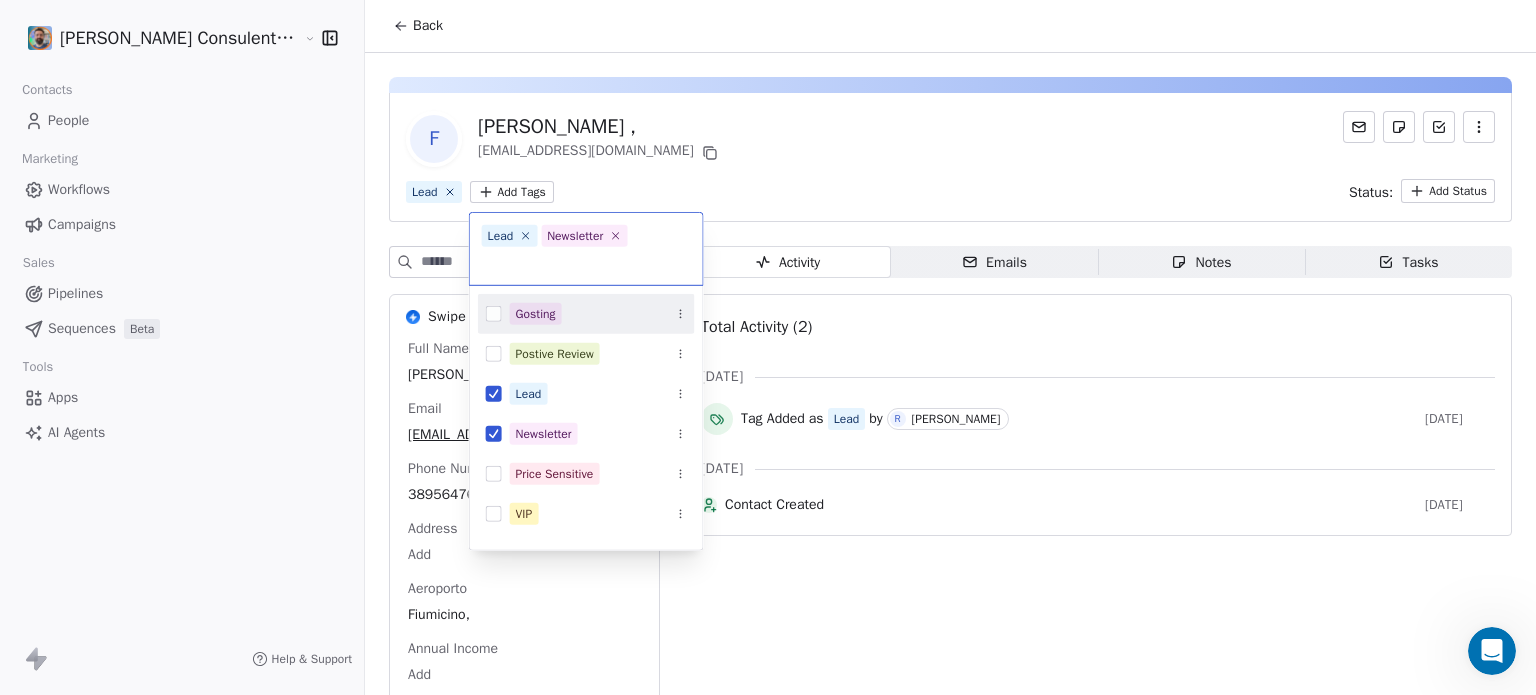 click on "Roberto Fazzi Consulente viaggi Maldive Contacts People Marketing Workflows Campaigns Sales Pipelines Sequences Beta Tools Apps AI Agents Help & Support Back F Francesco , marcellittifrancesco@gmail.com Lead  Add Tags Status:   Add Status Swipe One Full Name Francesco , Email marcellittifrancesco@gmail.com Phone Number 3895647697  Address Add Aeroporto Fiumicino, Annual Income Add See   42   More   Activity Activity Emails Emails   Notes   Notes Tasks Tasks Total Activity (2) apr 2025 Tag Added as Lead by R Roberto Fazzi   3 months ago mar 2025 Contact Created   3 months ago   Lead Newsletter Churn Risk Competitor Switch Customer Decision Maker Famiglia con bambini Gosting Postive Review Lead Newsletter Price Sensitive VIP Webinar Attendee" at bounding box center [768, 422] 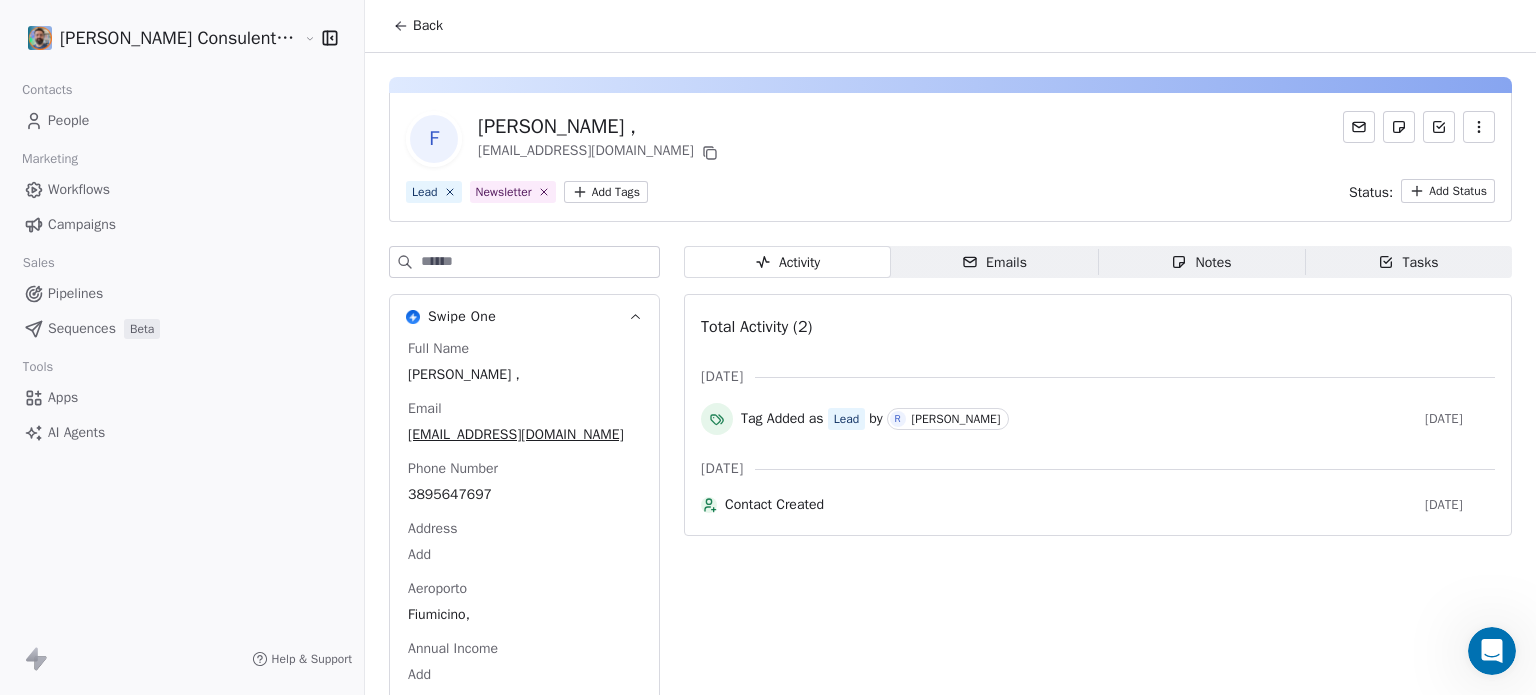 click on "Back" at bounding box center (428, 26) 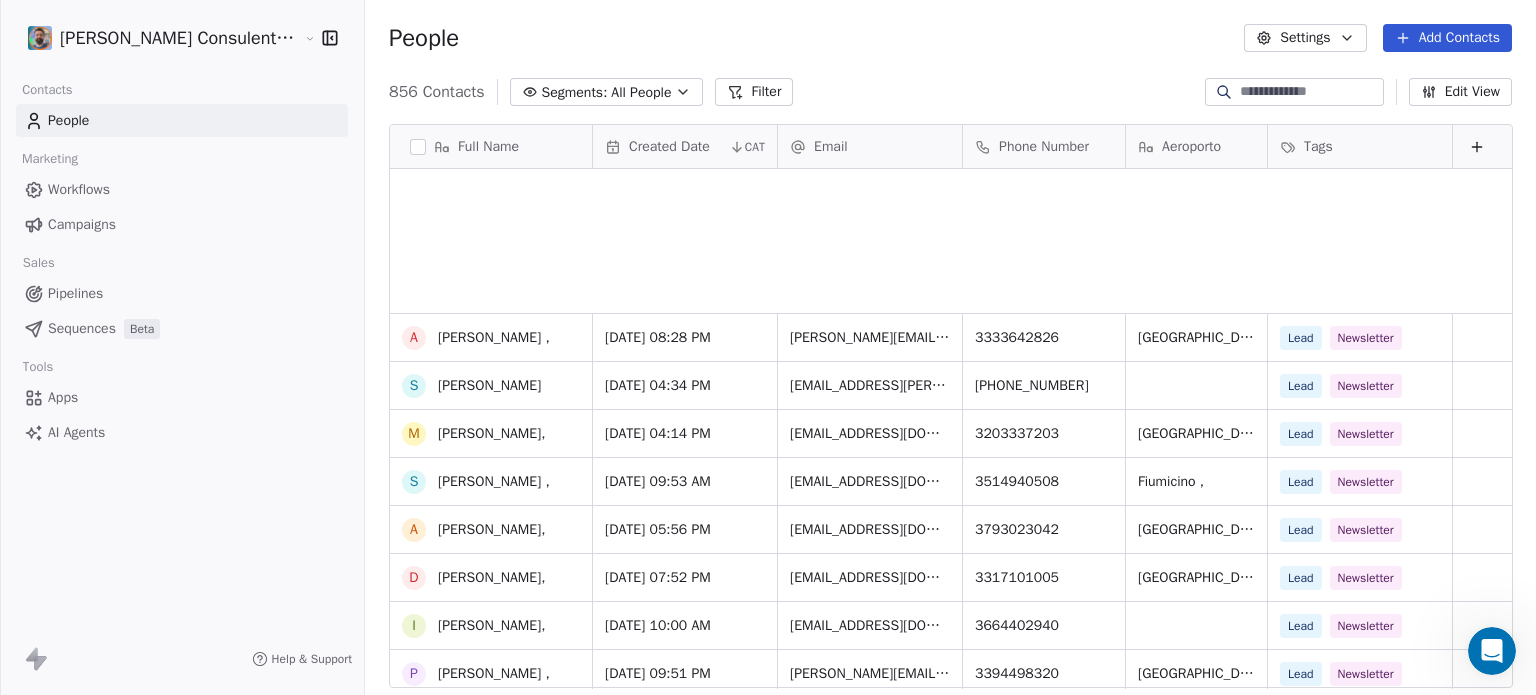 scroll, scrollTop: 1300, scrollLeft: 0, axis: vertical 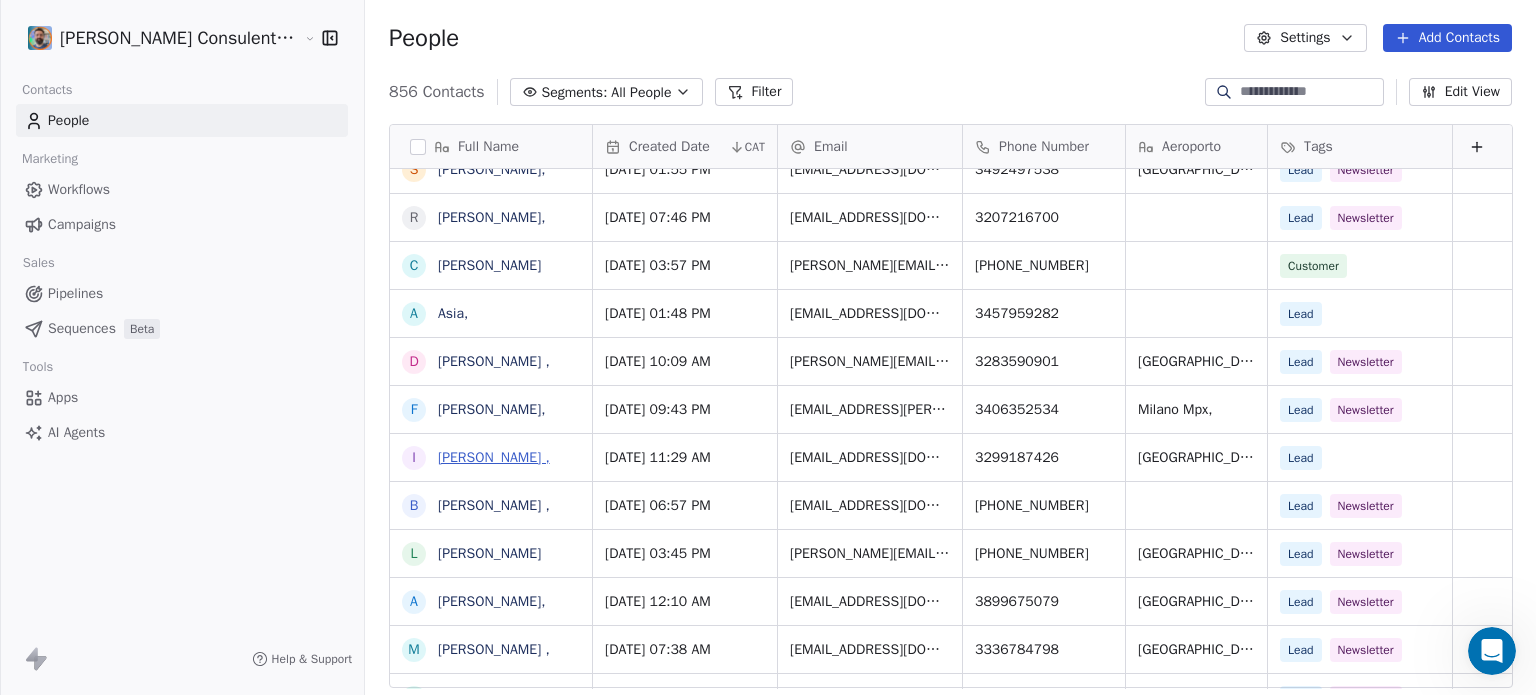 click on "[PERSON_NAME] ," at bounding box center [494, 457] 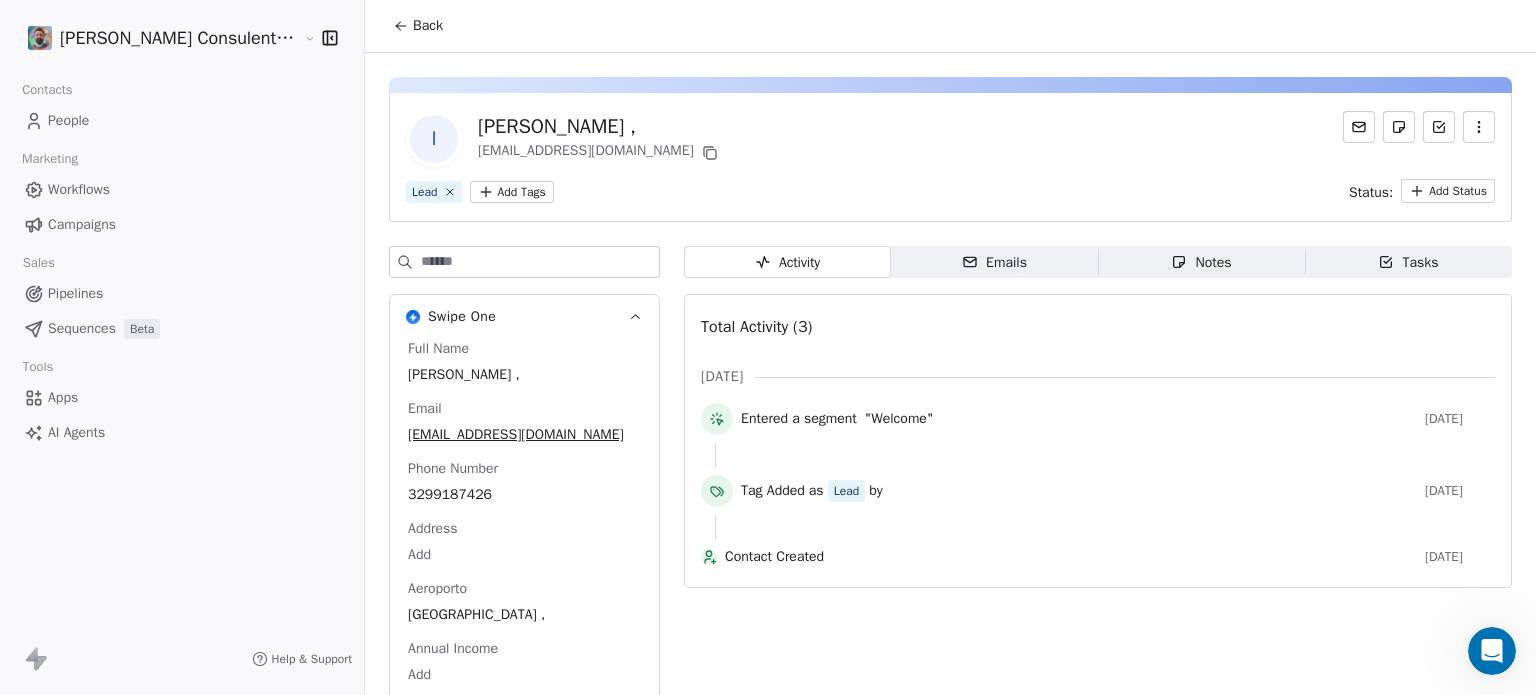 click on "Roberto Fazzi Consulente viaggi Maldive Contacts People Marketing Workflows Campaigns Sales Pipelines Sequences Beta Tools Apps AI Agents Help & Support Back I Irene , bindani@icloud.com Lead  Add Tags Status:   Add Status Swipe One Full Name Irene , Email bindani@icloud.com Phone Number 3299187426  Address Add Aeroporto Roma , Annual Income Add See   42   More   Activity Activity Emails Emails   Notes   Notes Tasks Tasks Total Activity (3) apr 2025 Entered a segment "Welcome"   2 months ago Tag Added as Lead by   2 months ago Contact Created   2 months ago" at bounding box center [768, 422] 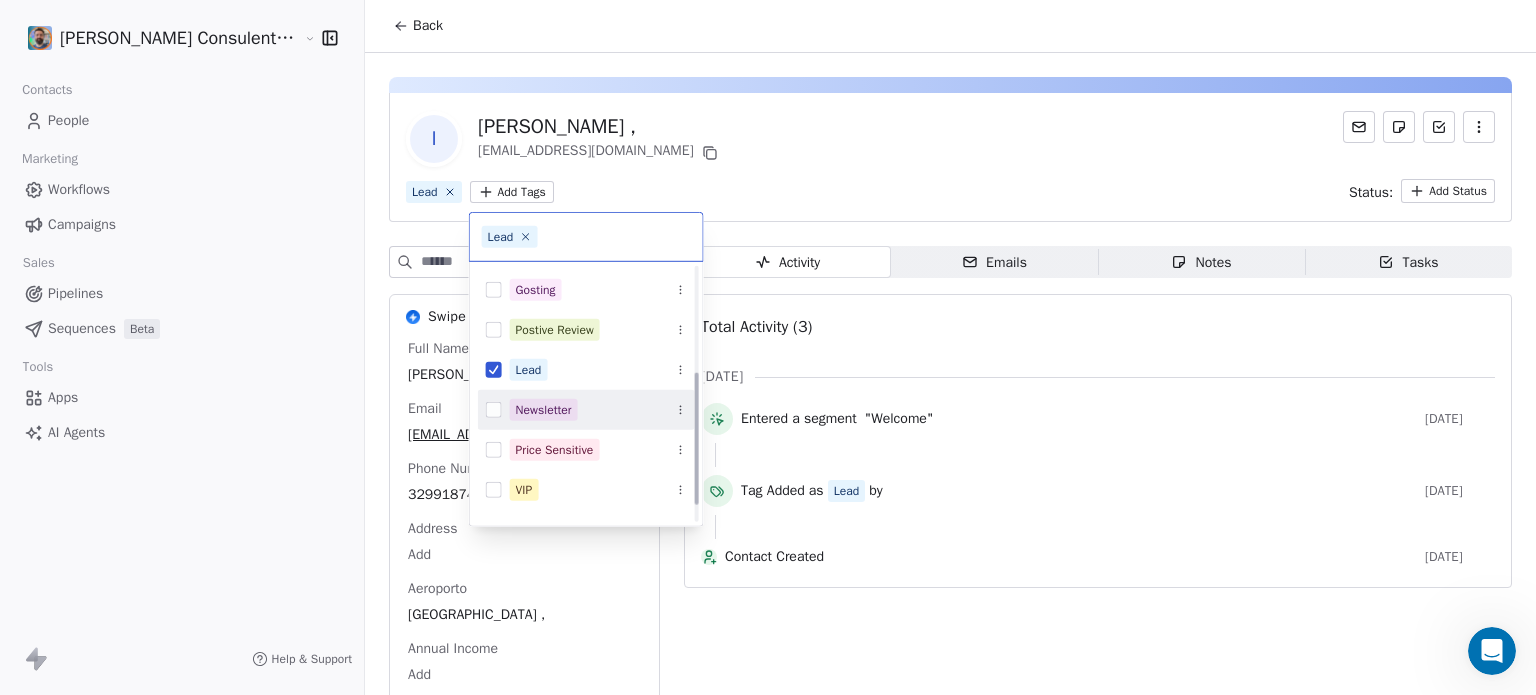 click on "Newsletter" at bounding box center (544, 410) 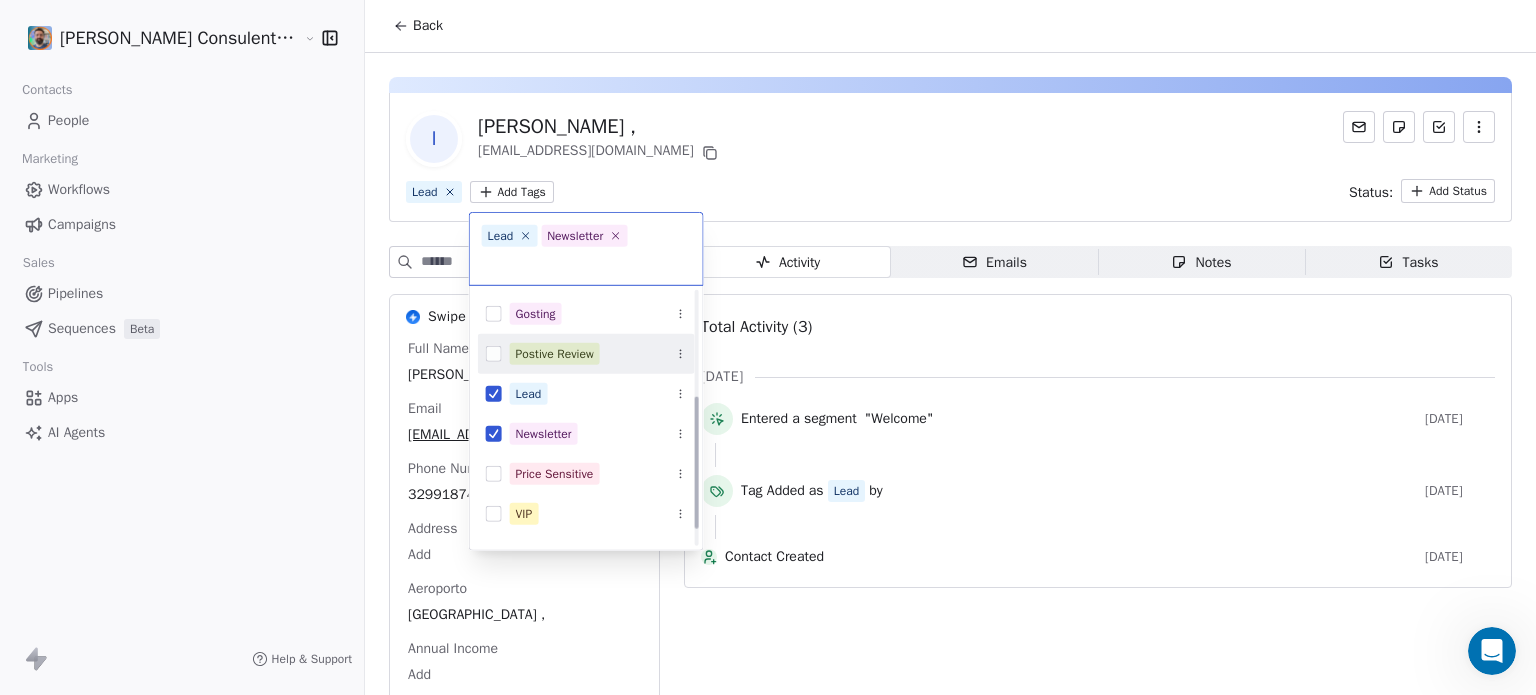click on "Roberto Fazzi Consulente viaggi Maldive Contacts People Marketing Workflows Campaigns Sales Pipelines Sequences Beta Tools Apps AI Agents Help & Support Back I Irene , bindani@icloud.com Lead  Add Tags Status:   Add Status Swipe One Full Name Irene , Email bindani@icloud.com Phone Number 3299187426  Address Add Aeroporto Roma , Annual Income Add See   42   More   Activity Activity Emails Emails   Notes   Notes Tasks Tasks Total Activity (3) apr 2025 Entered a segment "Welcome"   2 months ago Tag Added as Lead by   2 months ago Contact Created   2 months ago   Lead Newsletter Churn Risk Competitor Switch Customer Decision Maker Famiglia con bambini Gosting Postive Review Lead Newsletter Price Sensitive VIP Webinar Attendee" at bounding box center [768, 422] 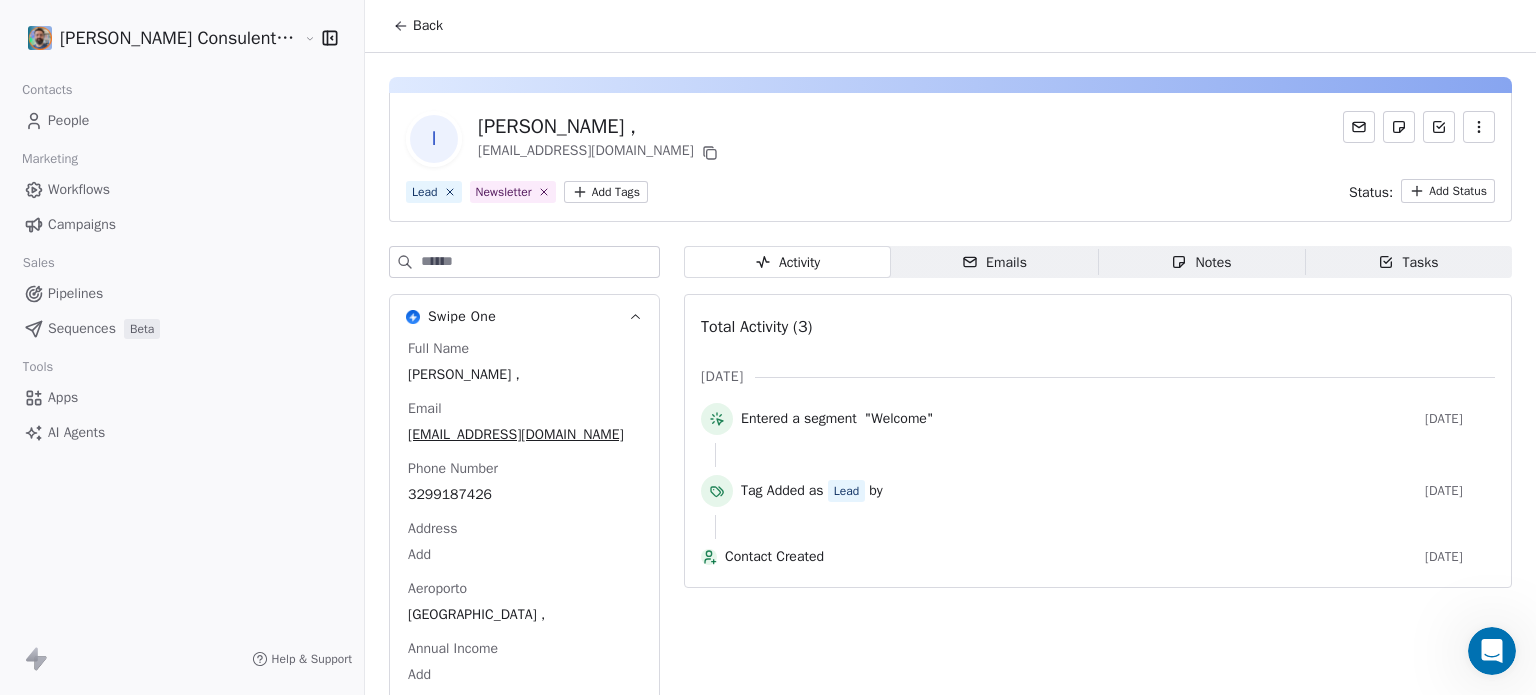 click on "Back" at bounding box center [418, 26] 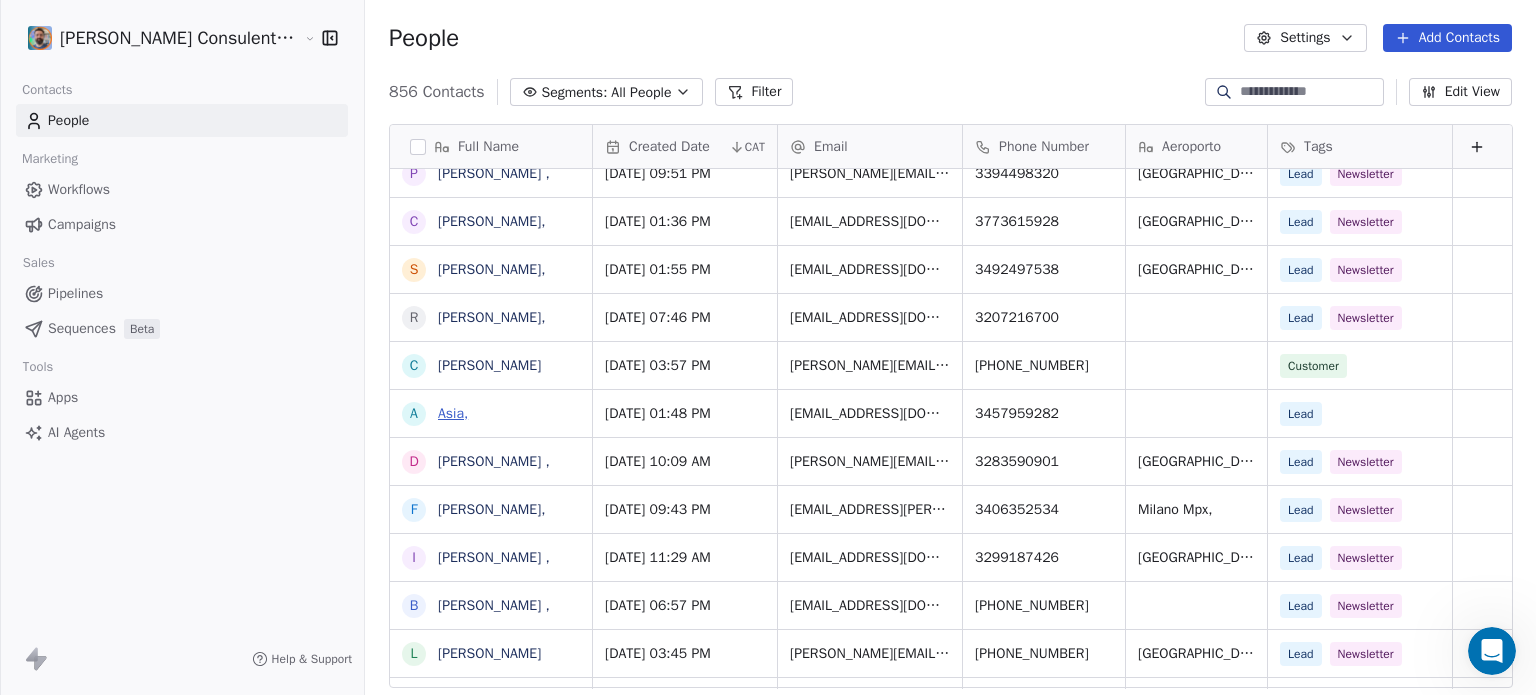 click on "Asia," at bounding box center [453, 413] 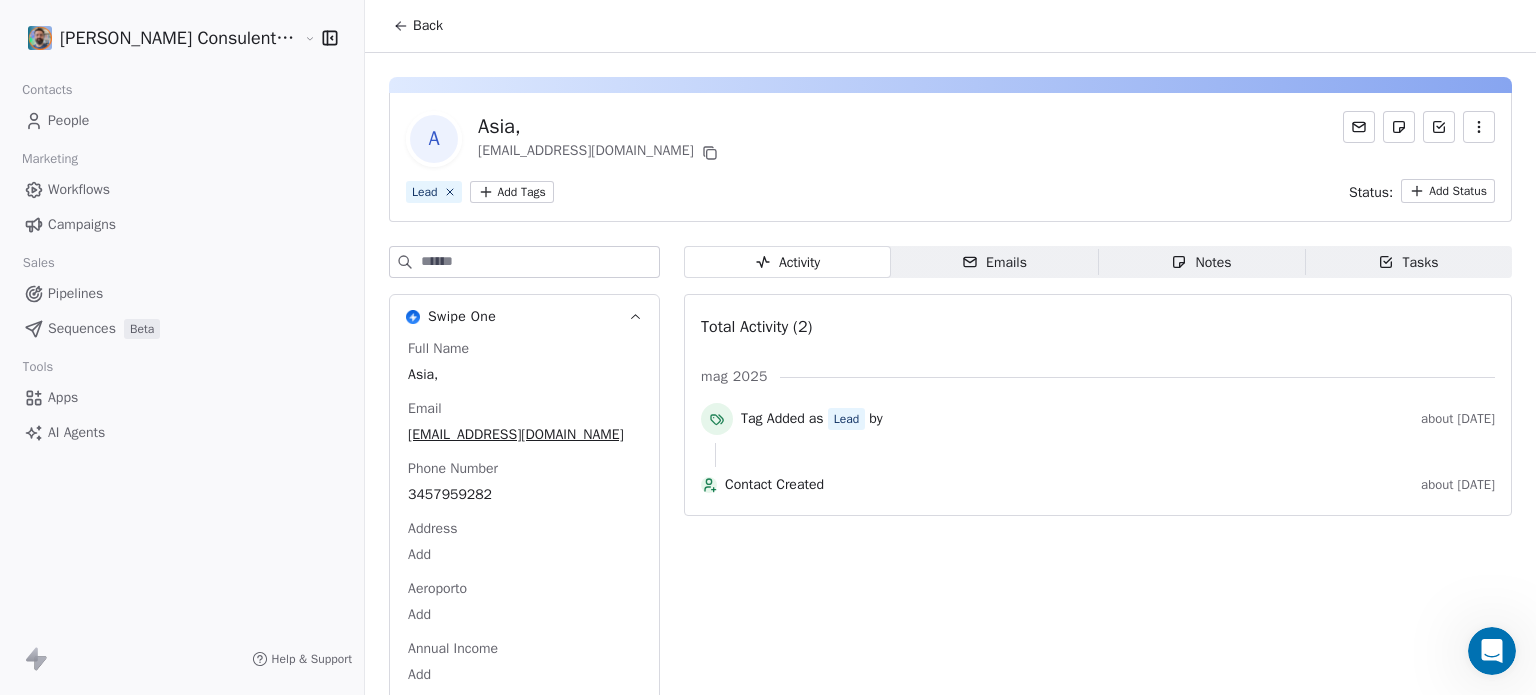 click on "Roberto Fazzi Consulente viaggi Maldive Contacts People Marketing Workflows Campaigns Sales Pipelines Sequences Beta Tools Apps AI Agents Help & Support Back A Asia, asiaelkhlifi@hotmail.it Lead  Add Tags Status:   Add Status Swipe One Full Name Asia, Email asiaelkhlifi@hotmail.it Phone Number 3457959282  Address Add Aeroporto Add Annual Income Add See   42   More   Activity Activity Emails Emails   Notes   Notes Tasks Tasks Total Activity (2) mag 2025 Tag Added as Lead by   about 2 months ago Contact Created   about 2 months ago" at bounding box center (768, 422) 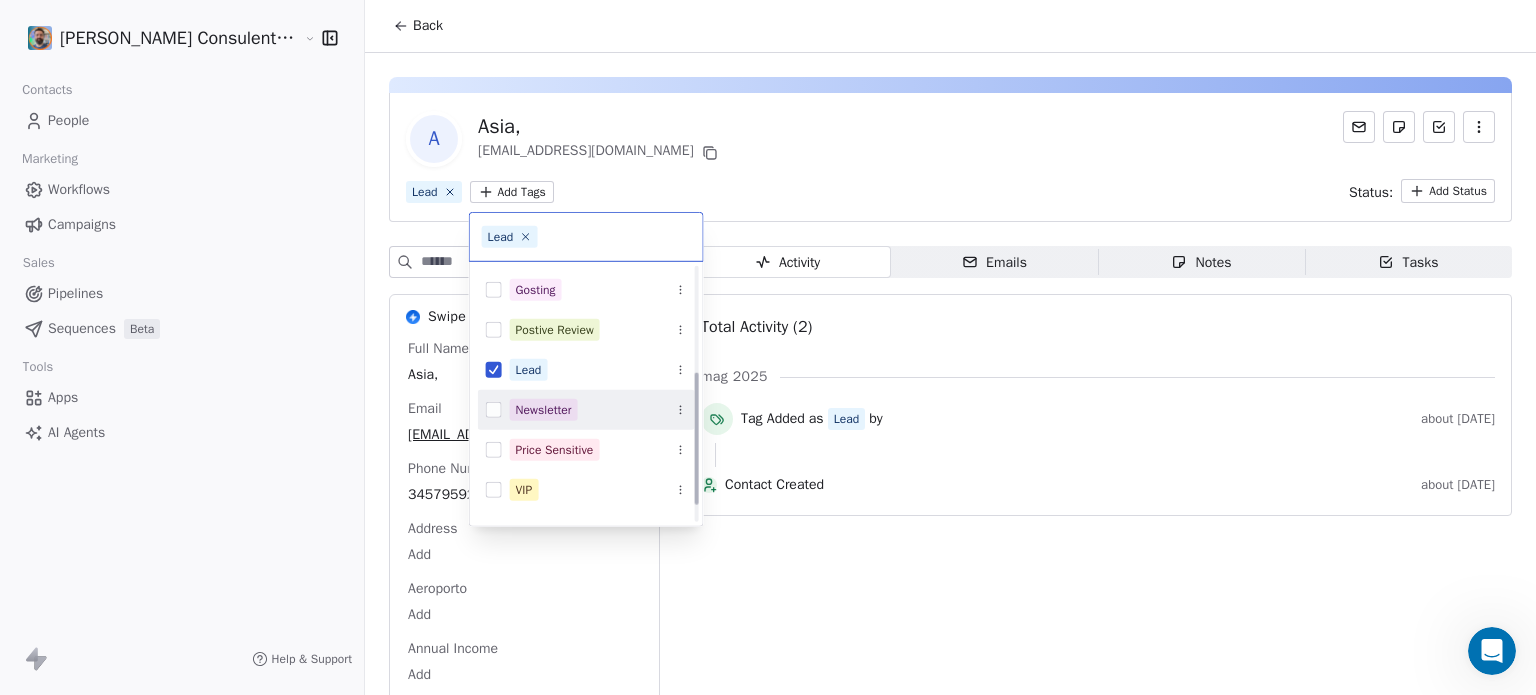 click on "Newsletter" at bounding box center (544, 410) 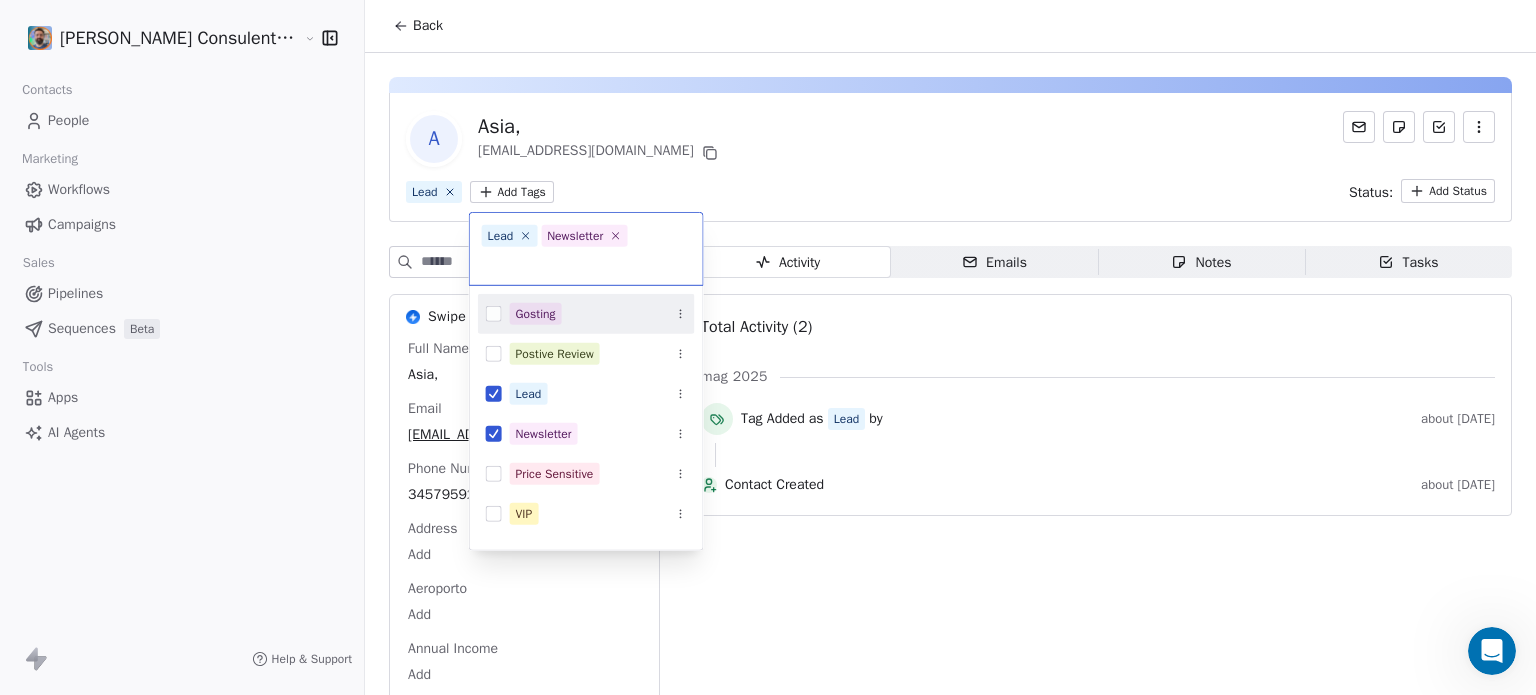 click on "Roberto Fazzi Consulente viaggi Maldive Contacts People Marketing Workflows Campaigns Sales Pipelines Sequences Beta Tools Apps AI Agents Help & Support Back A Asia, asiaelkhlifi@hotmail.it Lead  Add Tags Status:   Add Status Swipe One Full Name Asia, Email asiaelkhlifi@hotmail.it Phone Number 3457959282  Address Add Aeroporto Add Annual Income Add See   42   More   Activity Activity Emails Emails   Notes   Notes Tasks Tasks Total Activity (2) mag 2025 Tag Added as Lead by   about 2 months ago Contact Created   about 2 months ago   Lead Newsletter Churn Risk Competitor Switch Customer Decision Maker Famiglia con bambini Gosting Postive Review Lead Newsletter Price Sensitive VIP Webinar Attendee" at bounding box center [768, 422] 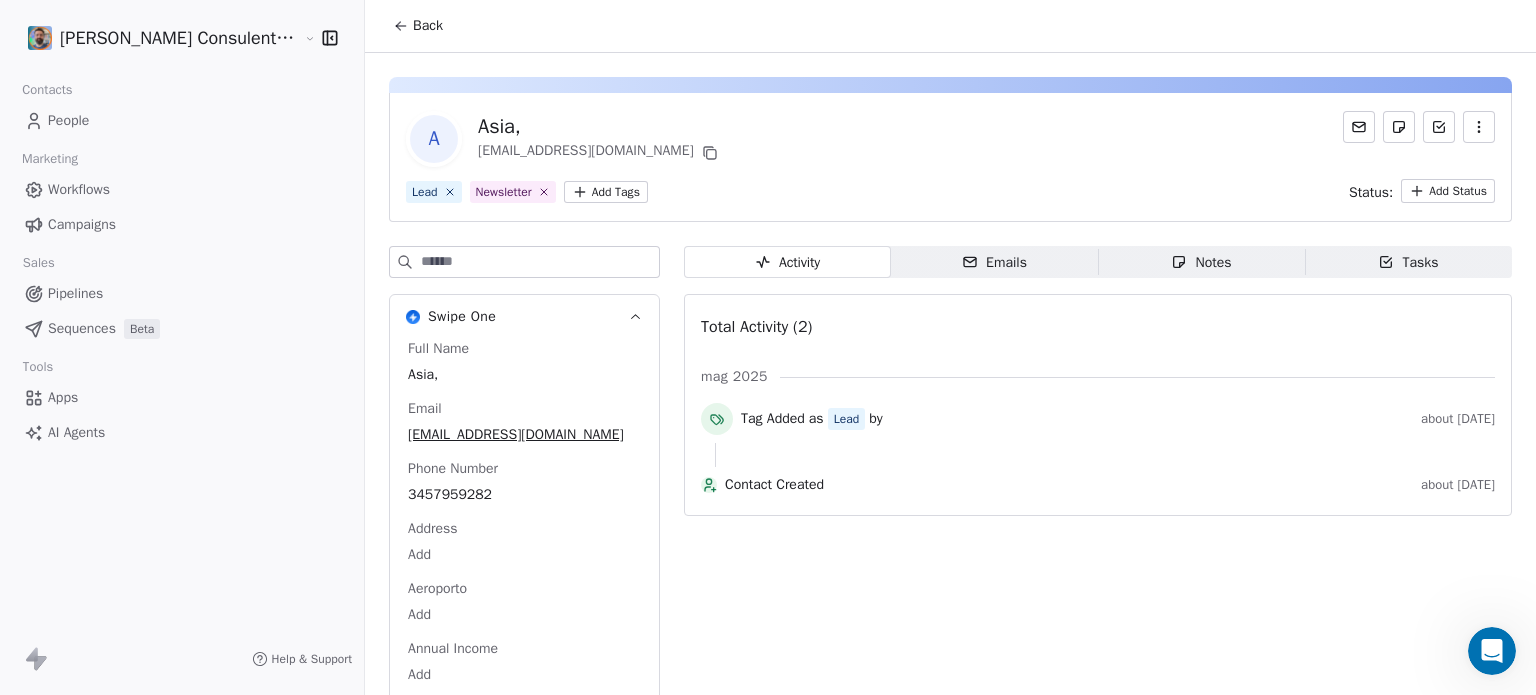click 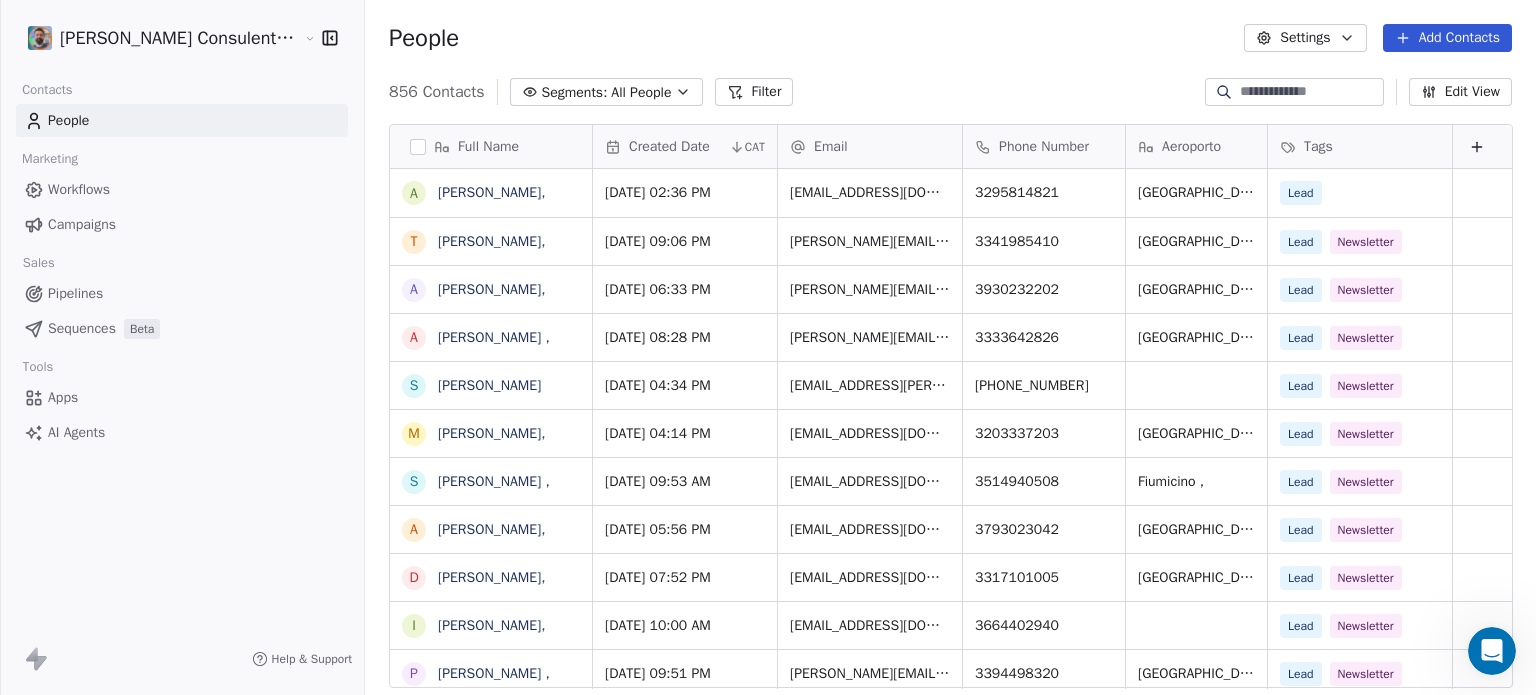 click on "Workflows" at bounding box center [182, 189] 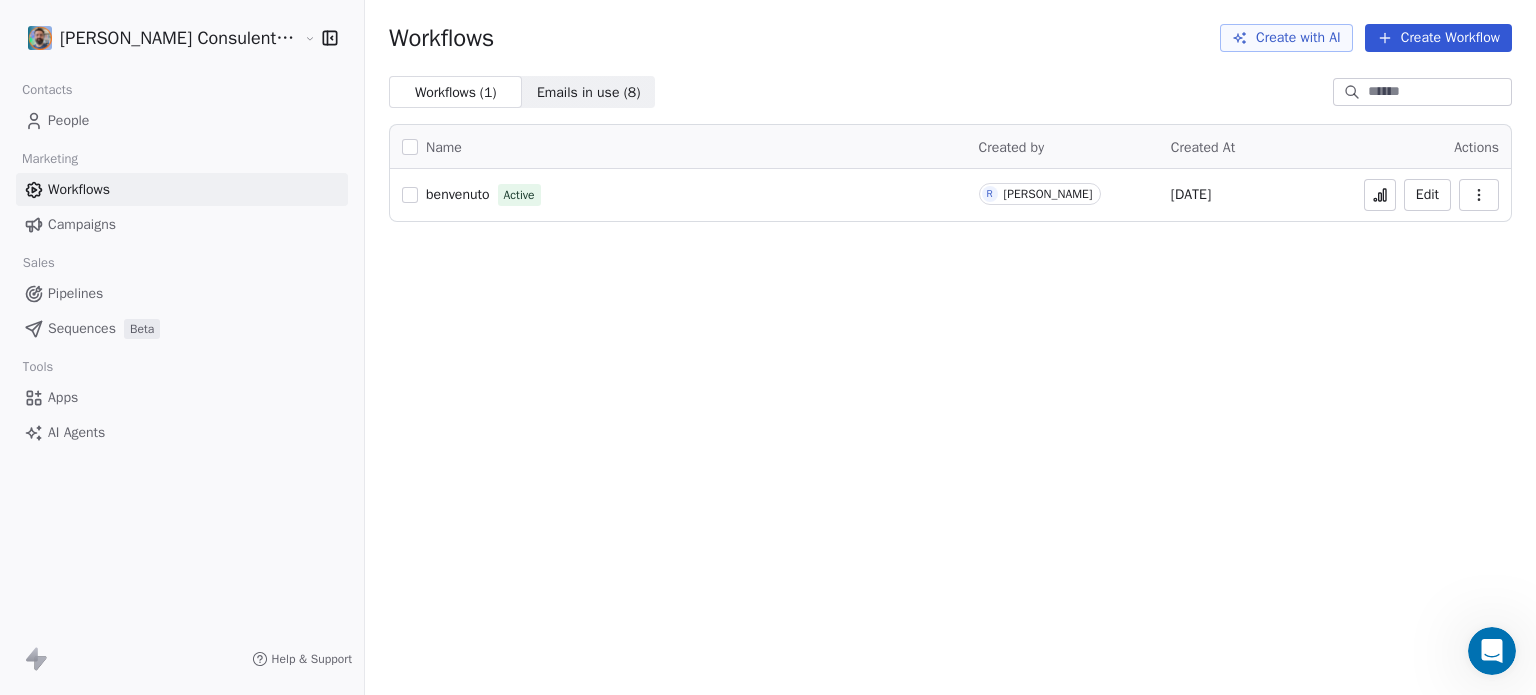 click on "benvenuto" at bounding box center [457, 194] 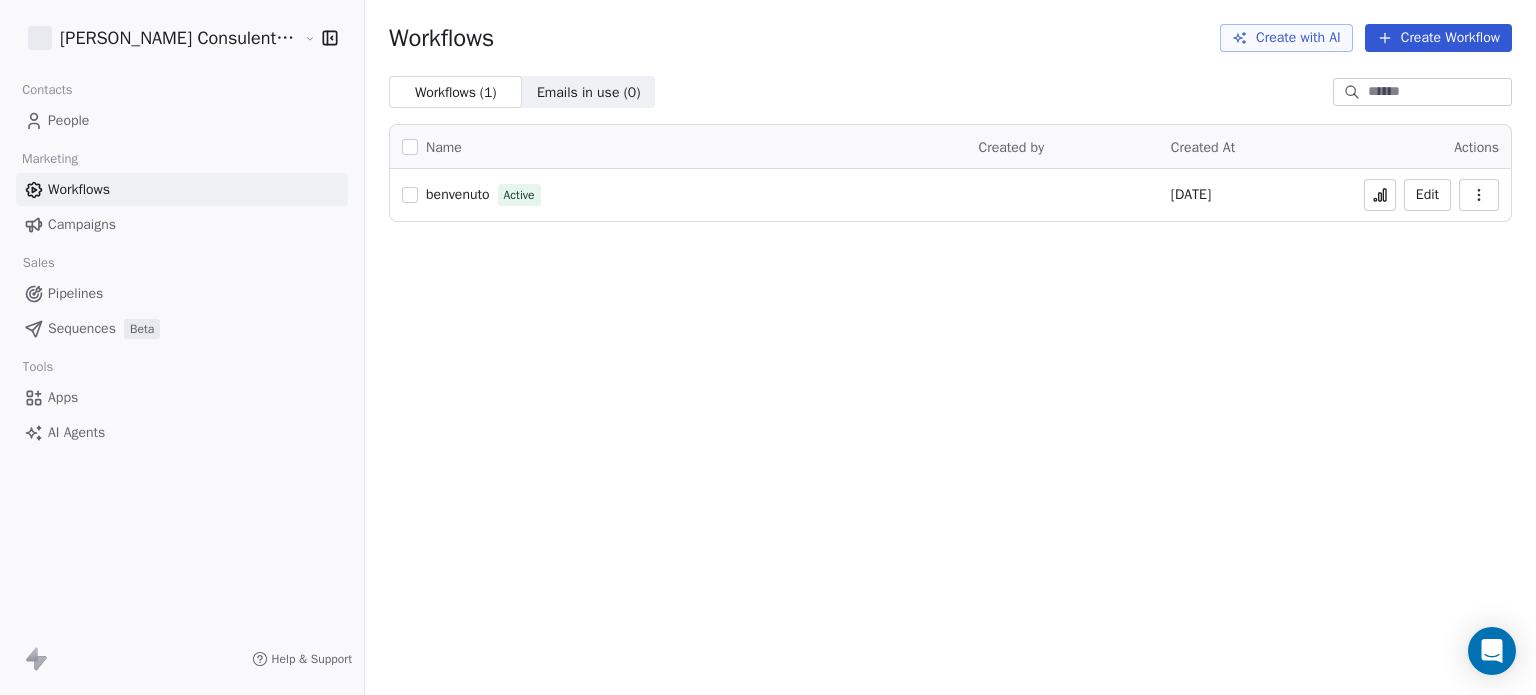 scroll, scrollTop: 0, scrollLeft: 0, axis: both 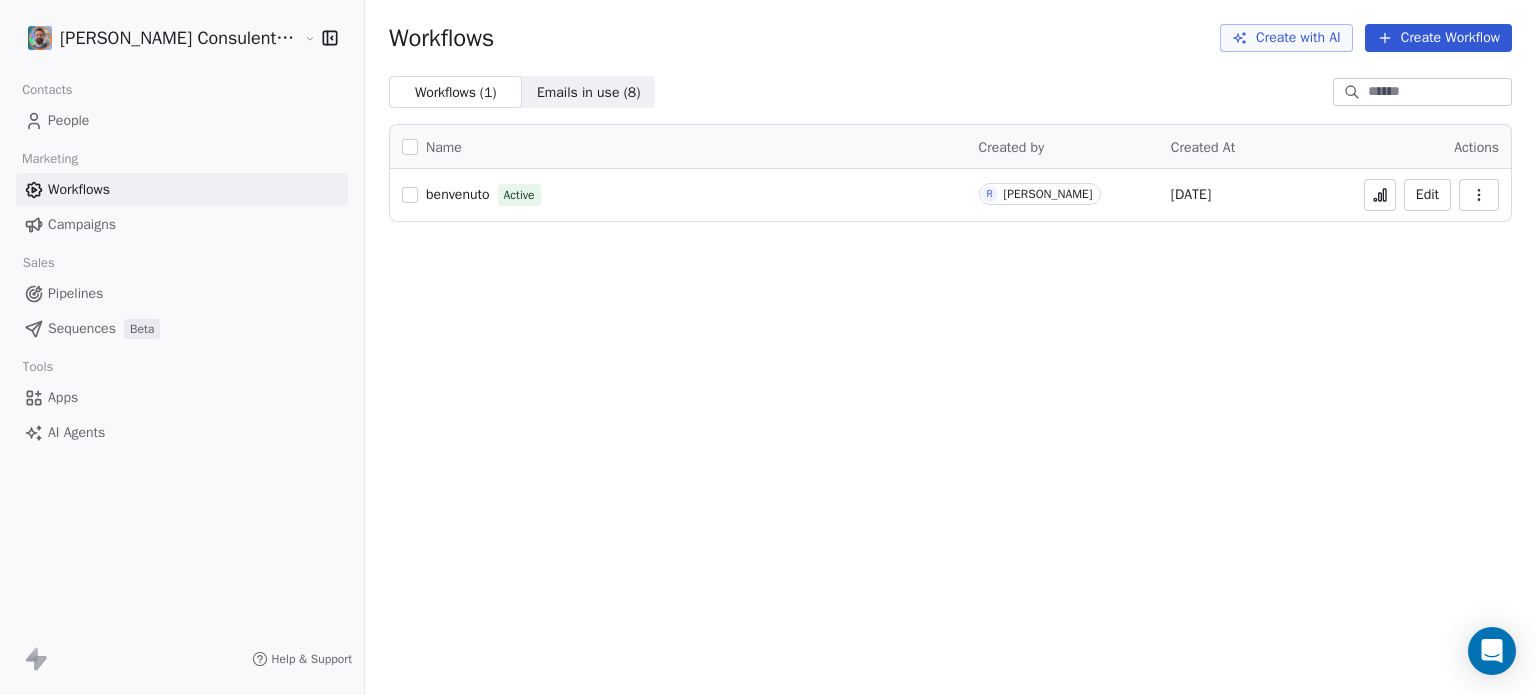 click on "People" at bounding box center [68, 120] 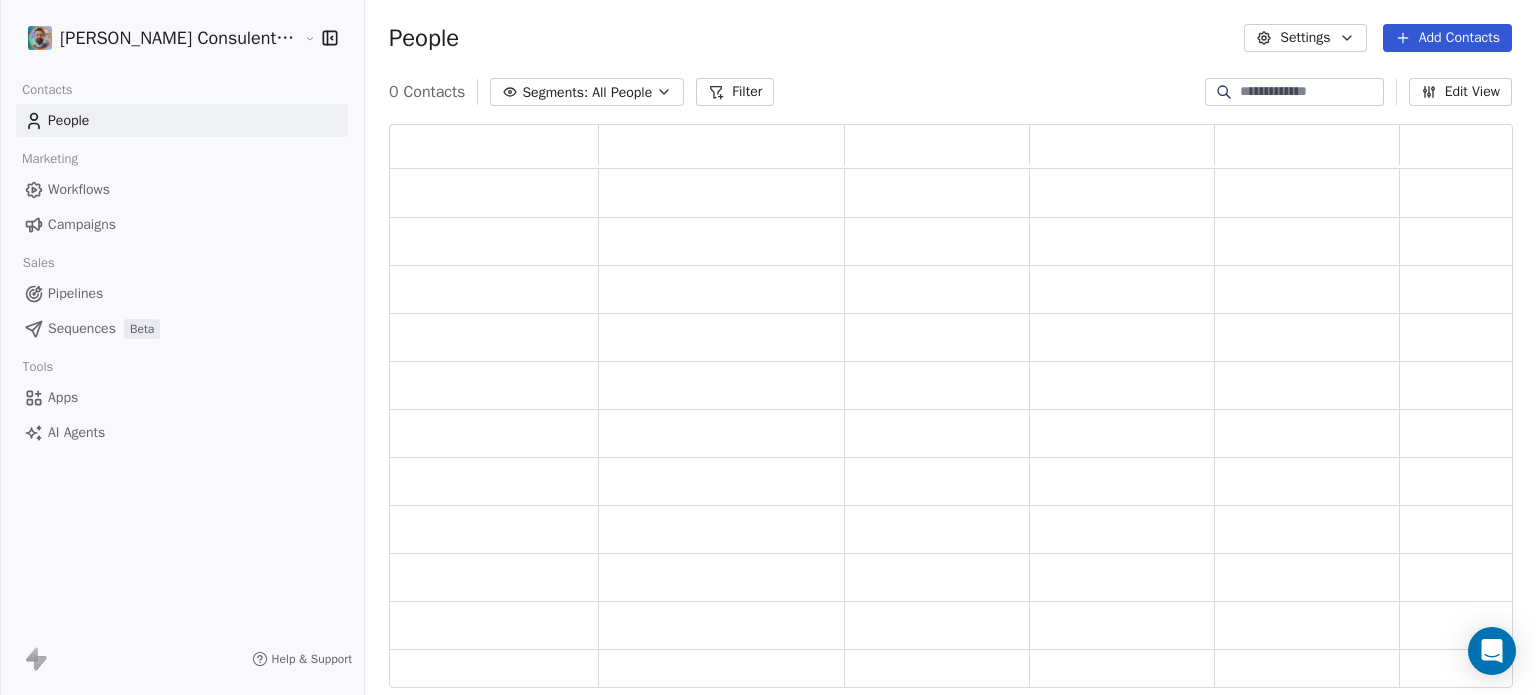 scroll, scrollTop: 16, scrollLeft: 16, axis: both 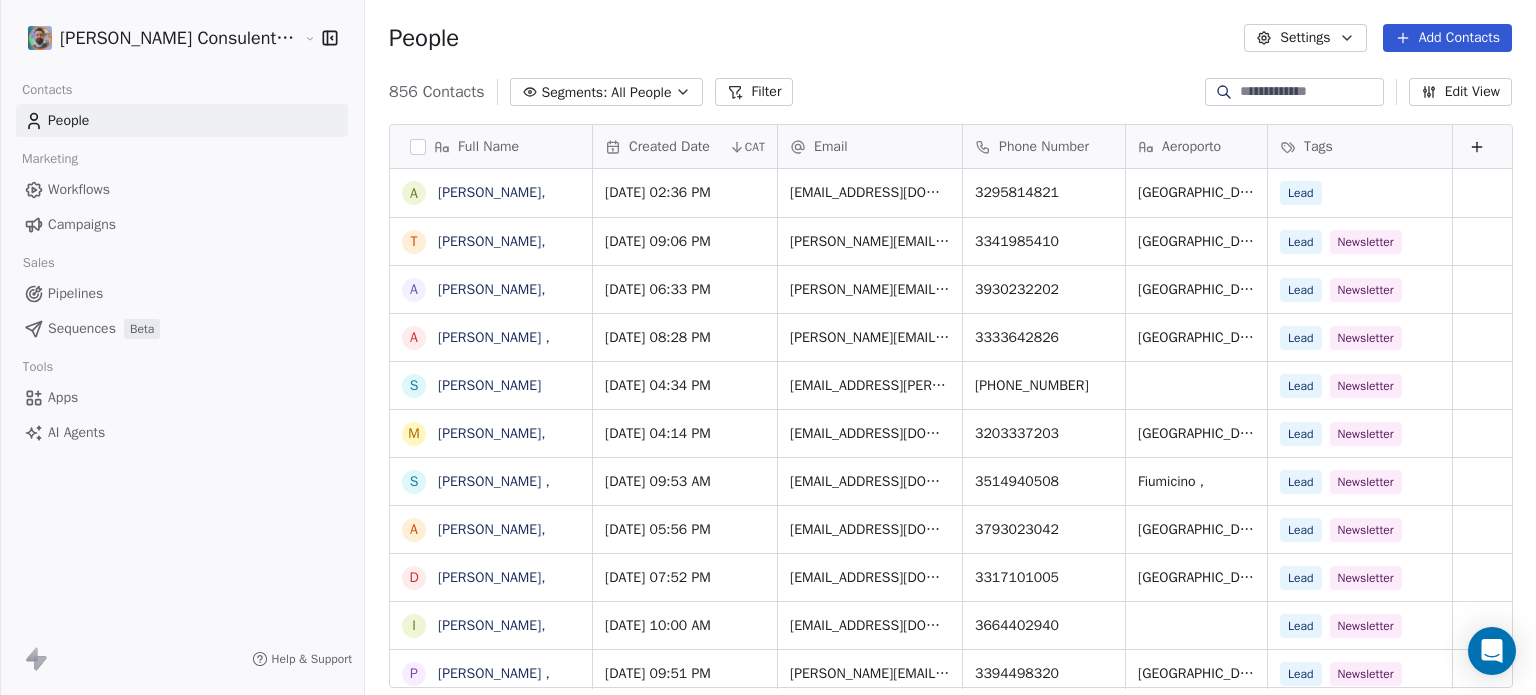 click on "People" at bounding box center [68, 120] 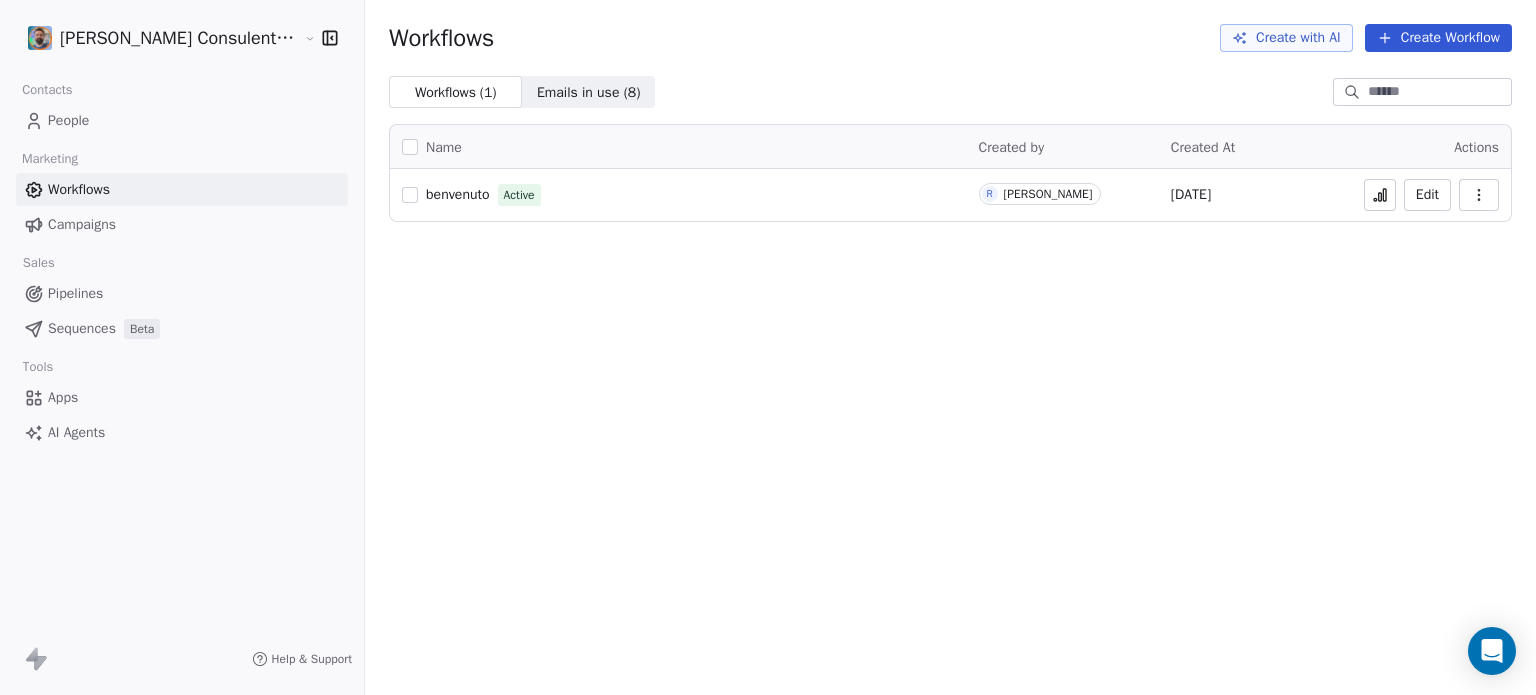 click on "benvenuto" at bounding box center (457, 194) 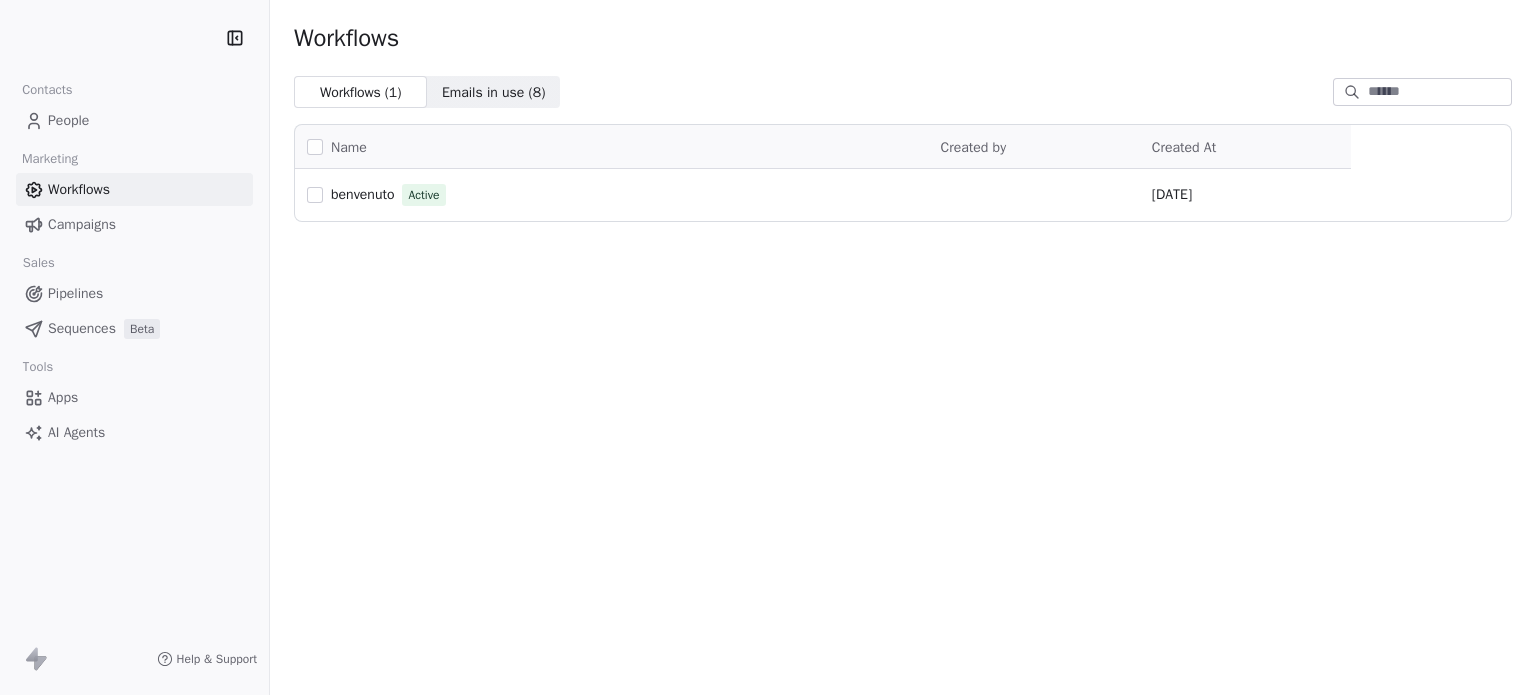 scroll, scrollTop: 0, scrollLeft: 0, axis: both 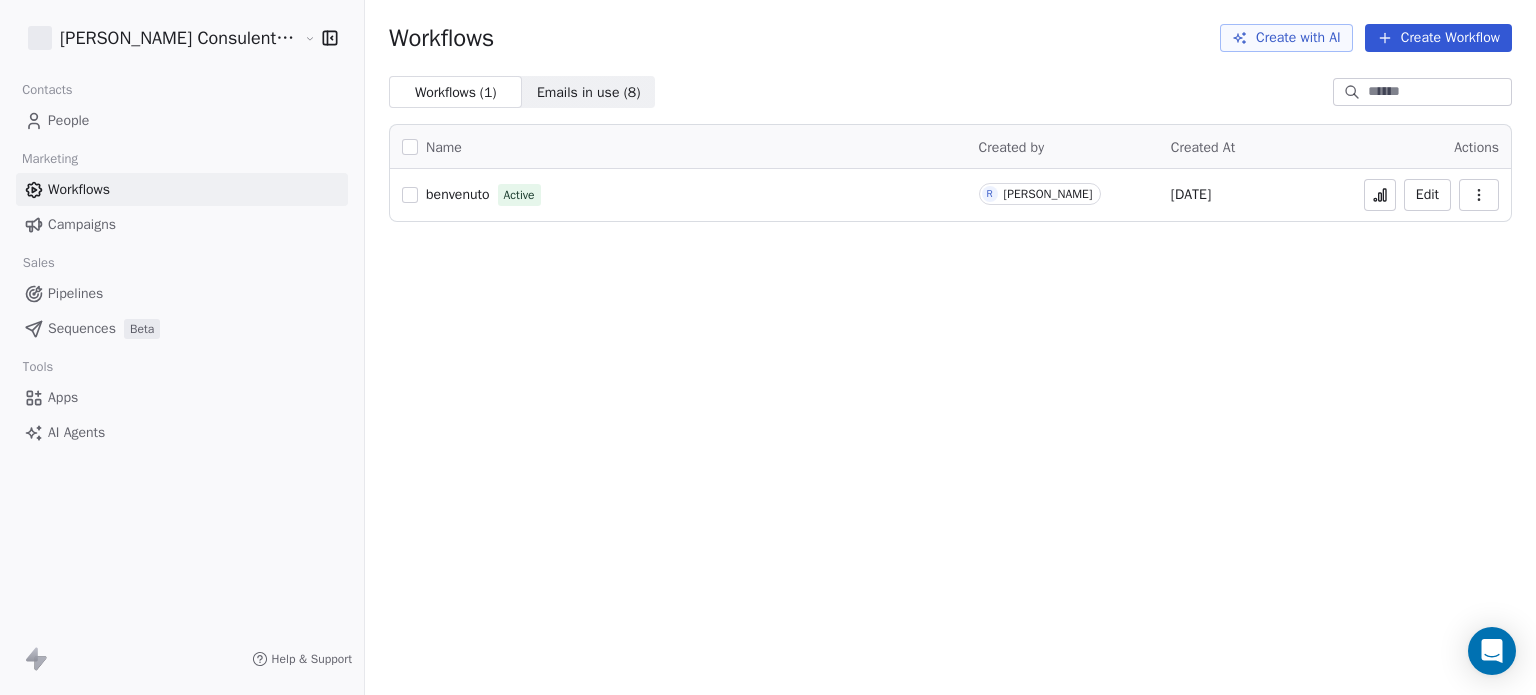 click on "People" at bounding box center [68, 120] 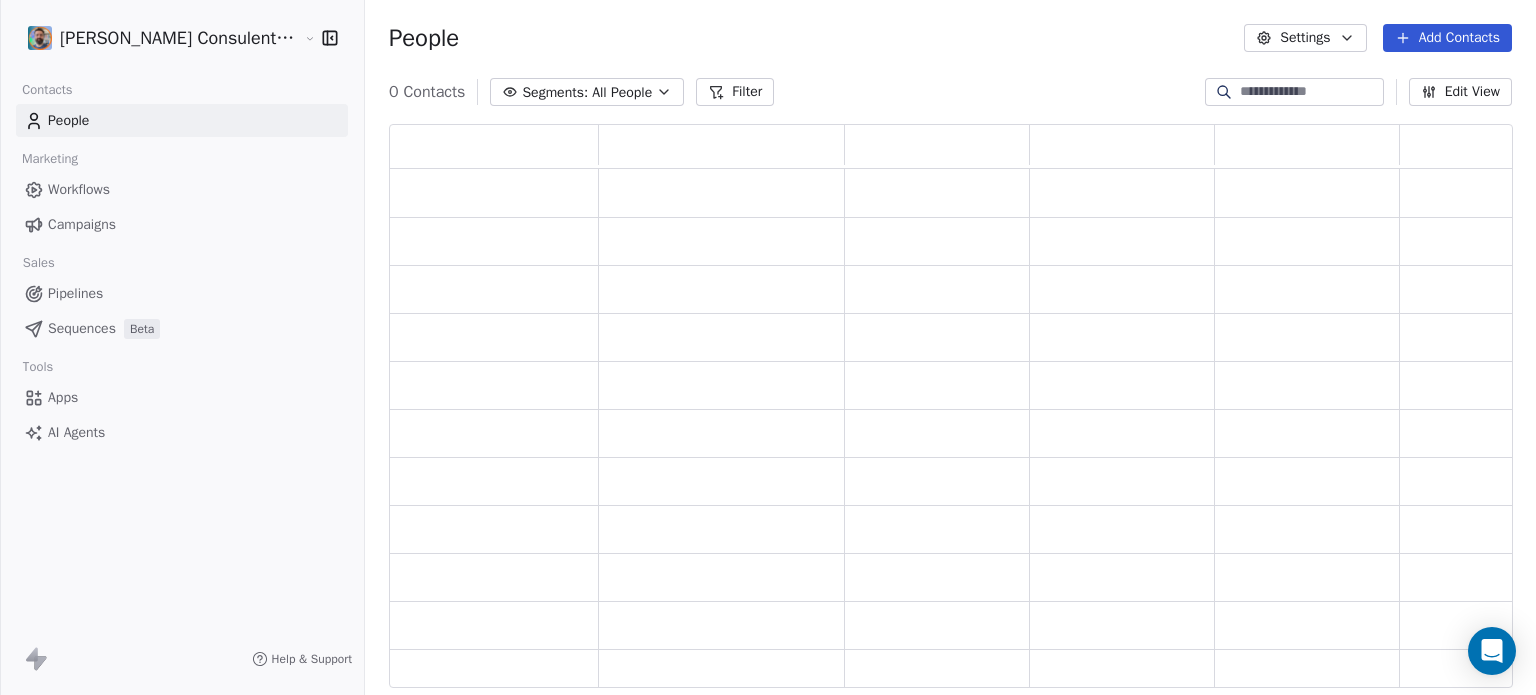 scroll, scrollTop: 16, scrollLeft: 16, axis: both 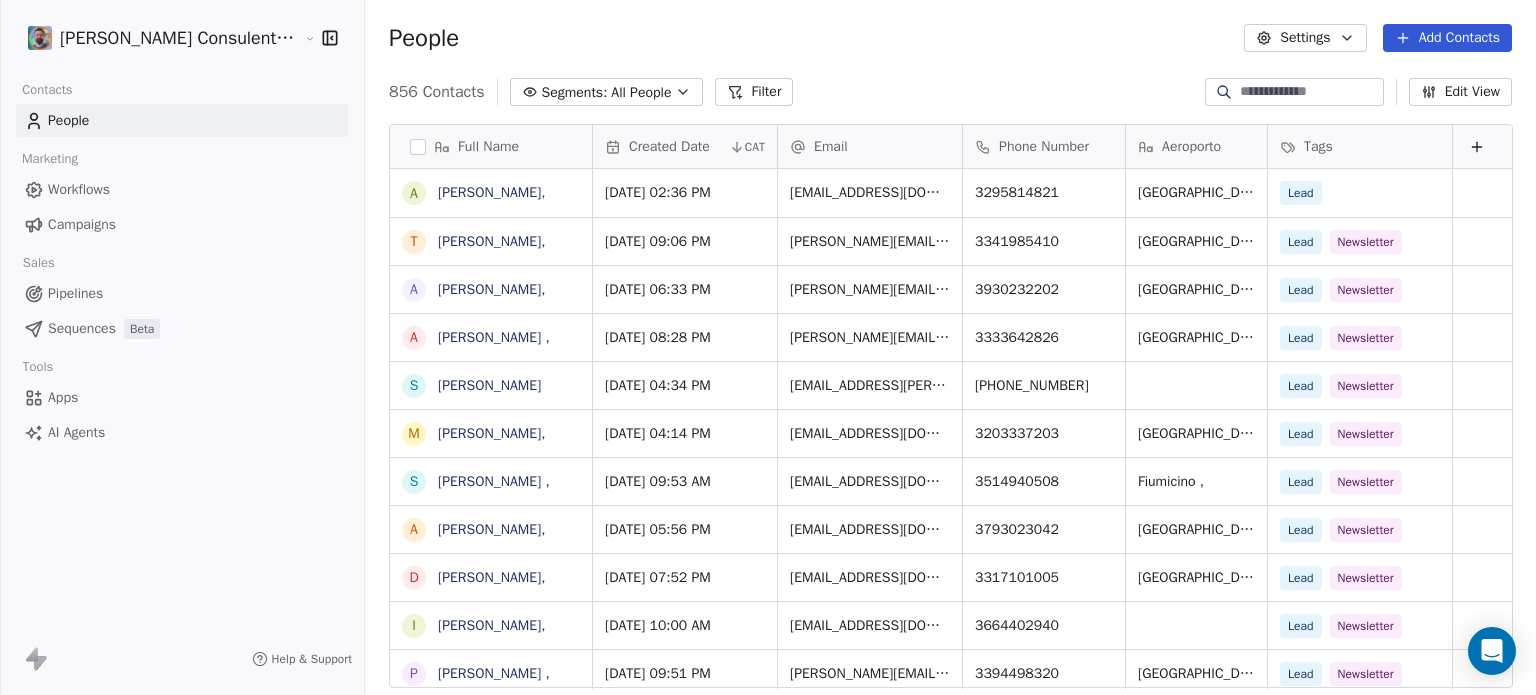 click on "People" at bounding box center [68, 120] 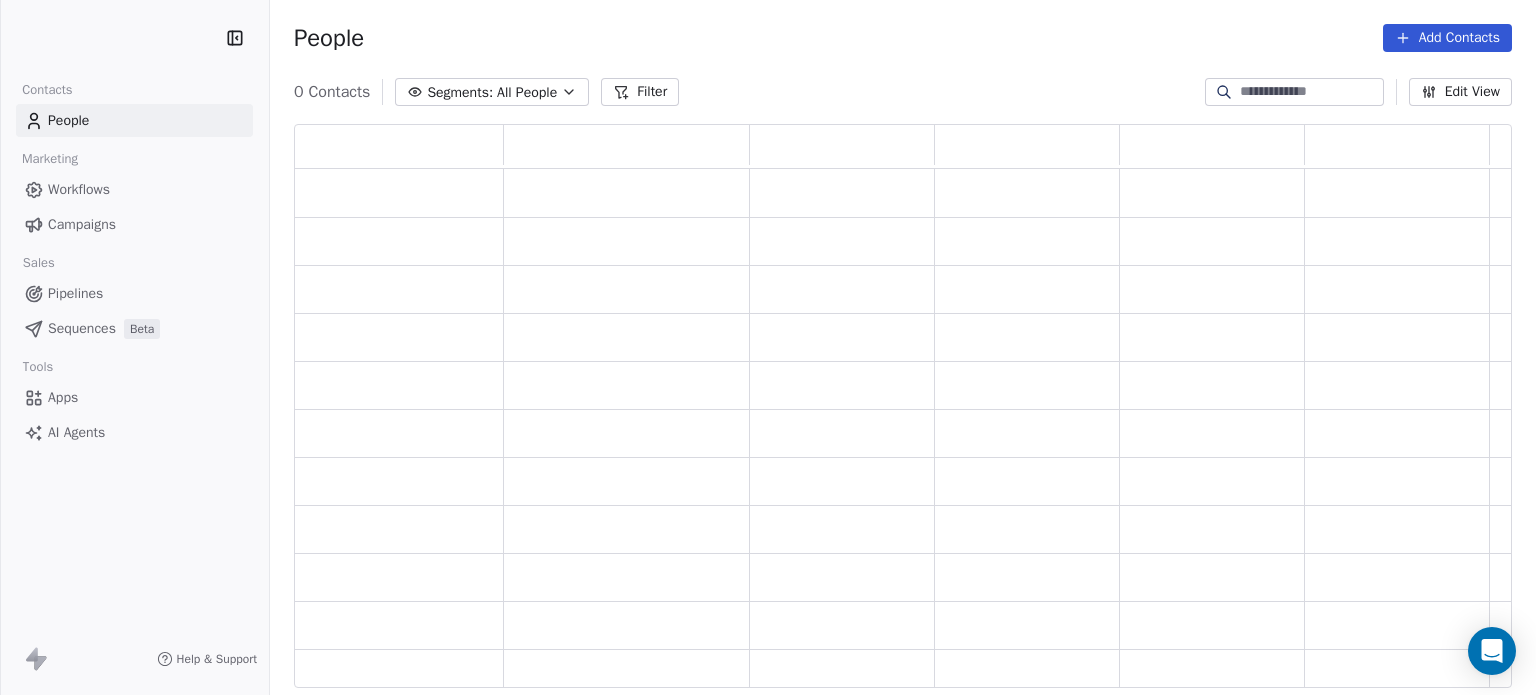scroll, scrollTop: 0, scrollLeft: 0, axis: both 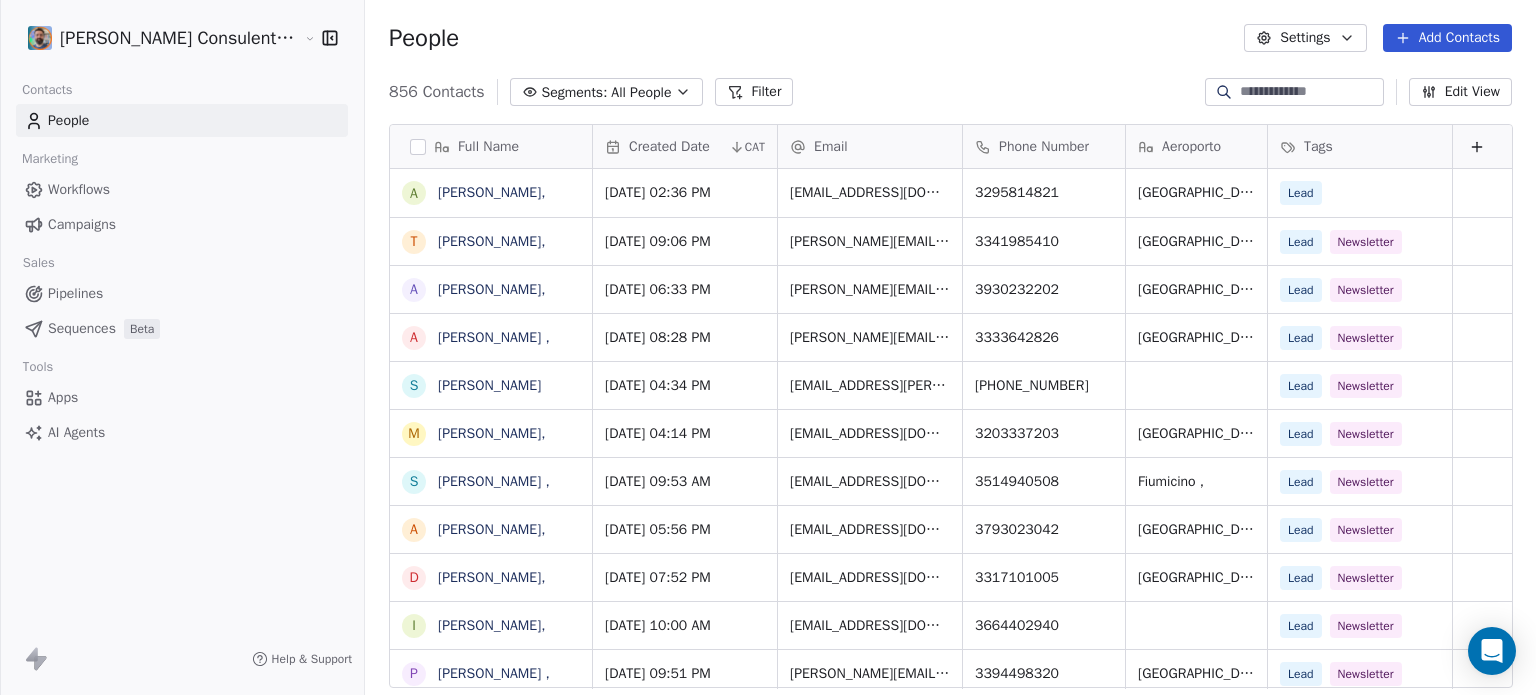 click on "Roberto Fazzi Consulente viaggi Maldive Contacts People Marketing Workflows Campaigns Sales Pipelines Sequences Beta Tools Apps AI Agents Help & Support People Settings  Add Contacts 856 Contacts Segments: All People Filter  Edit View Tag Add to Sequence Export Full Name A Adriano, T Tommaso, A Aron Chiesa, A Andrea Valenti , S Simona M Mauro, S Simone De Gasperis , A Alessandro, D Domenico Ambrosio, I Ivano, P Paola , C Caterina, S Stefano, R ROSARIA D'ONOFRIO, C Clarissa Caricasolo A Asia, D Dalila , F Federica, I Irene , B Barbara Di Russo , L Leonardo Villani A Alessandra, M Mariangela Geranio , M Mara, F Francesco , z zappala.lidia@gmail.com z zac.a.p@alice.it y yasmine.chafaoui1992@gmail.com y ytancioni@yahoo.it w winniedbr@hotmail.it w wolf.red@tiscali.it Created Date CAT Email Phone Number Aeroporto Tags Jul 04, 2025 02:36 PM a.giagnorio1981@gmail.com 3295814821  Roma , Lead Jun 28, 2025 09:06 PM tommaso.paolini.roma@gmail.com 3341985410  Roma, Fiumicino, Lead Newsletter Jun 25, 2025 06:33 PM Roma," at bounding box center [768, 422] 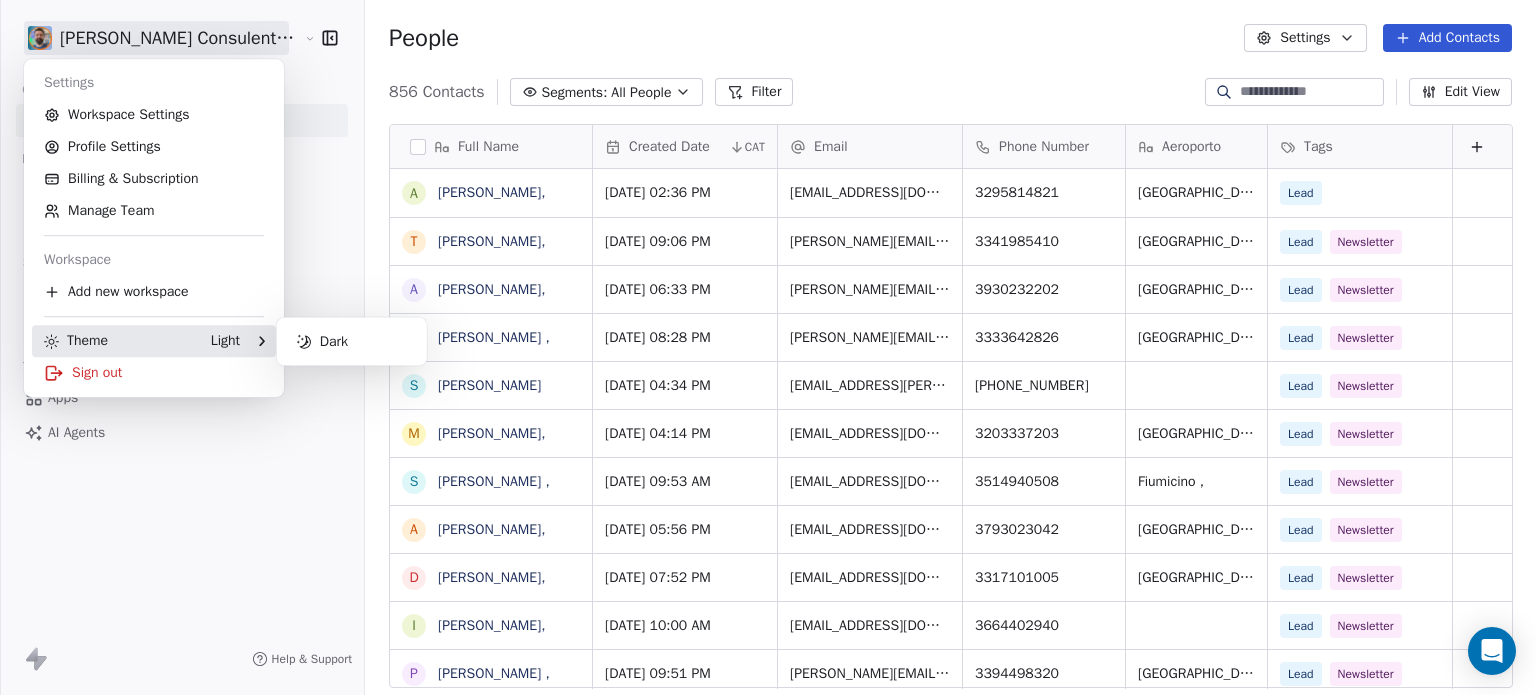click on "Theme Light" at bounding box center [142, 341] 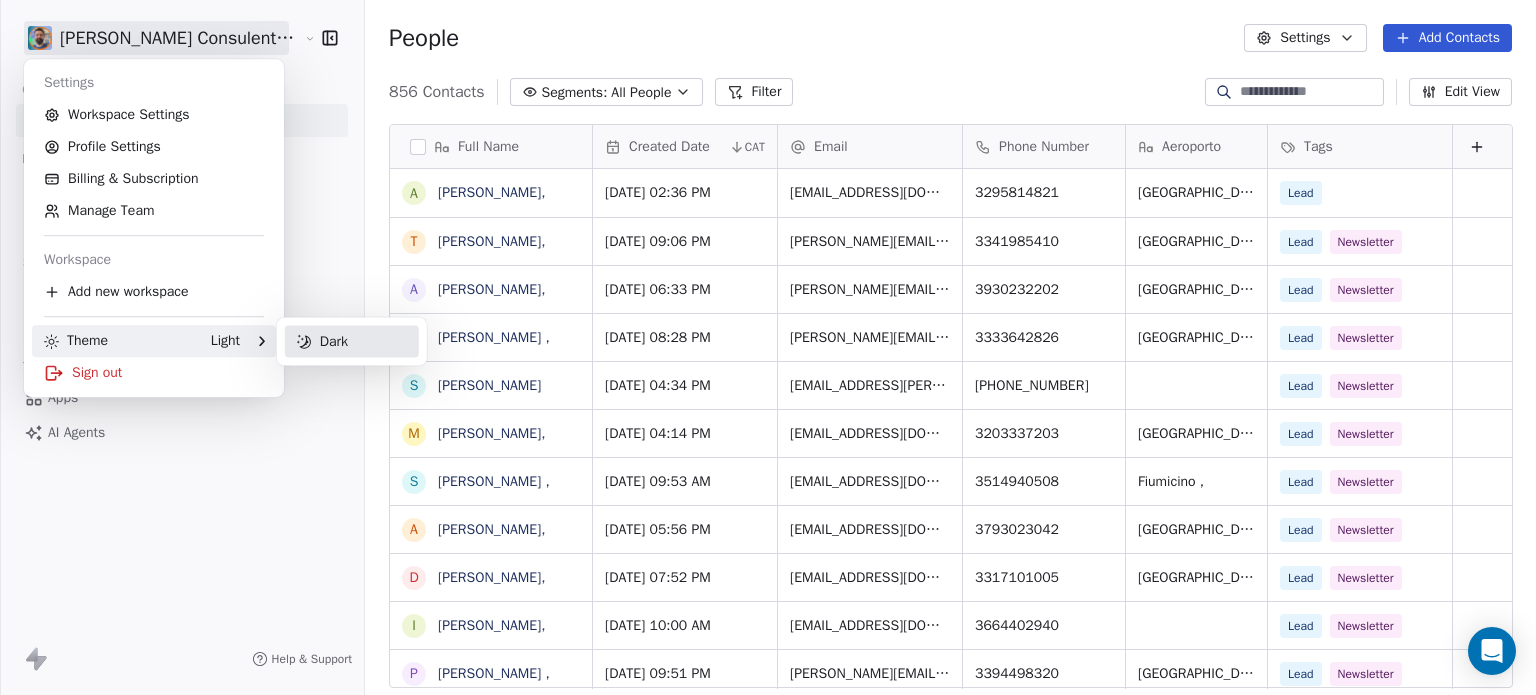 click on "Dark" at bounding box center (352, 342) 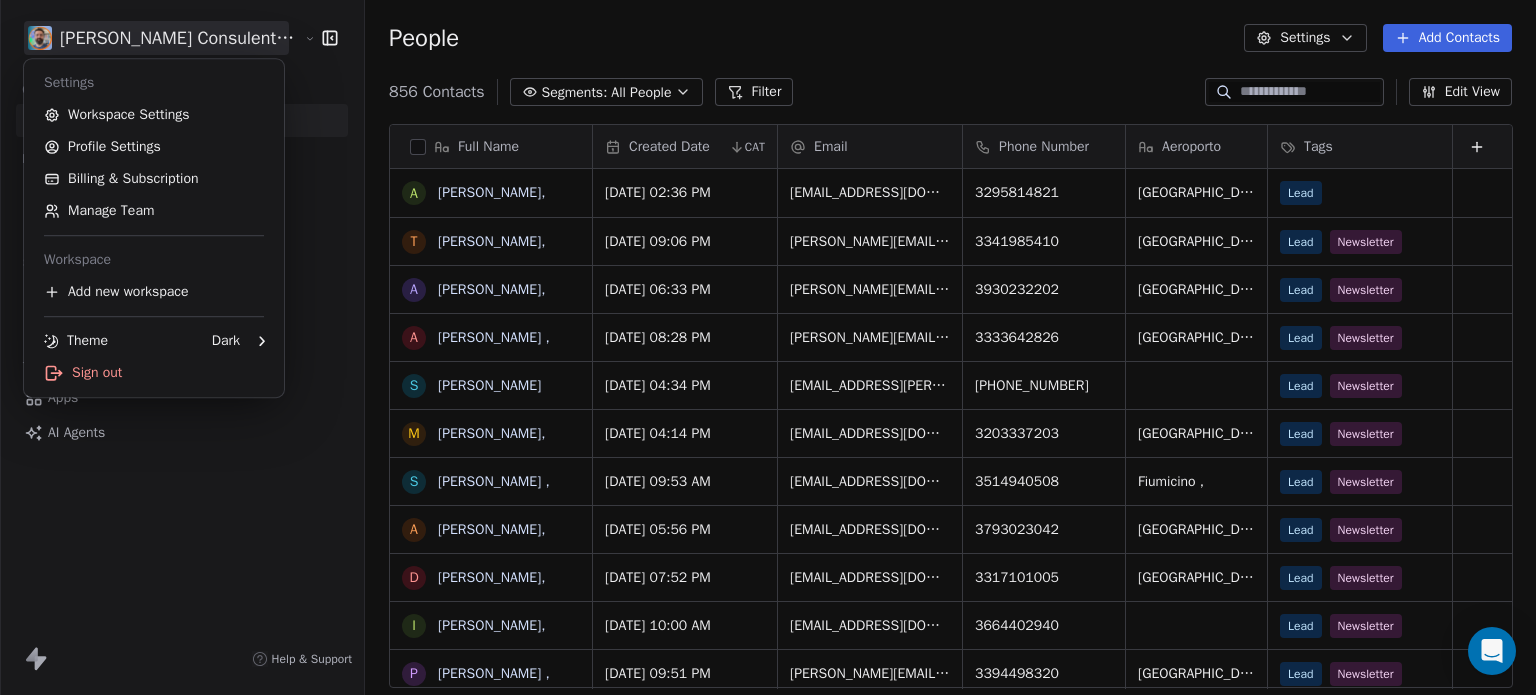 click on "Roberto Fazzi Consulente viaggi Maldive Contacts People Marketing Workflows Campaigns Sales Pipelines Sequences Beta Tools Apps AI Agents Help & Support People Settings  Add Contacts 856 Contacts Segments: All People Filter  Edit View Tag Add to Sequence Export Full Name A Adriano, T Tommaso, A Aron Chiesa, A Andrea Valenti , S Simona M Mauro, S Simone De Gasperis , A Alessandro, D Domenico Ambrosio, I Ivano, P Paola , C Caterina, S Stefano, R ROSARIA D'ONOFRIO, C Clarissa Caricasolo A Asia, D Dalila , F Federica, I Irene , B Barbara Di Russo , L Leonardo Villani A Alessandra, M Mariangela Geranio , M Mara, F Francesco , z zappala.lidia@gmail.com z zac.a.p@alice.it y yasmine.chafaoui1992@gmail.com y ytancioni@yahoo.it w winniedbr@hotmail.it w wolf.red@tiscali.it Created Date CAT Email Phone Number Aeroporto Tags Jul 04, 2025 02:36 PM a.giagnorio1981@gmail.com 3295814821  Roma , Lead Jun 28, 2025 09:06 PM tommaso.paolini.roma@gmail.com 3341985410  Roma, Fiumicino, Lead Newsletter Jun 25, 2025 06:33 PM Roma," at bounding box center (768, 422) 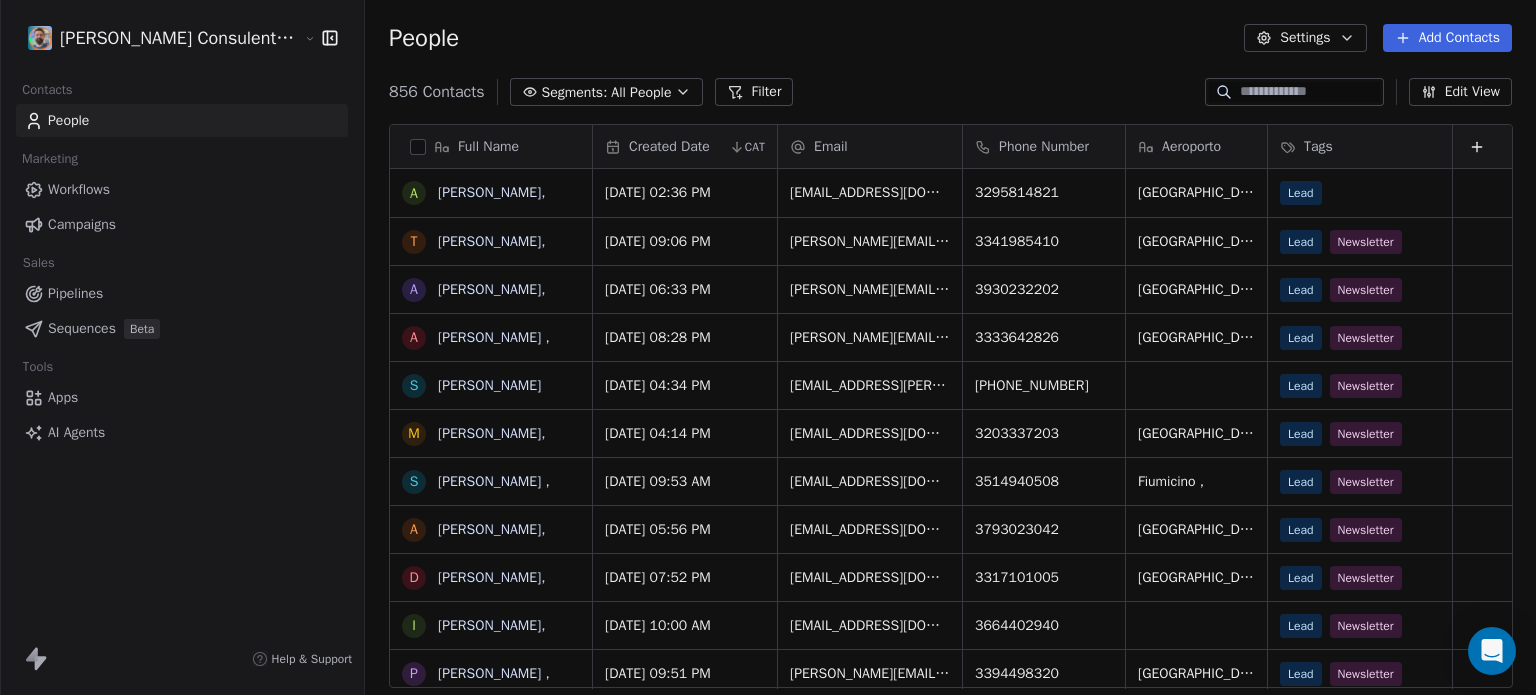 click on "Settings" at bounding box center [1305, 38] 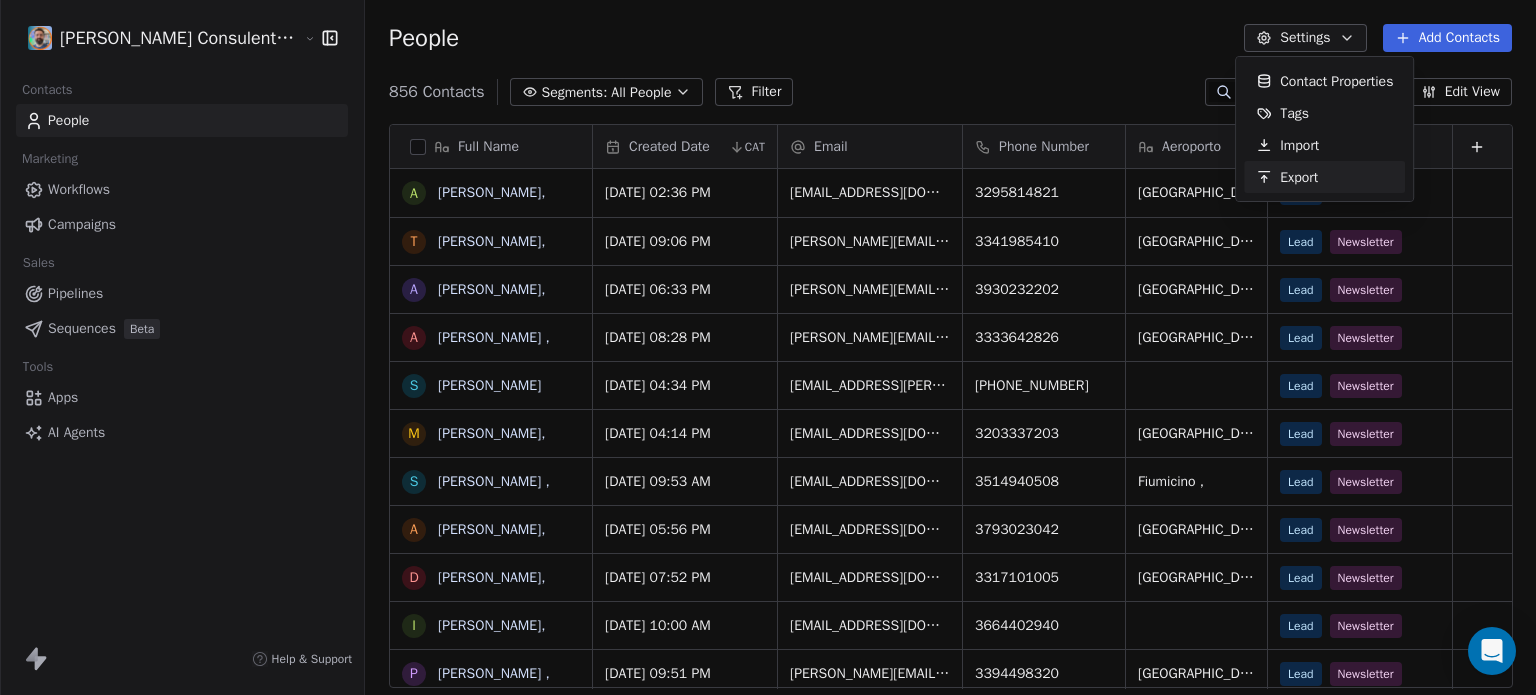 click on "Export" at bounding box center [1299, 177] 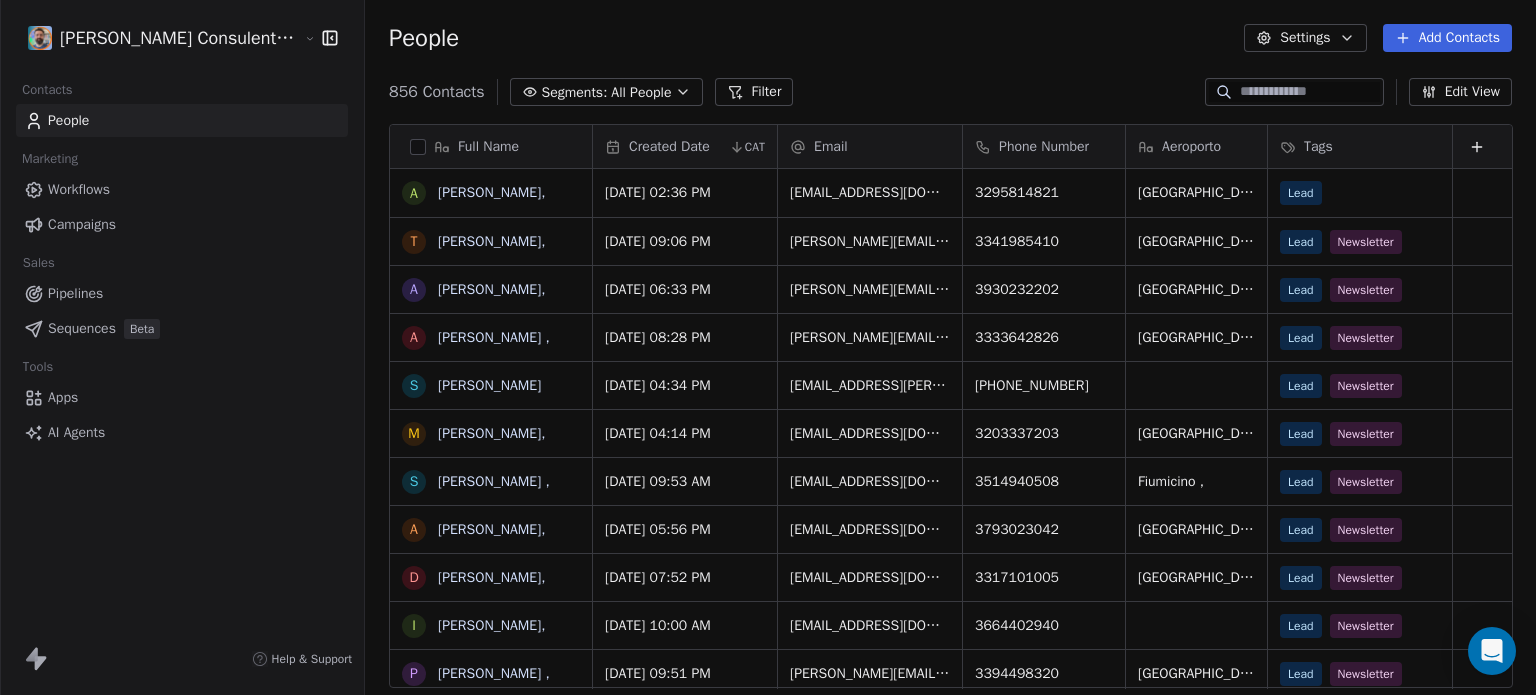 scroll, scrollTop: 16, scrollLeft: 16, axis: both 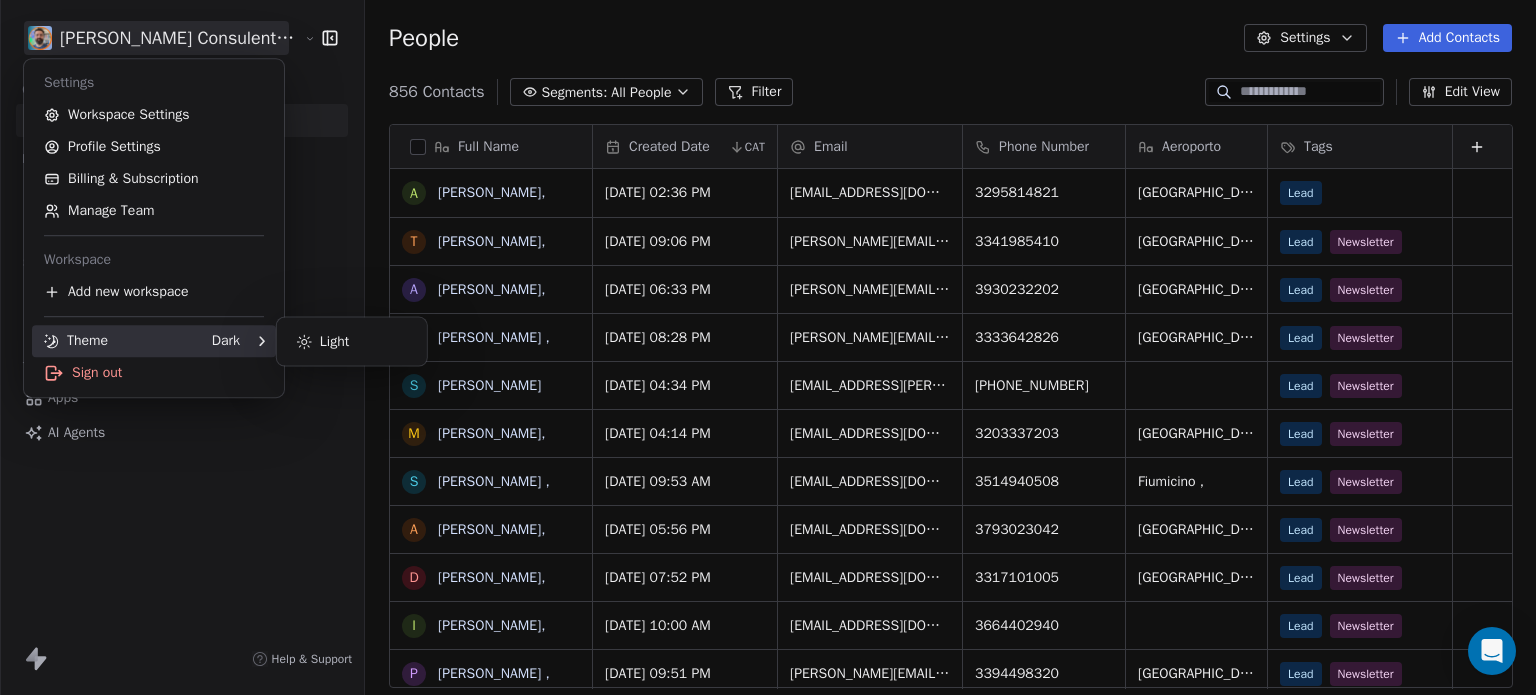 click on "Theme Dark" at bounding box center (142, 341) 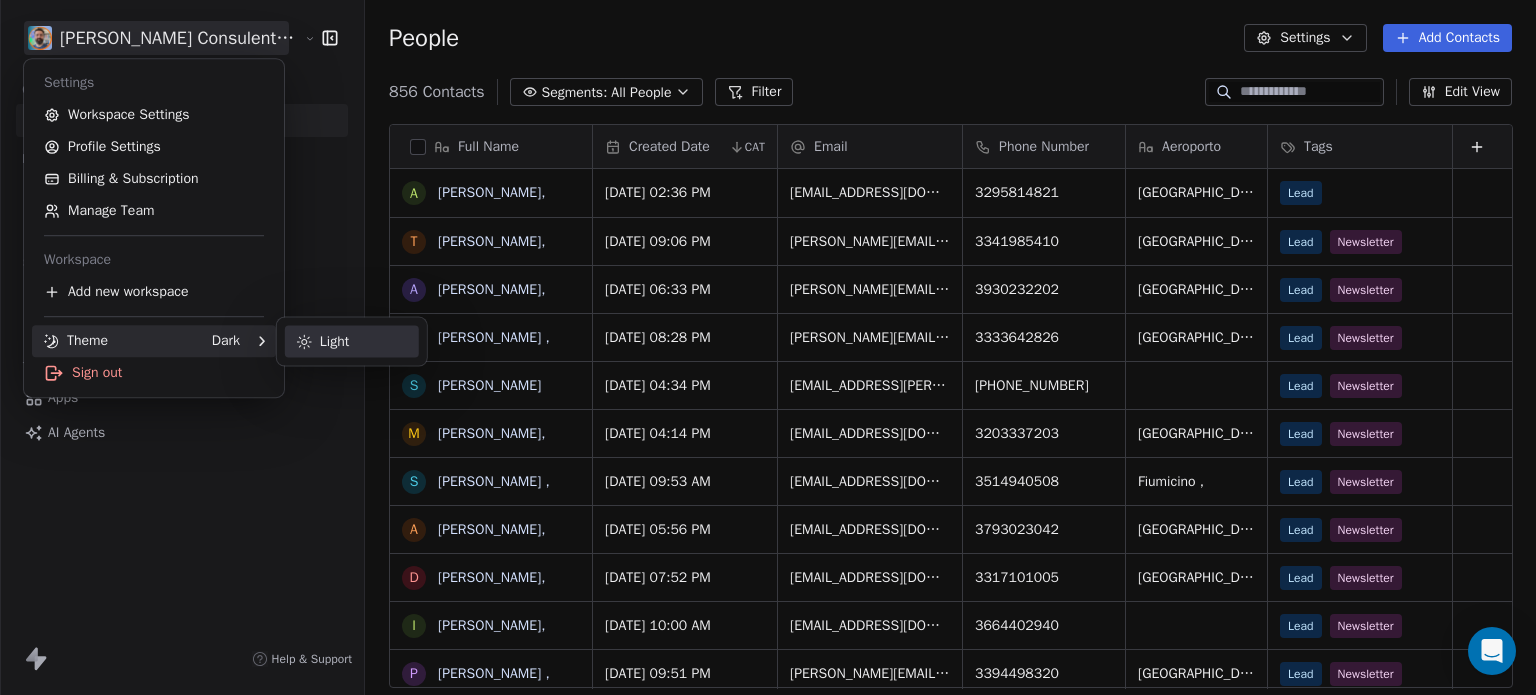 drag, startPoint x: 319, startPoint y: 340, endPoint x: 295, endPoint y: 340, distance: 24 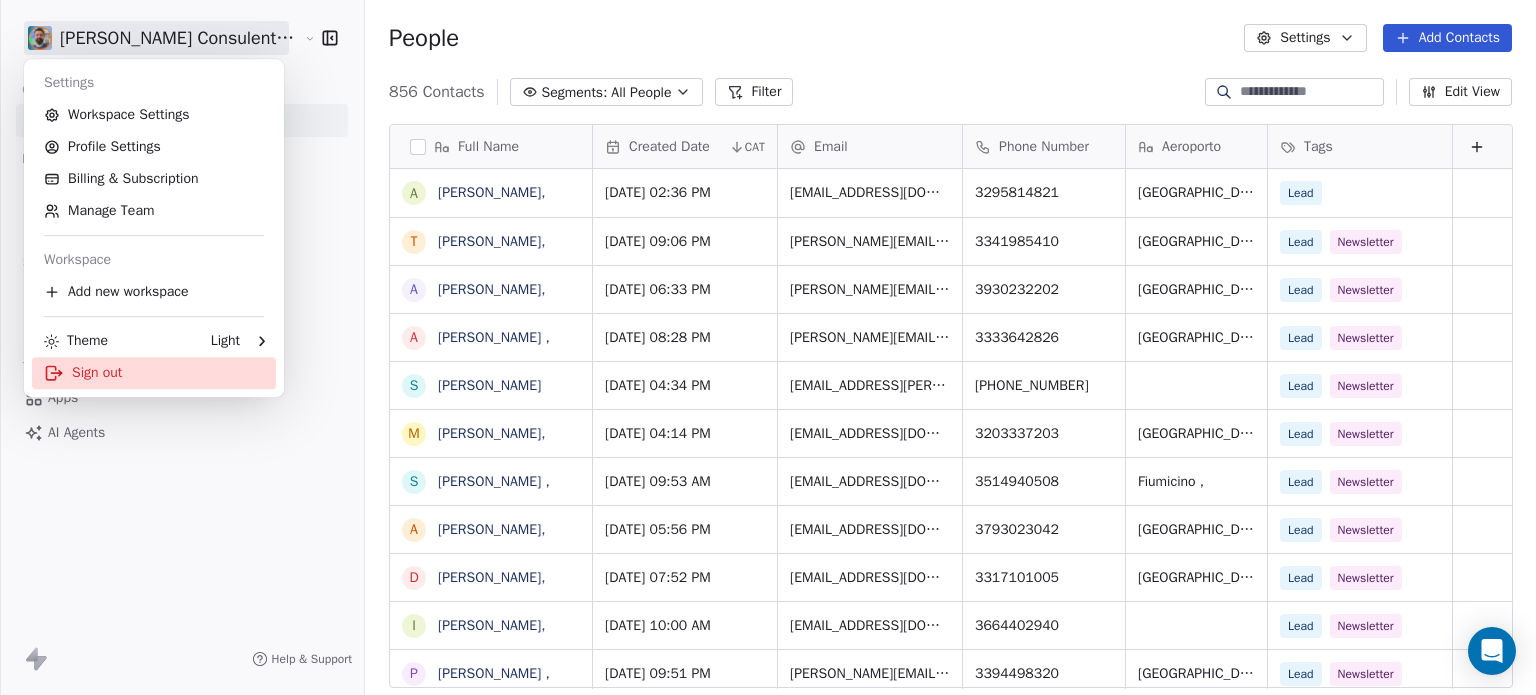 click on "Sign out" at bounding box center [154, 373] 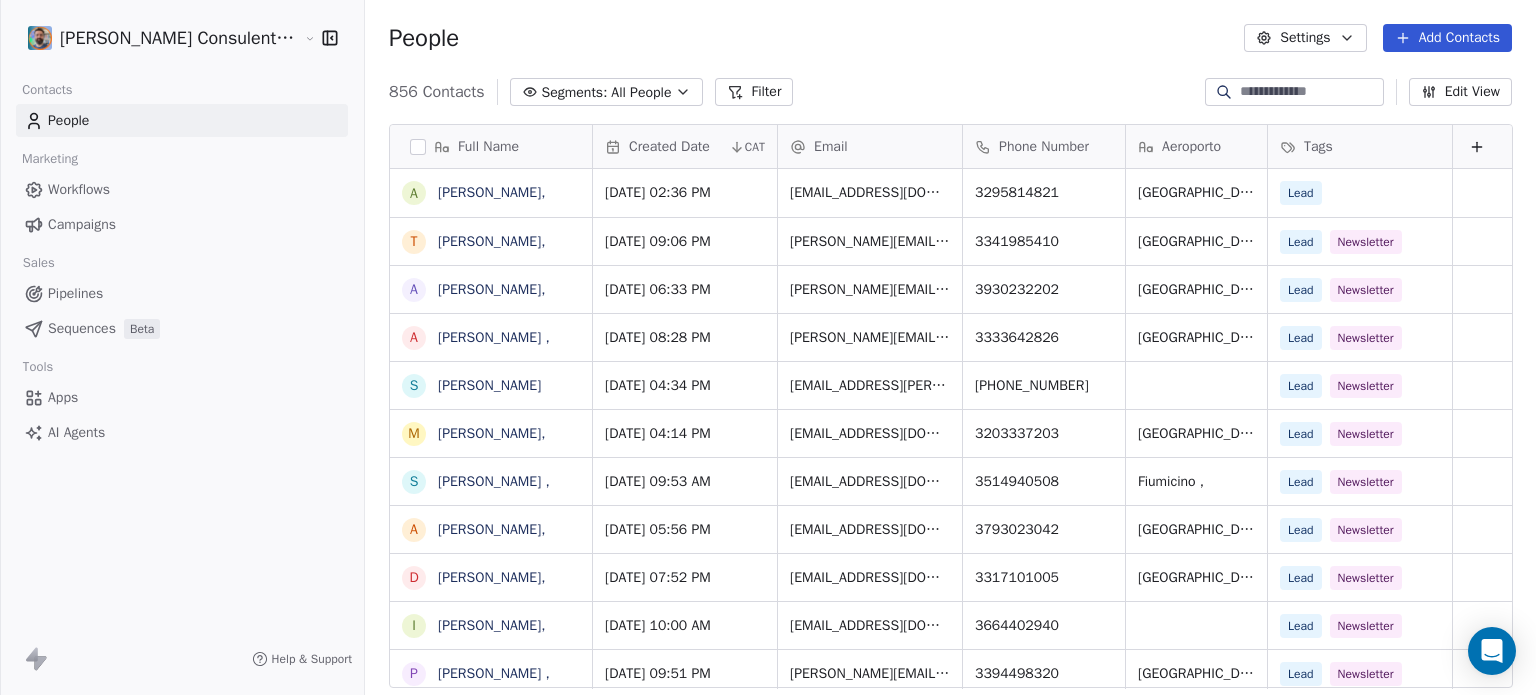 scroll, scrollTop: 0, scrollLeft: 0, axis: both 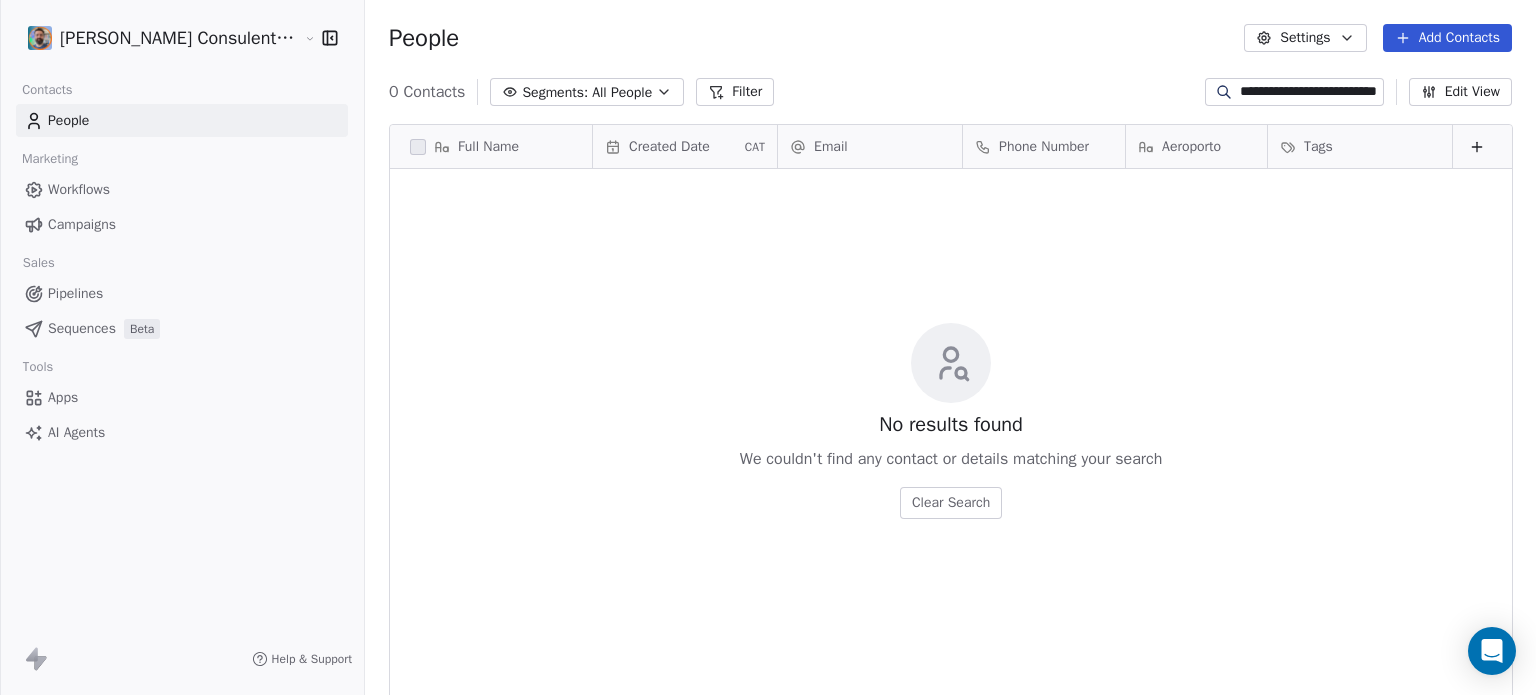 click on "**********" at bounding box center (1310, 92) 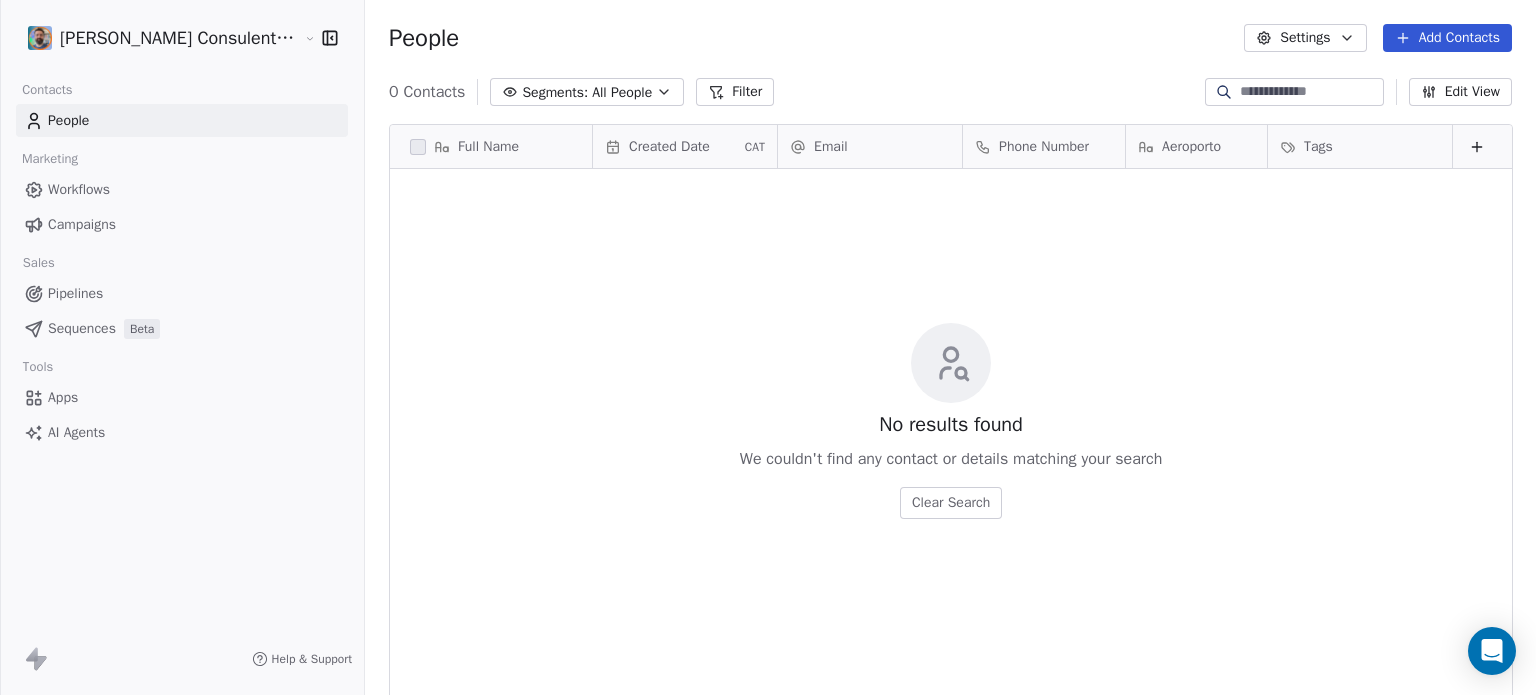 type 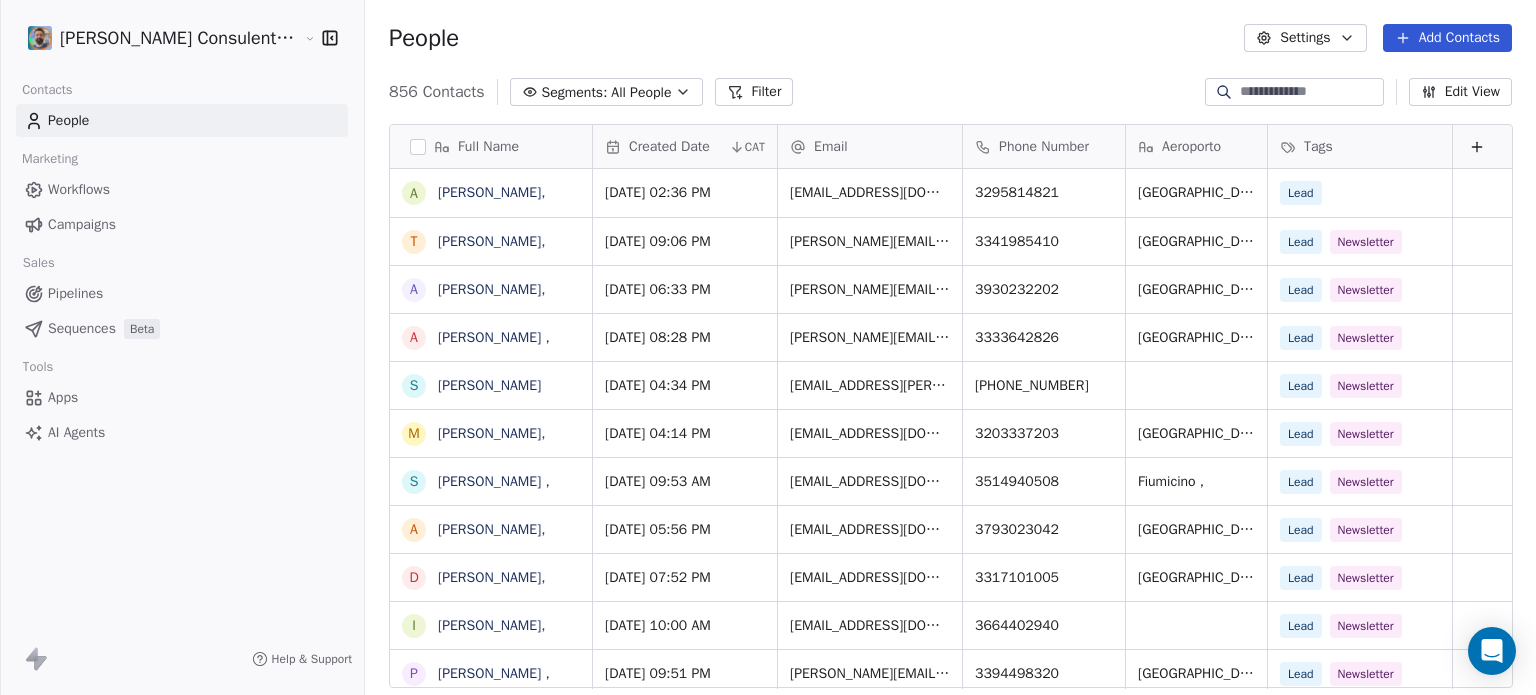click on "Settings" at bounding box center [1305, 38] 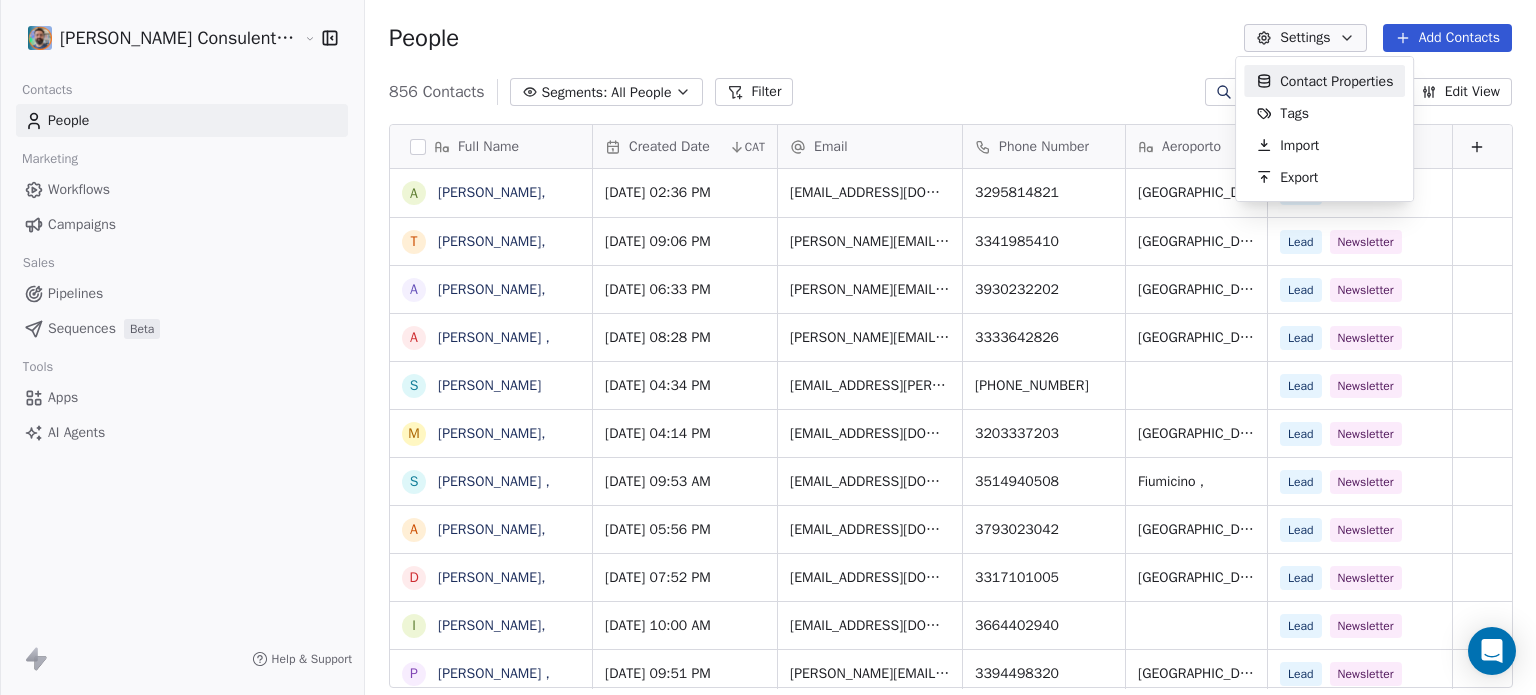 click on "Contact Properties" at bounding box center [1336, 81] 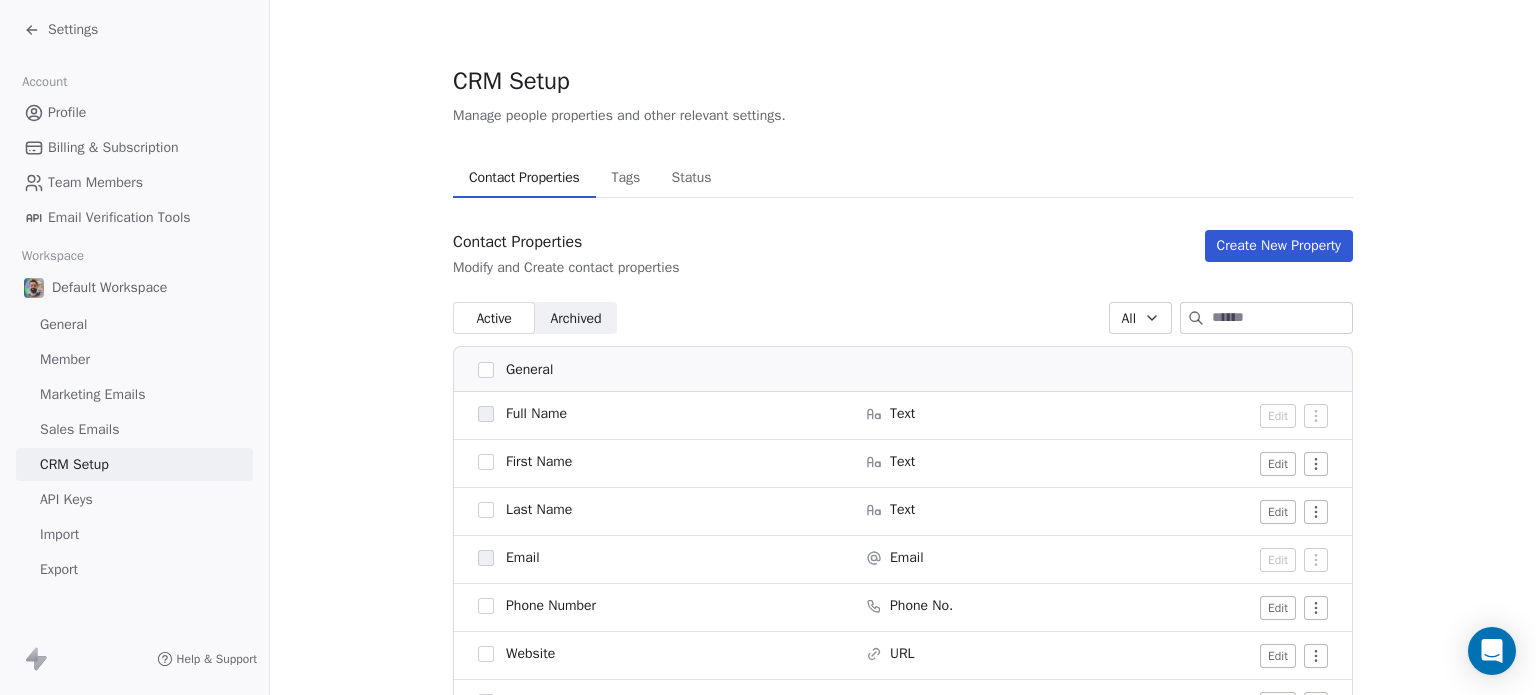 click on "Status" at bounding box center (692, 178) 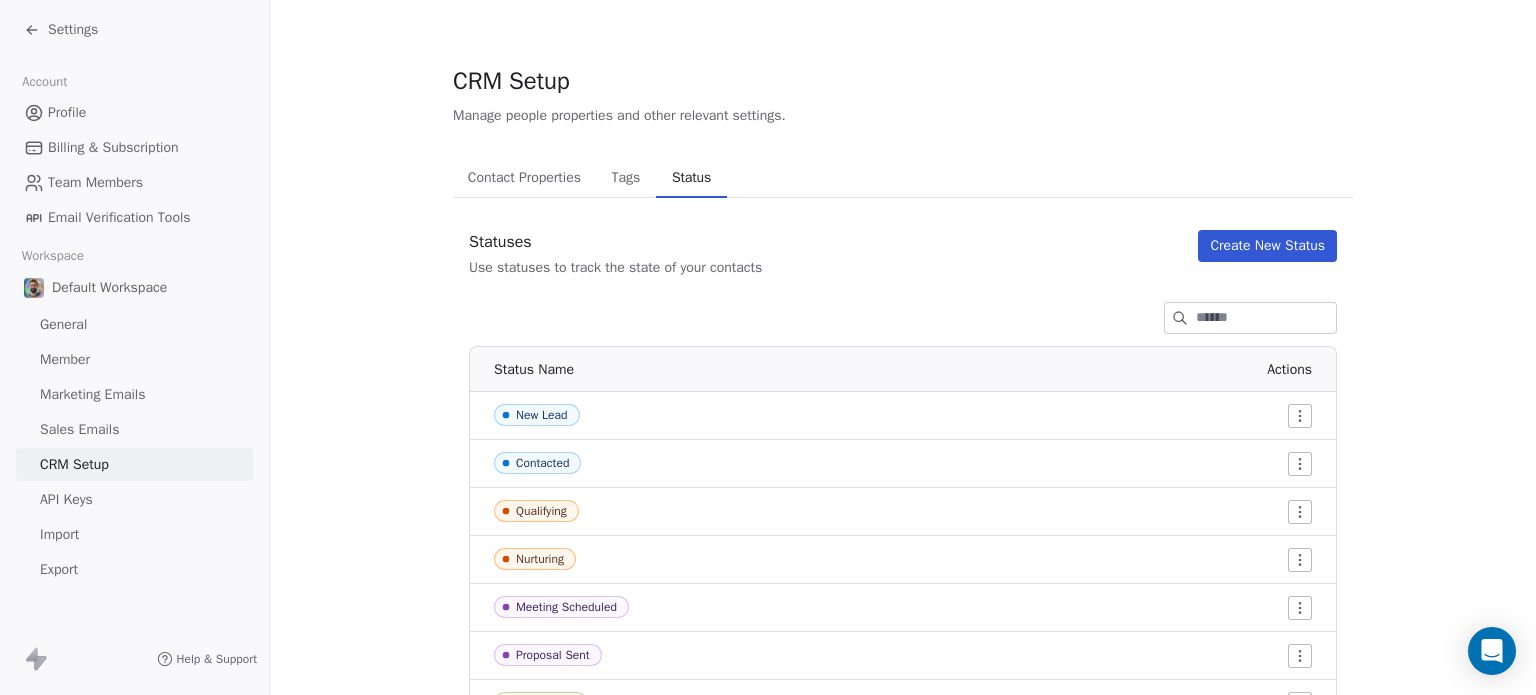 click on "Contact Properties" at bounding box center (524, 178) 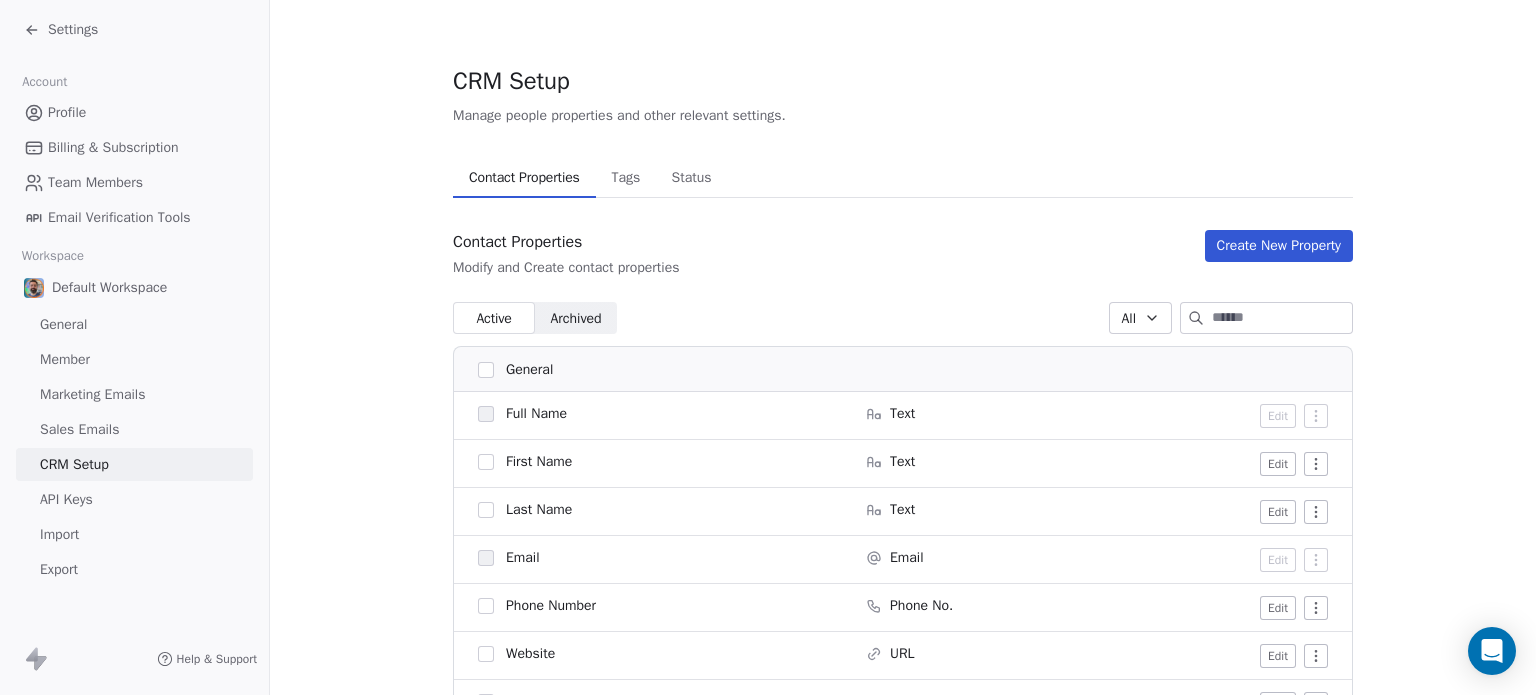 click on "Tags" at bounding box center (625, 178) 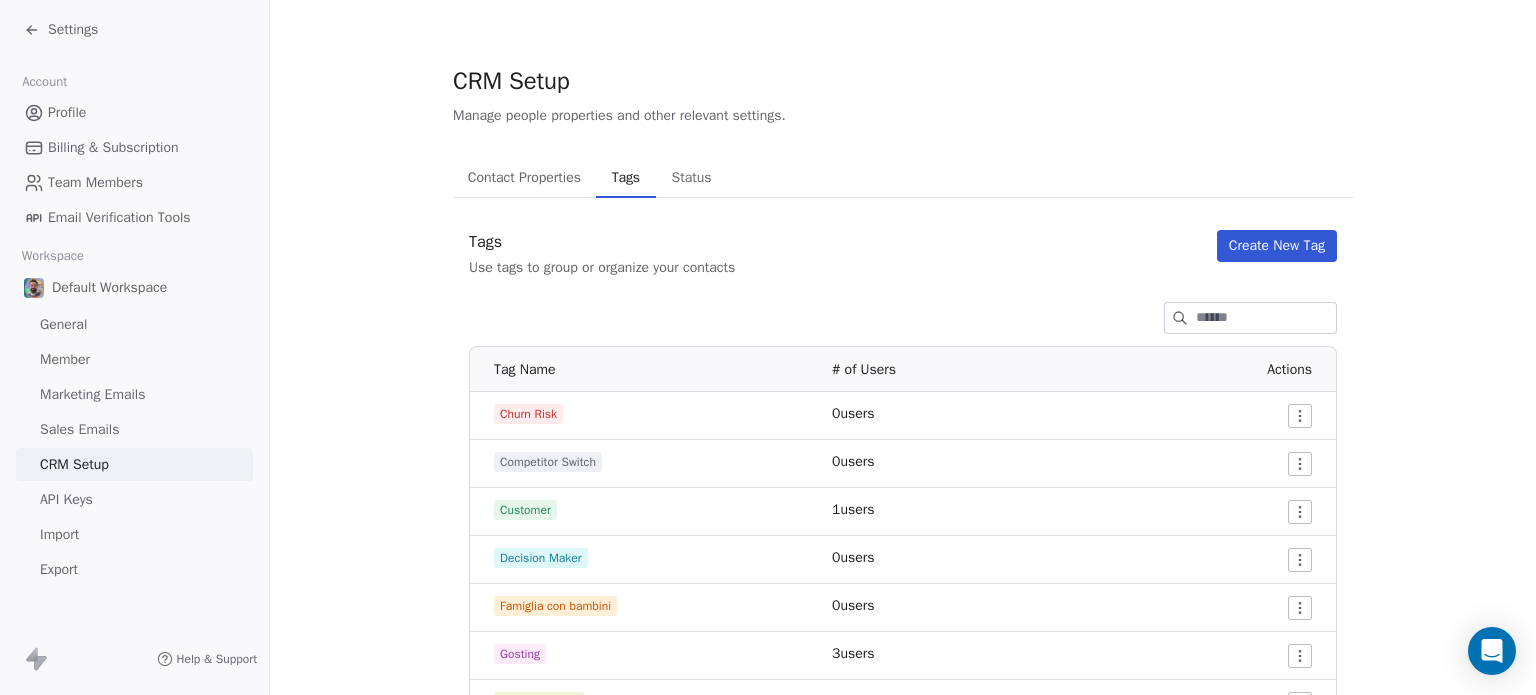 click on "Contact Properties" at bounding box center (524, 178) 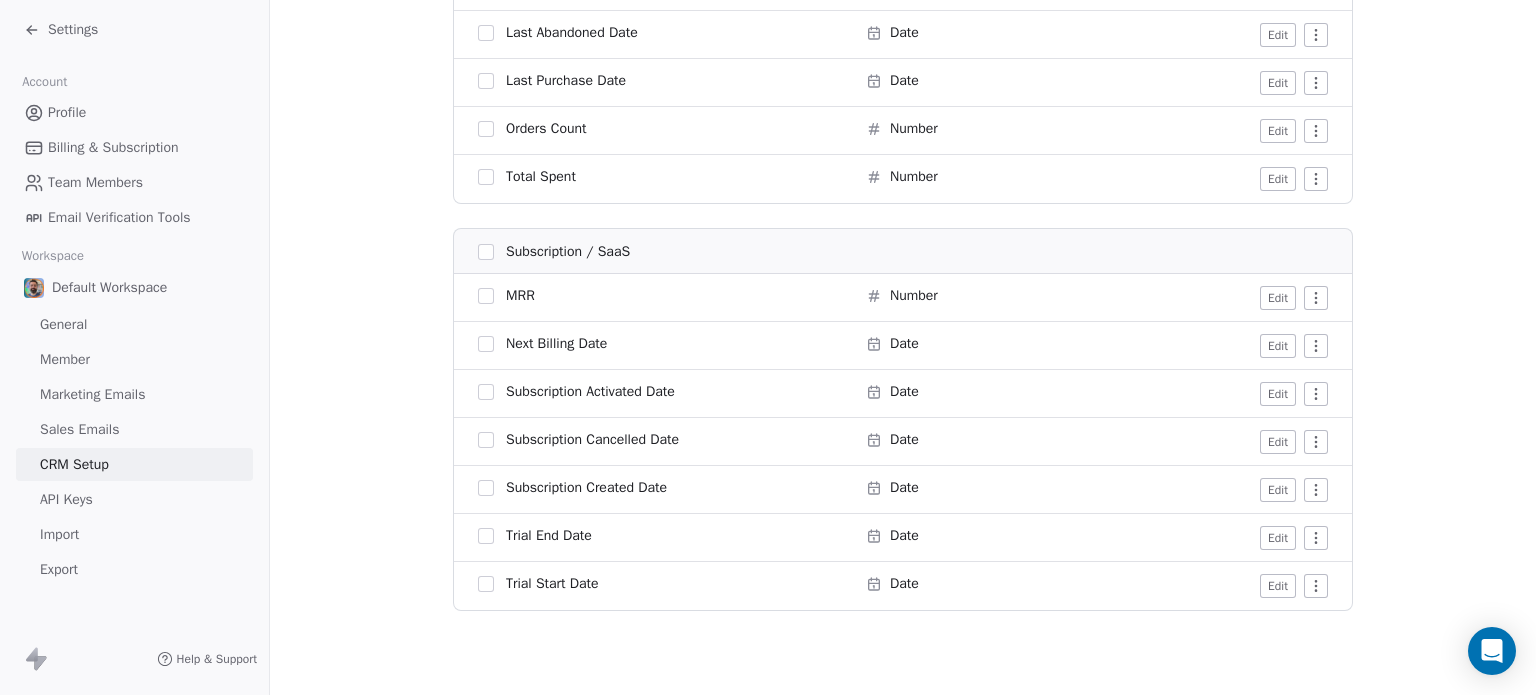 scroll, scrollTop: 2586, scrollLeft: 0, axis: vertical 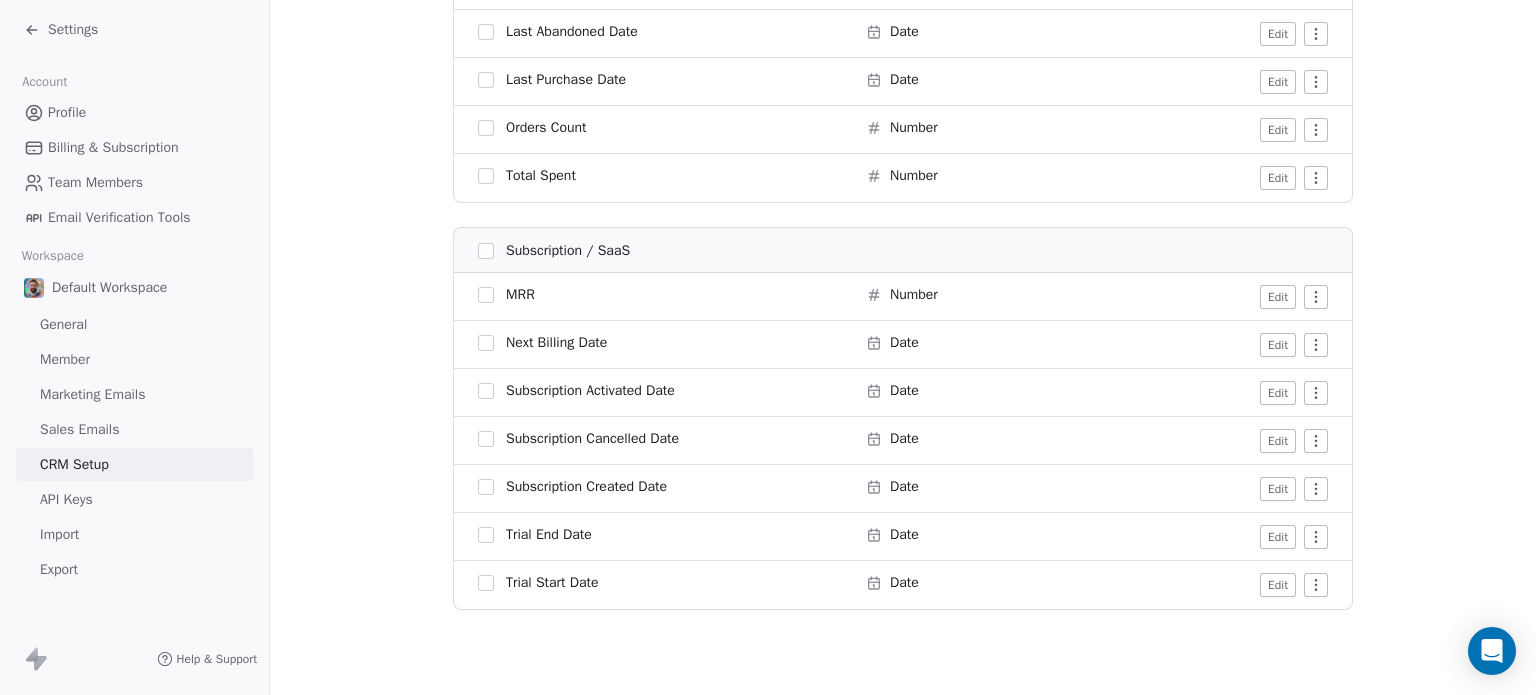 click on "API Keys" at bounding box center (66, 499) 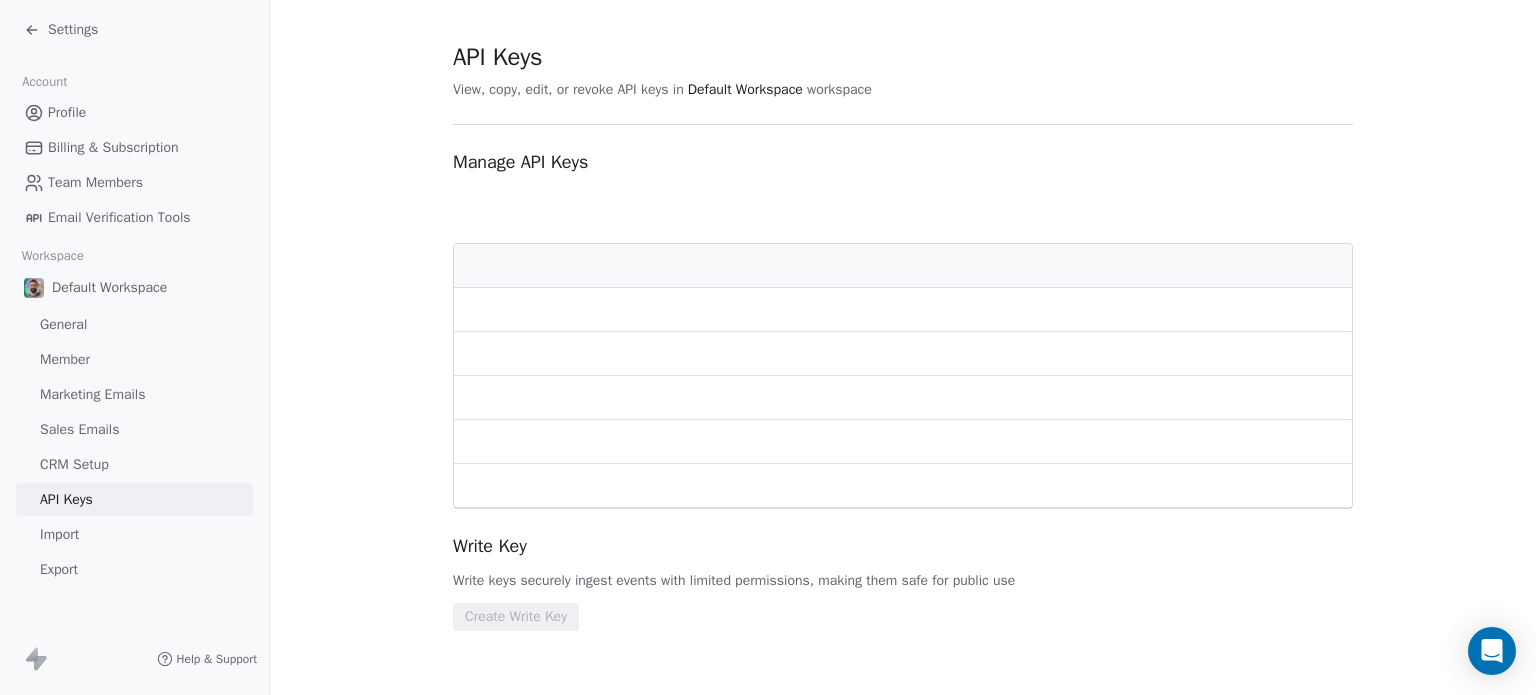 scroll, scrollTop: 0, scrollLeft: 0, axis: both 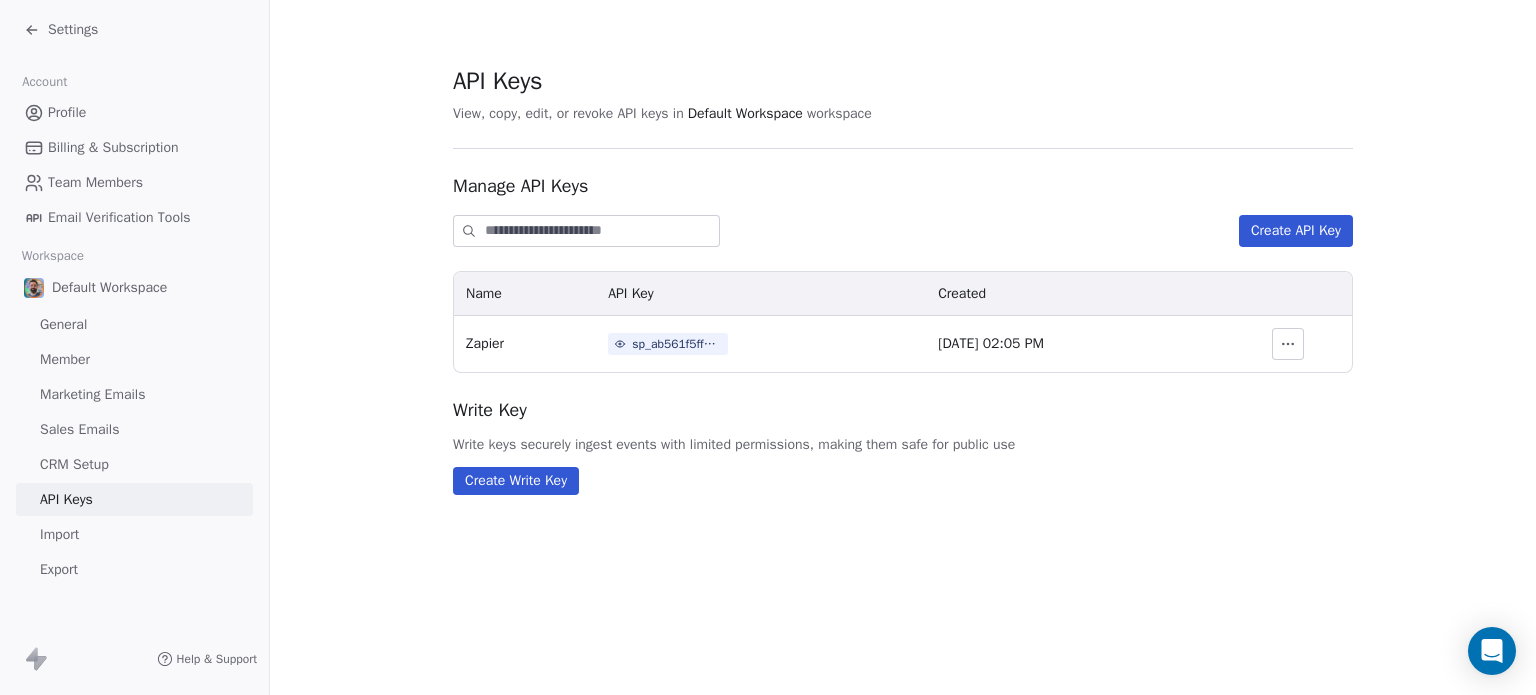 click on "Sales Emails" at bounding box center (79, 429) 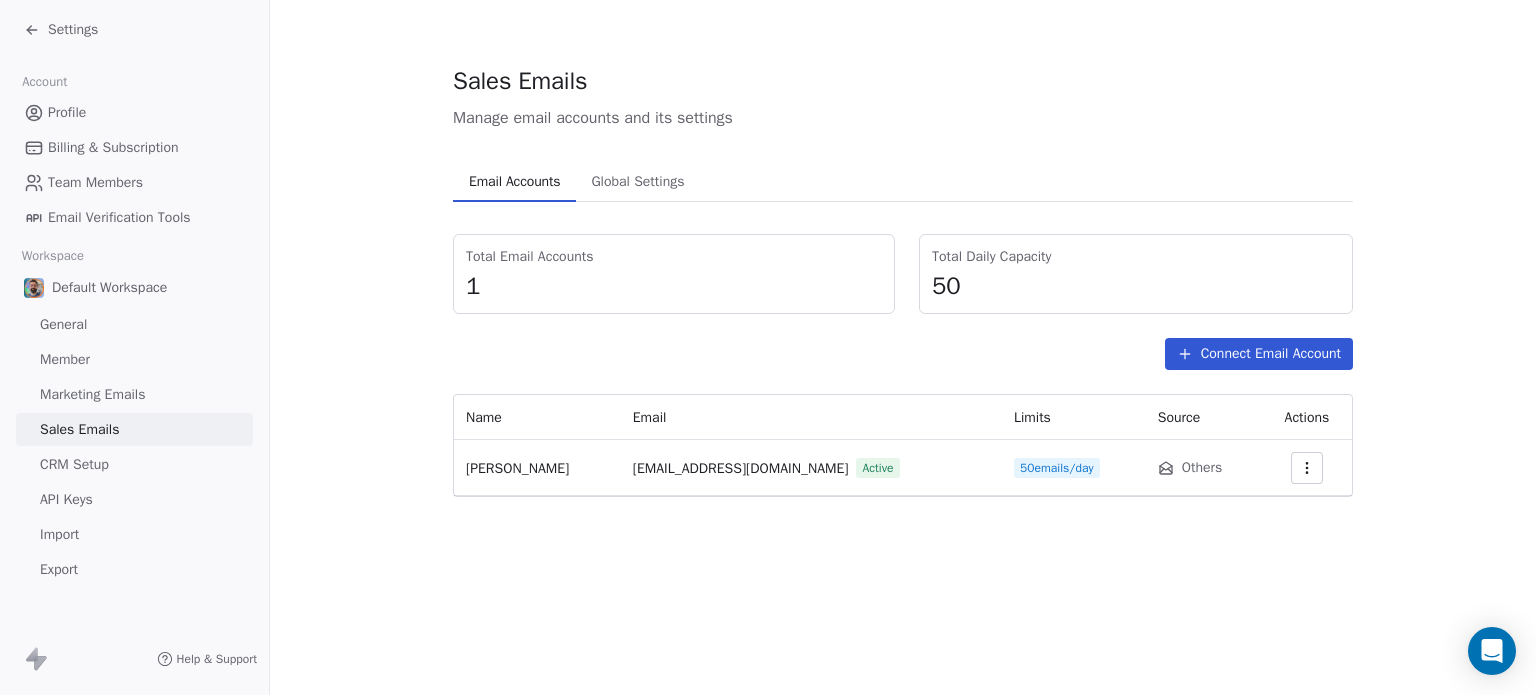click on "Marketing Emails" at bounding box center (92, 394) 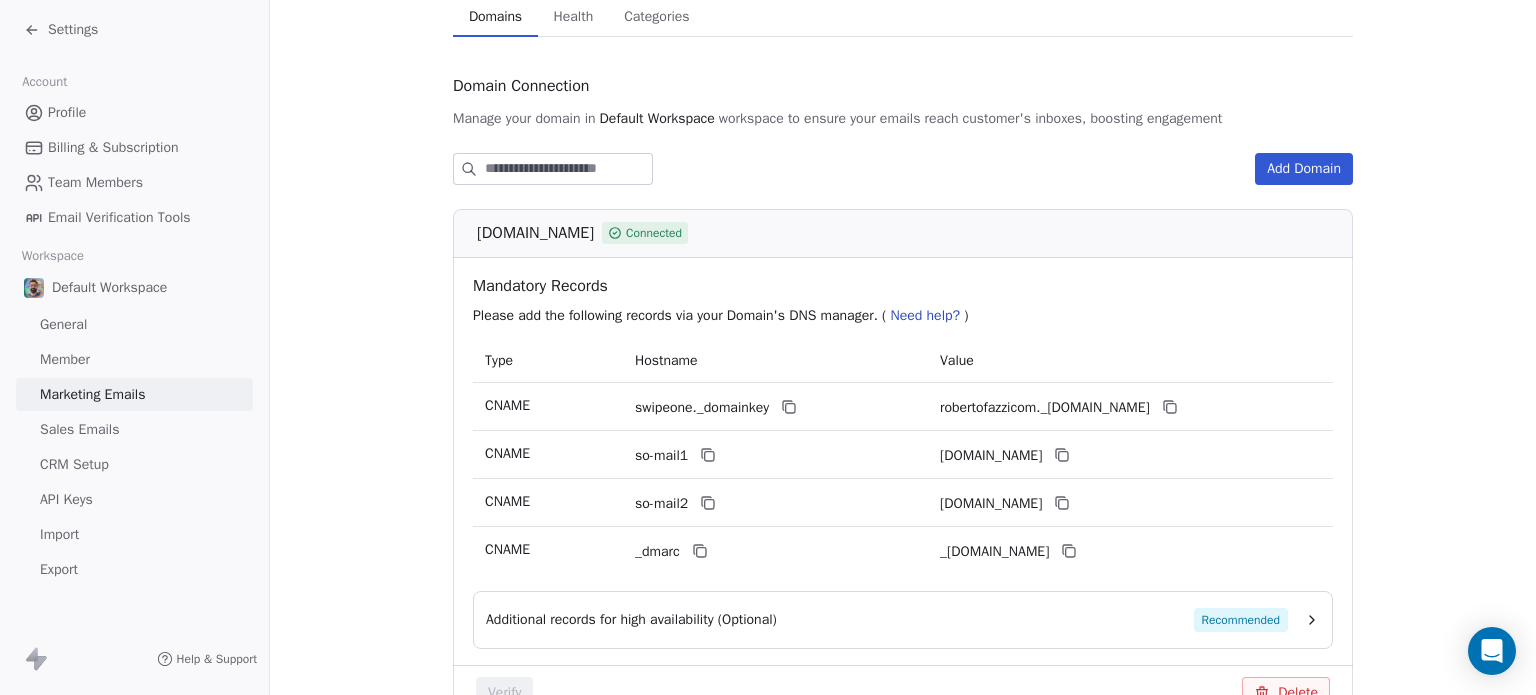 scroll, scrollTop: 200, scrollLeft: 0, axis: vertical 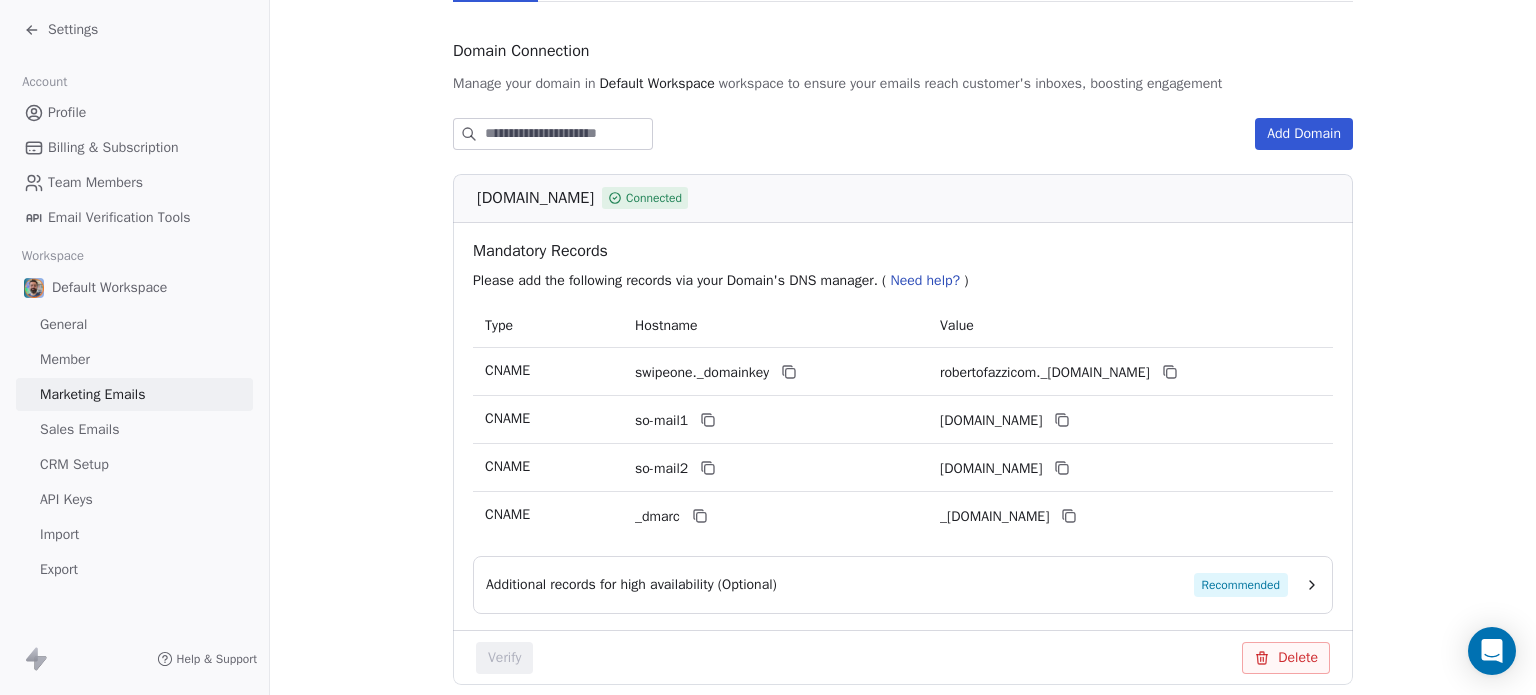 click on "Member" at bounding box center (65, 359) 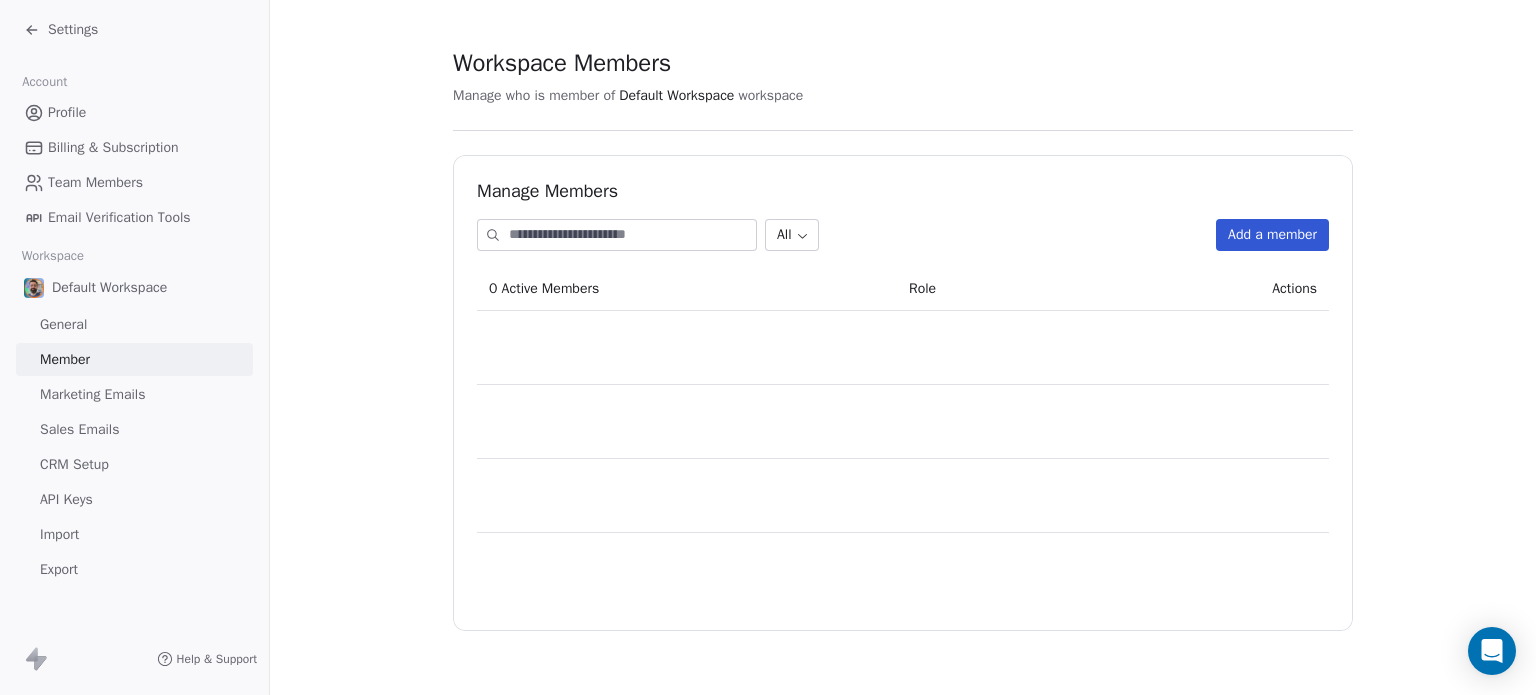 scroll, scrollTop: 0, scrollLeft: 0, axis: both 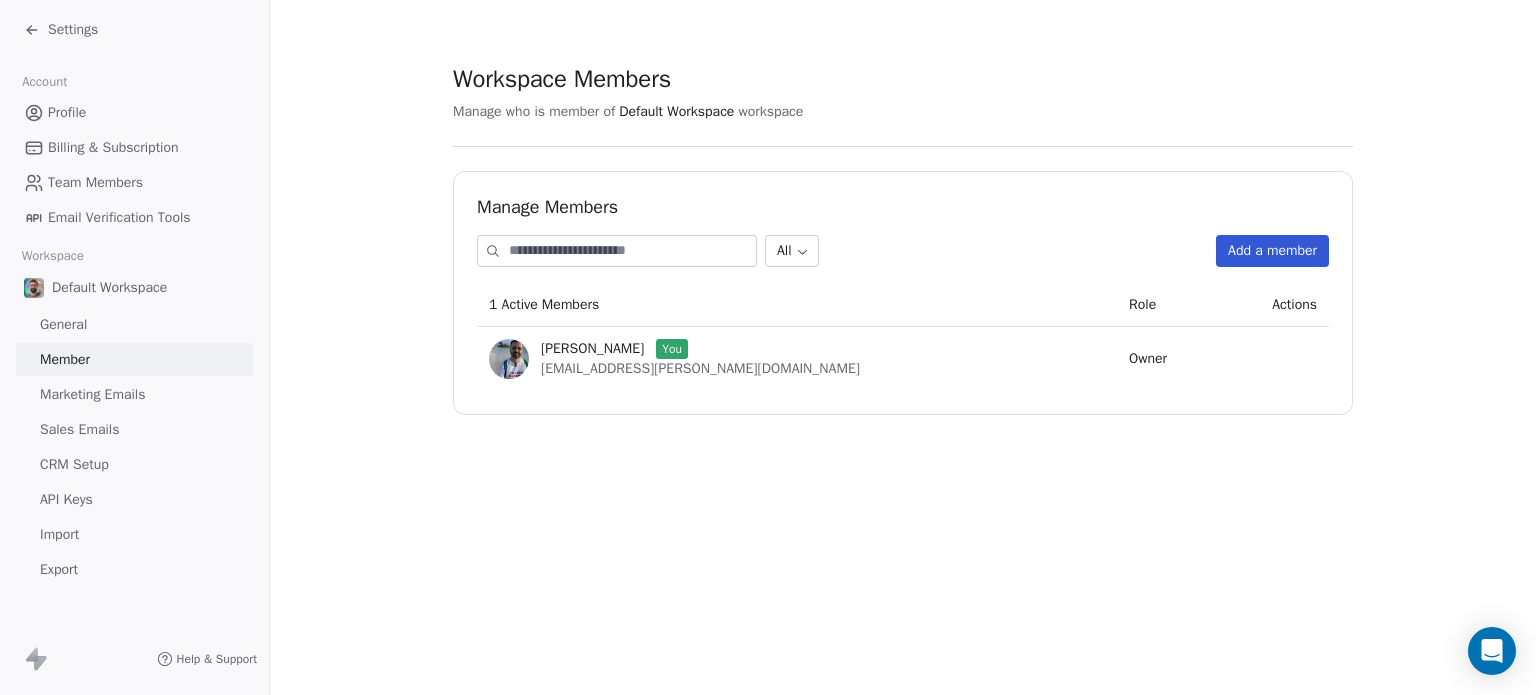 click on "General" at bounding box center (134, 324) 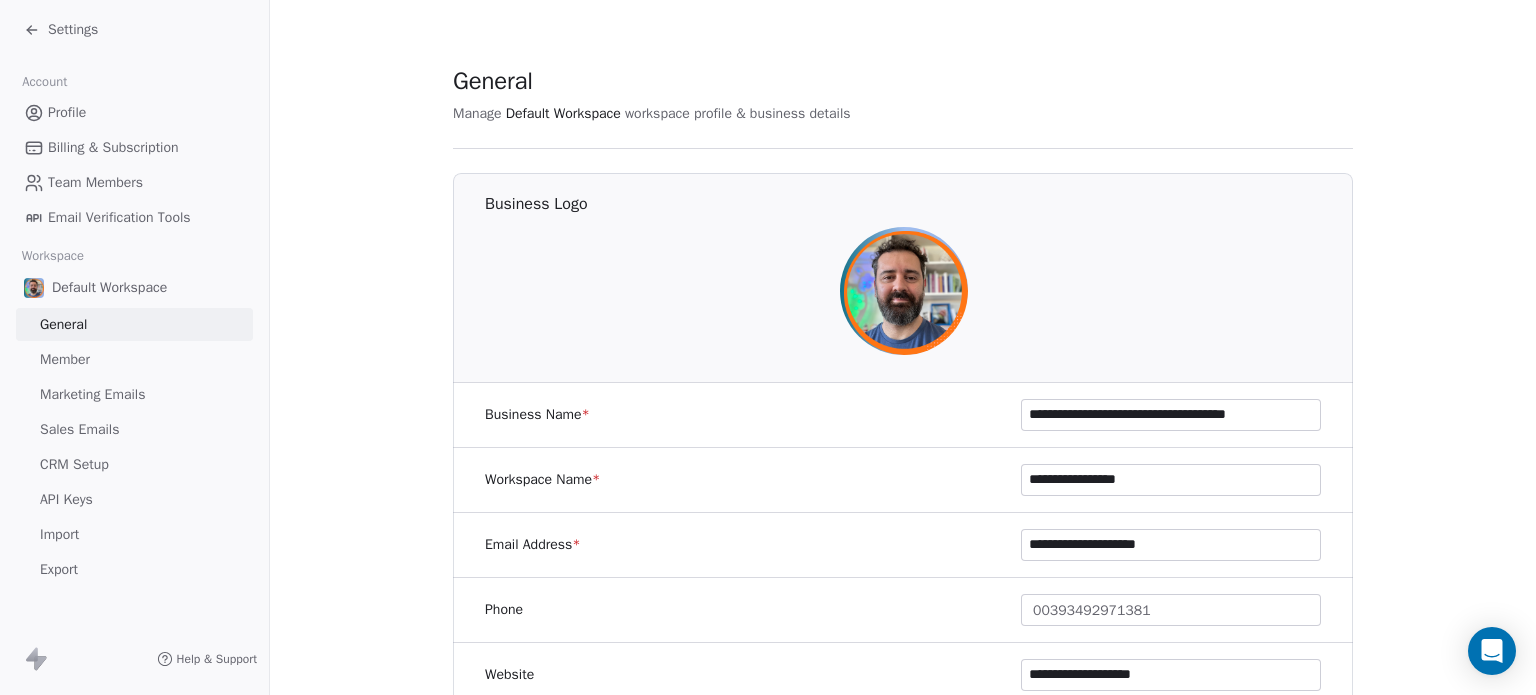 click on "Settings" at bounding box center [61, 30] 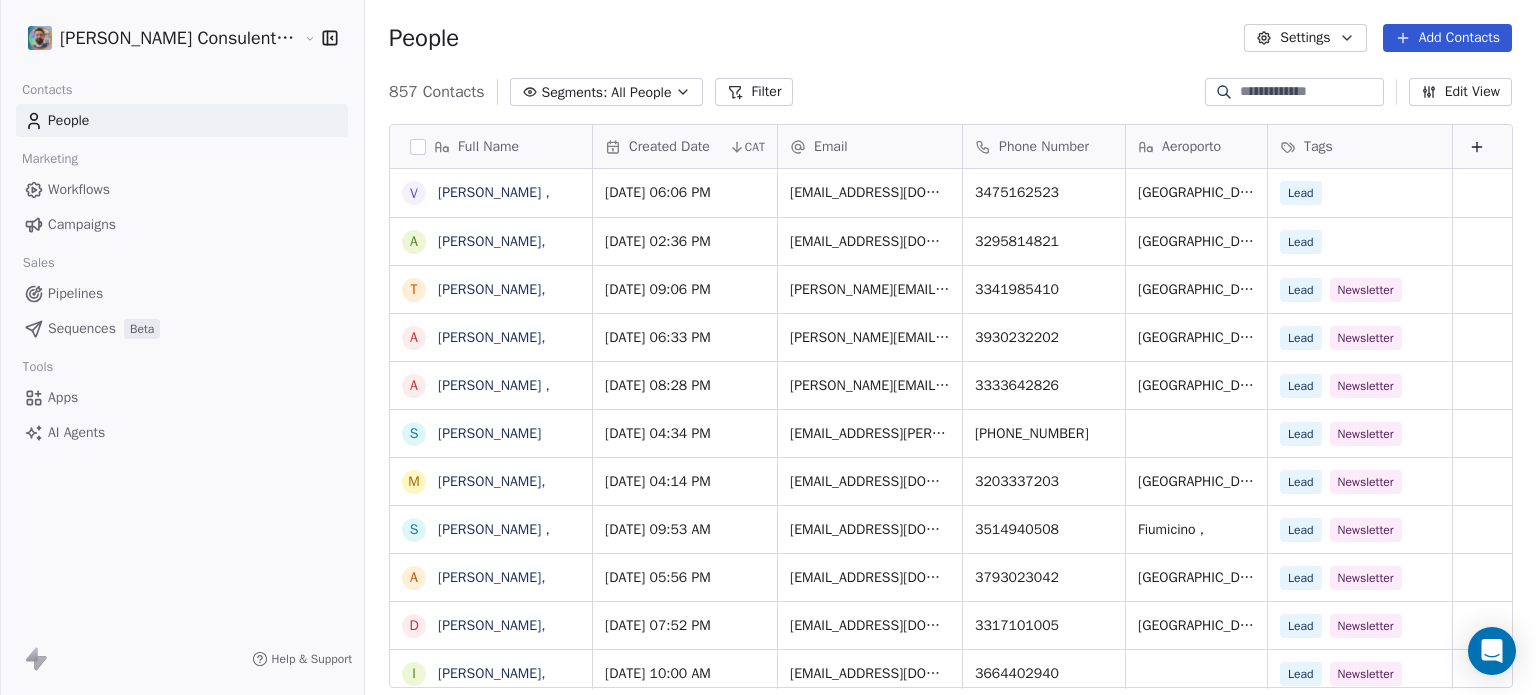 scroll, scrollTop: 16, scrollLeft: 16, axis: both 